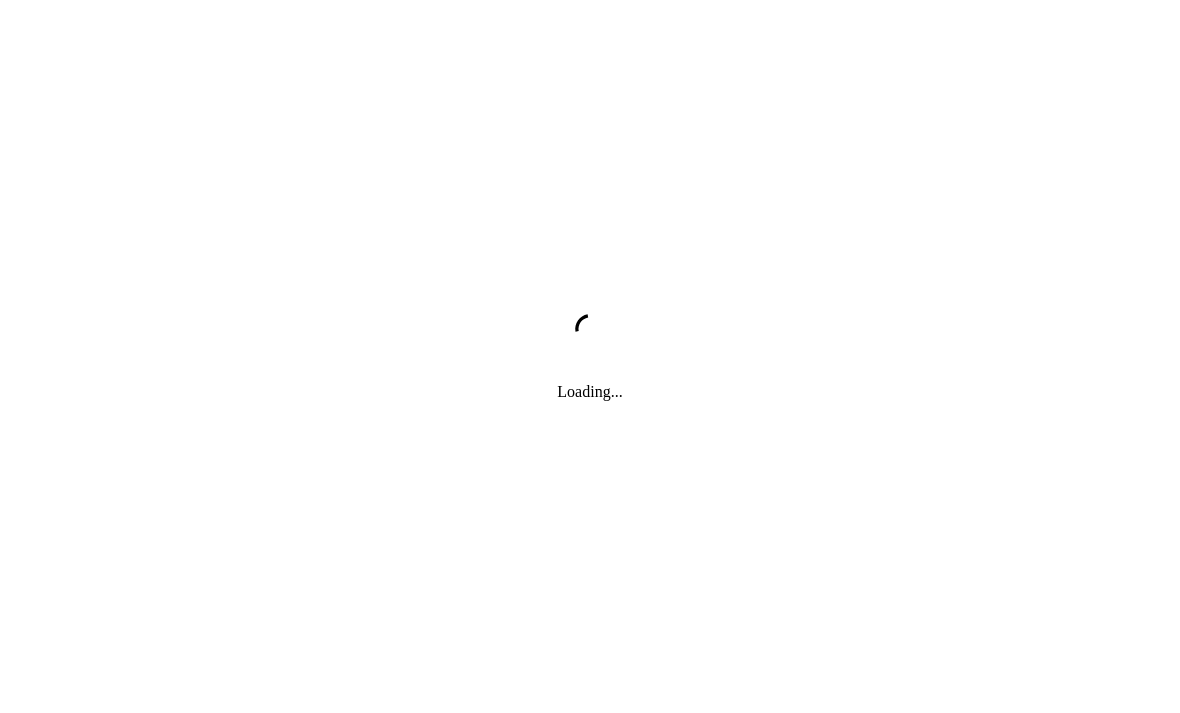 scroll, scrollTop: 0, scrollLeft: 0, axis: both 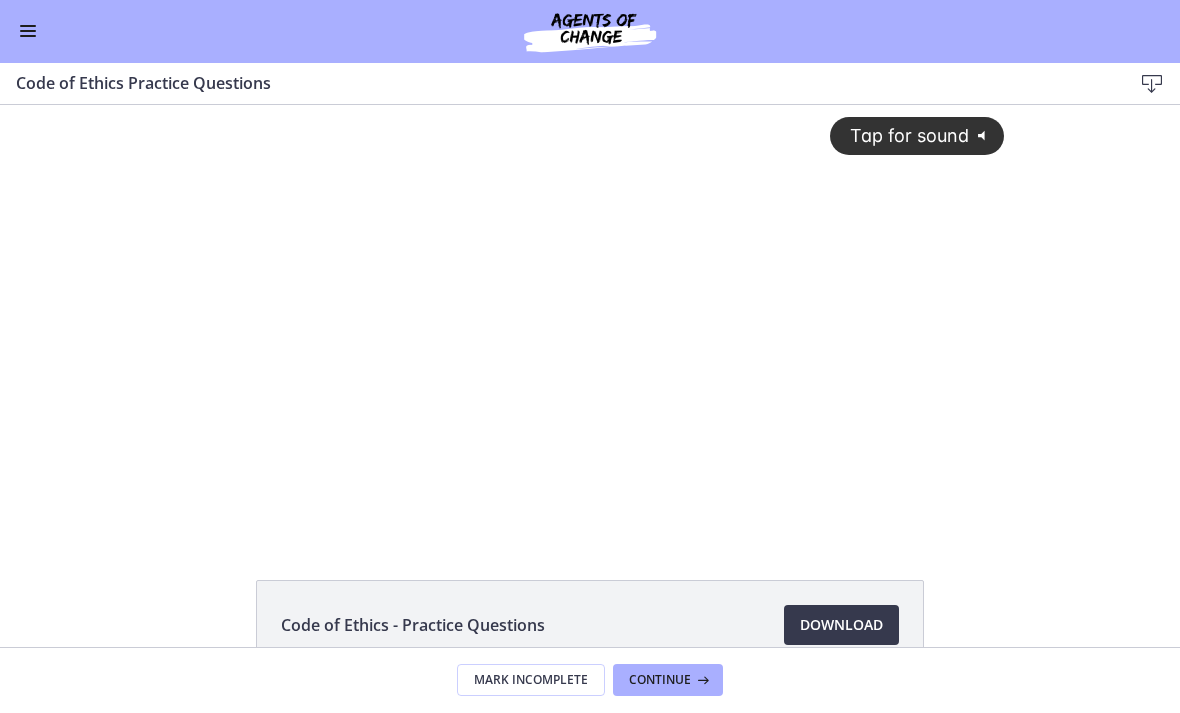 click at bounding box center [28, 32] 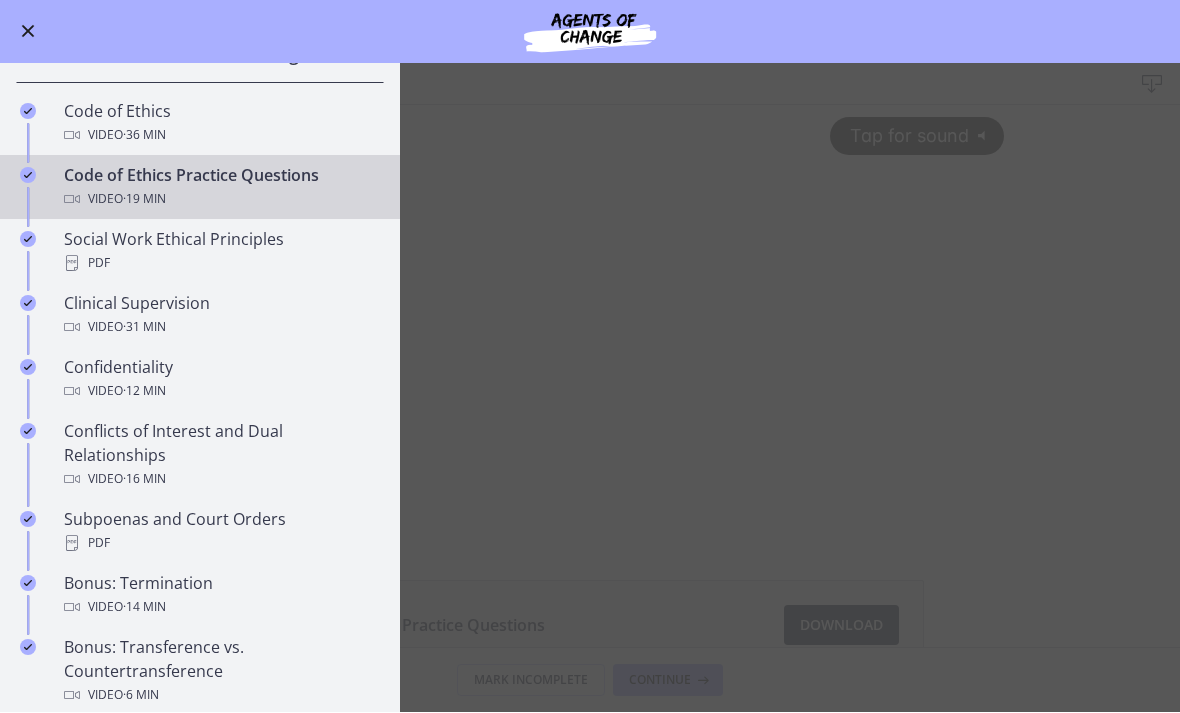 scroll, scrollTop: 798, scrollLeft: 0, axis: vertical 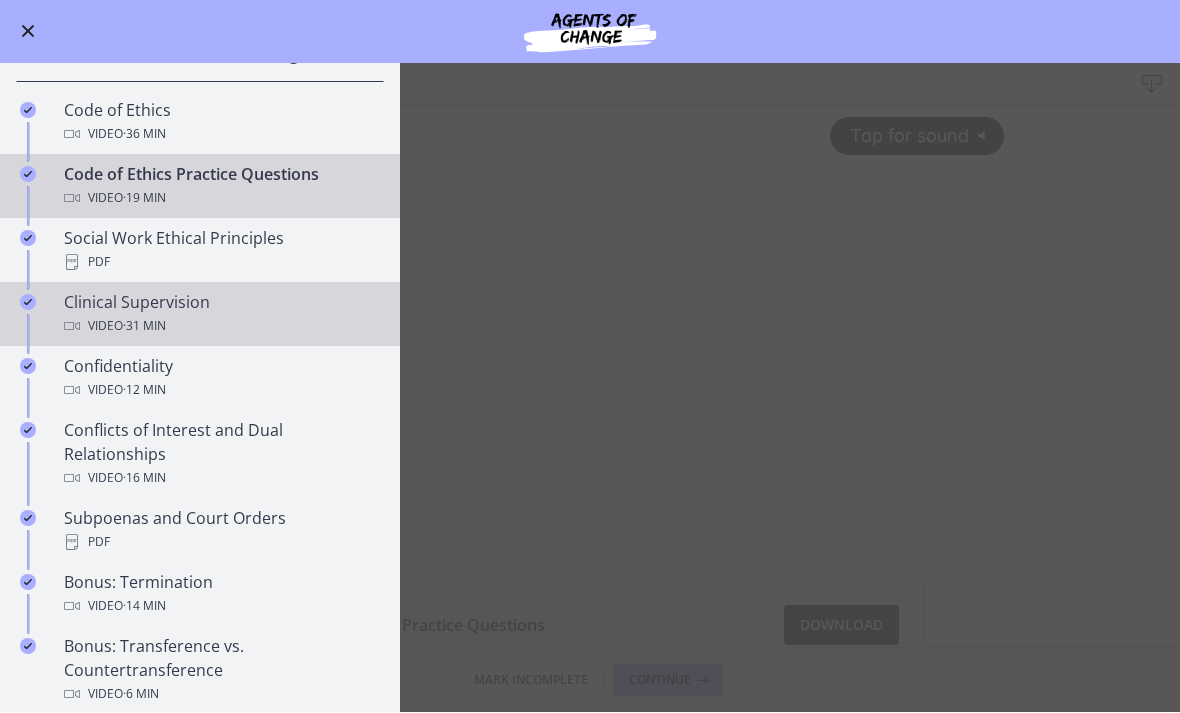 click on "Video
·  31 min" at bounding box center (220, 327) 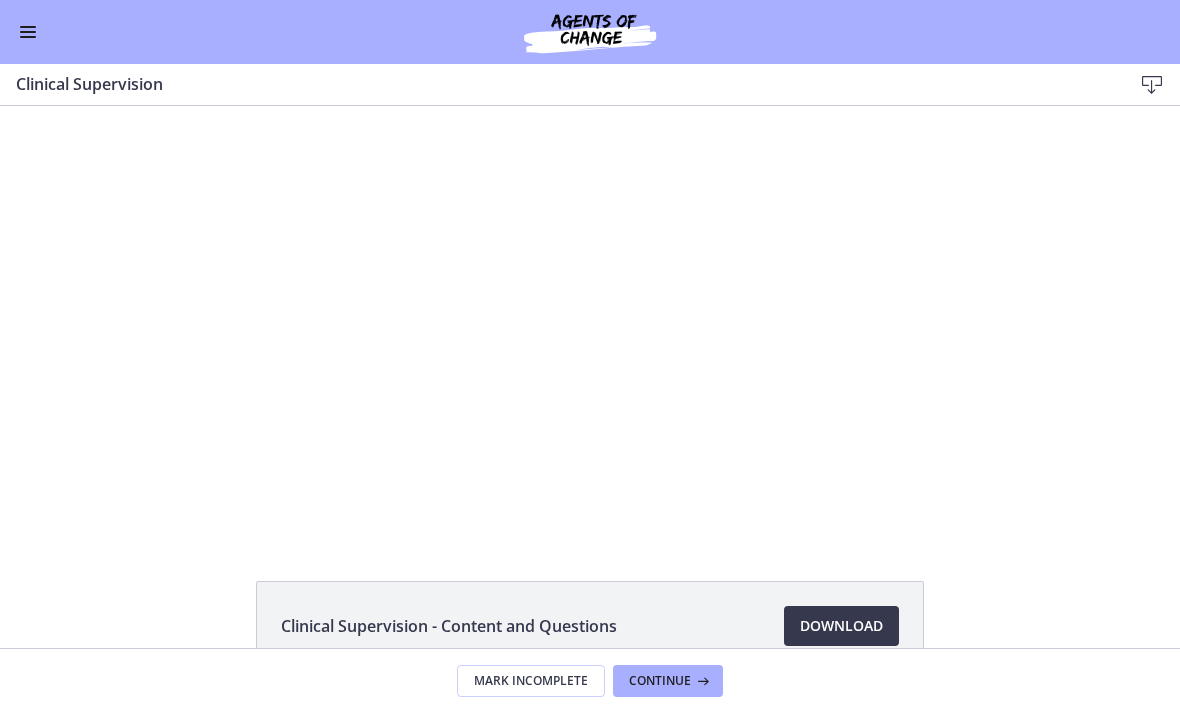 scroll, scrollTop: 0, scrollLeft: 0, axis: both 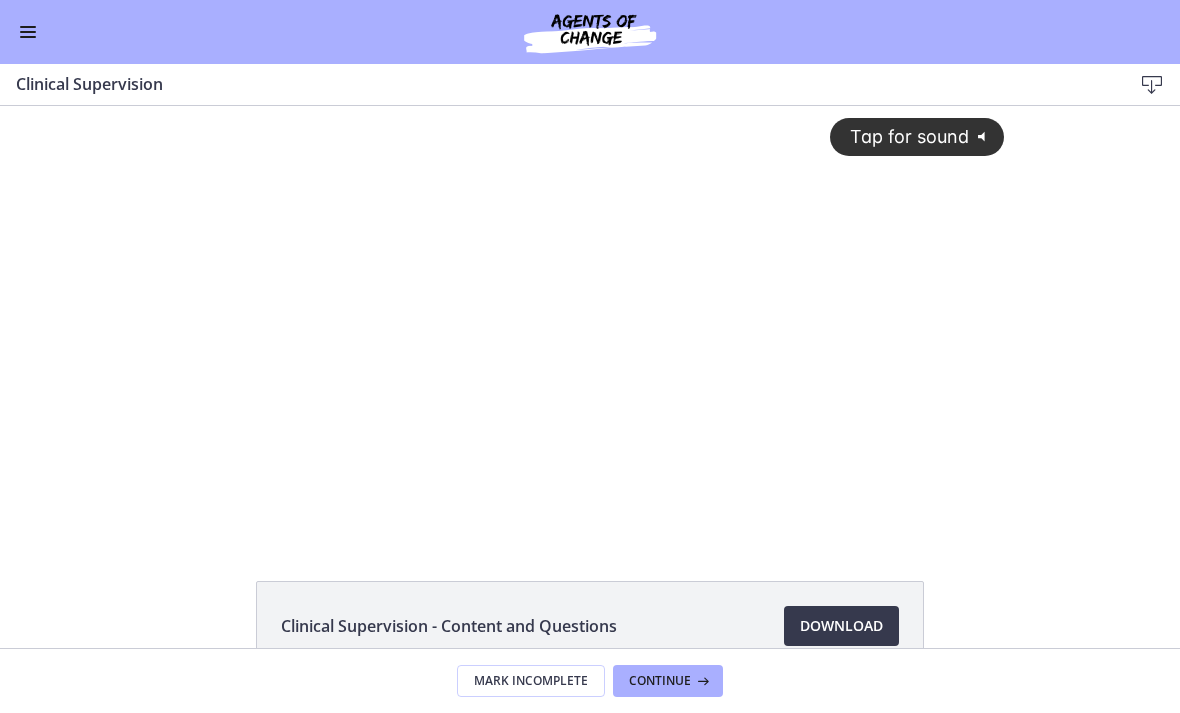 click on "Tap for sound
@keyframes VOLUME_SMALL_WAVE_FLASH {
0% { opacity: 0; }
33% { opacity: 1; }
66% { opacity: 1; }
100% { opacity: 0; }
}
@keyframes VOLUME_LARGE_WAVE_FLASH {
0% { opacity: 0; }
33% { opacity: 1; }
66% { opacity: 1; }
100% { opacity: 0; }
}
.volume__small-wave {
animation: VOLUME_SMALL_WAVE_FLASH 2s infinite;
opacity: 0;
}
.volume__large-wave {
animation: VOLUME_LARGE_WAVE_FLASH 2s infinite .3s;
opacity: 0;
}" at bounding box center (590, 304) 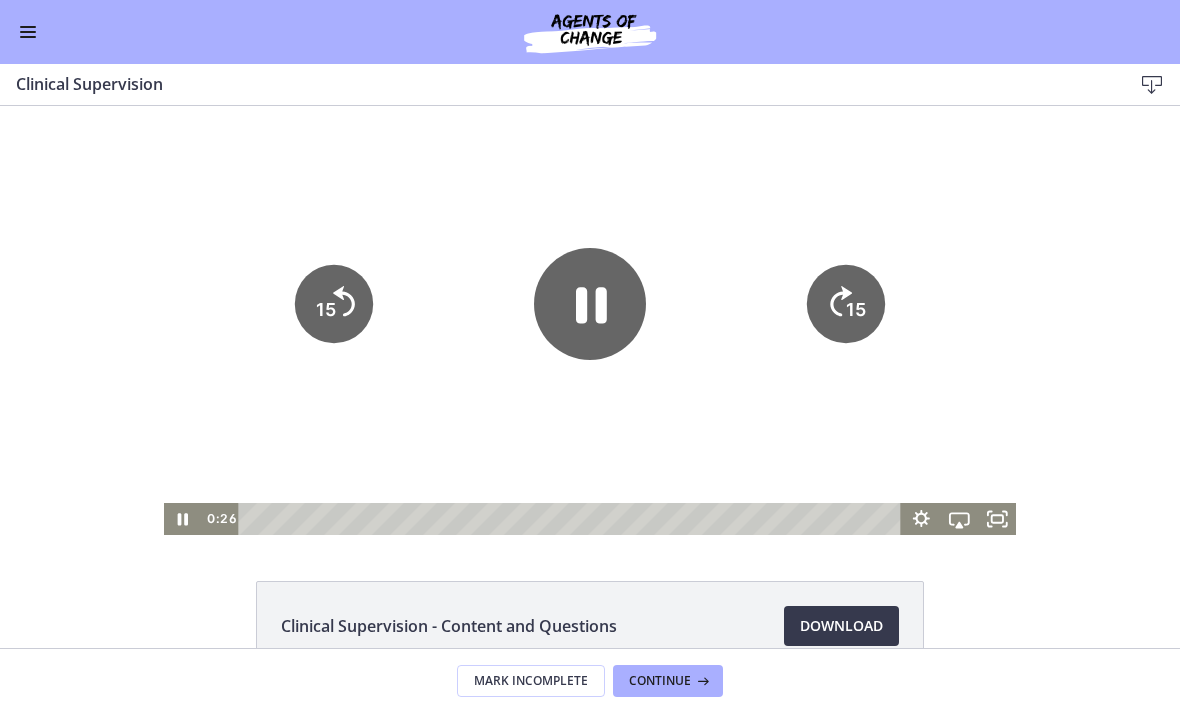 click 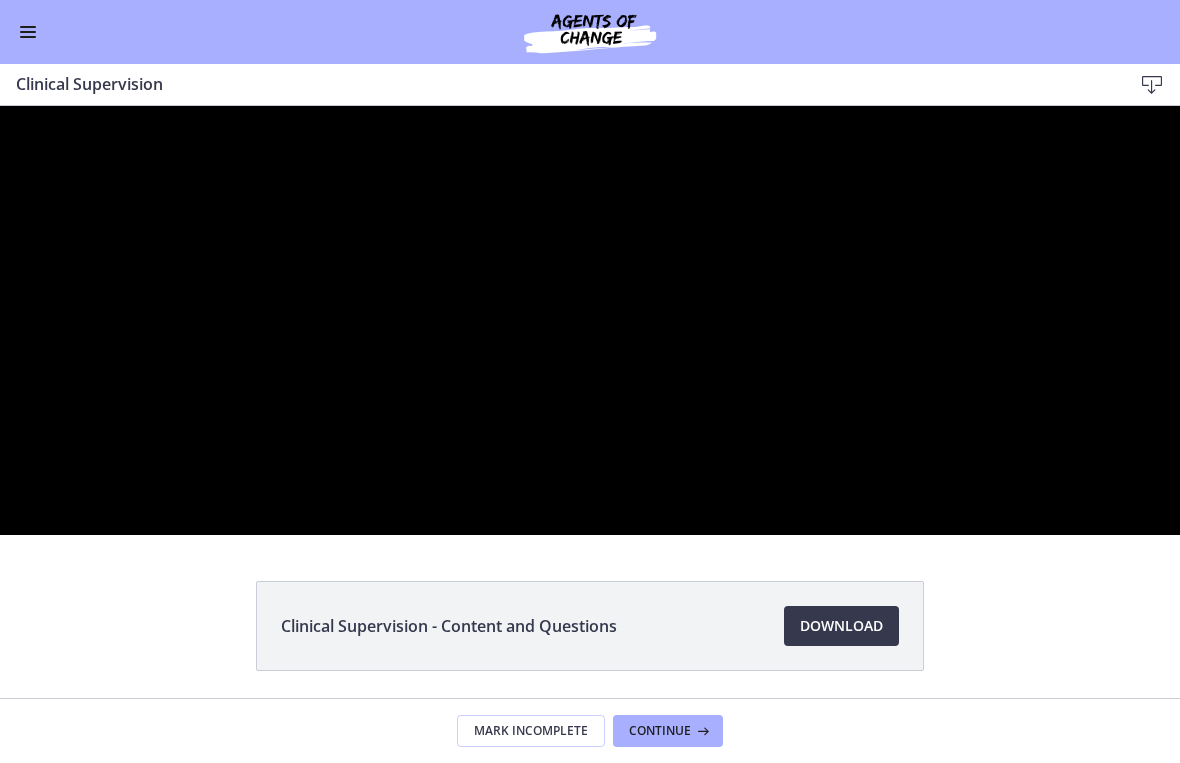 click at bounding box center [590, 320] 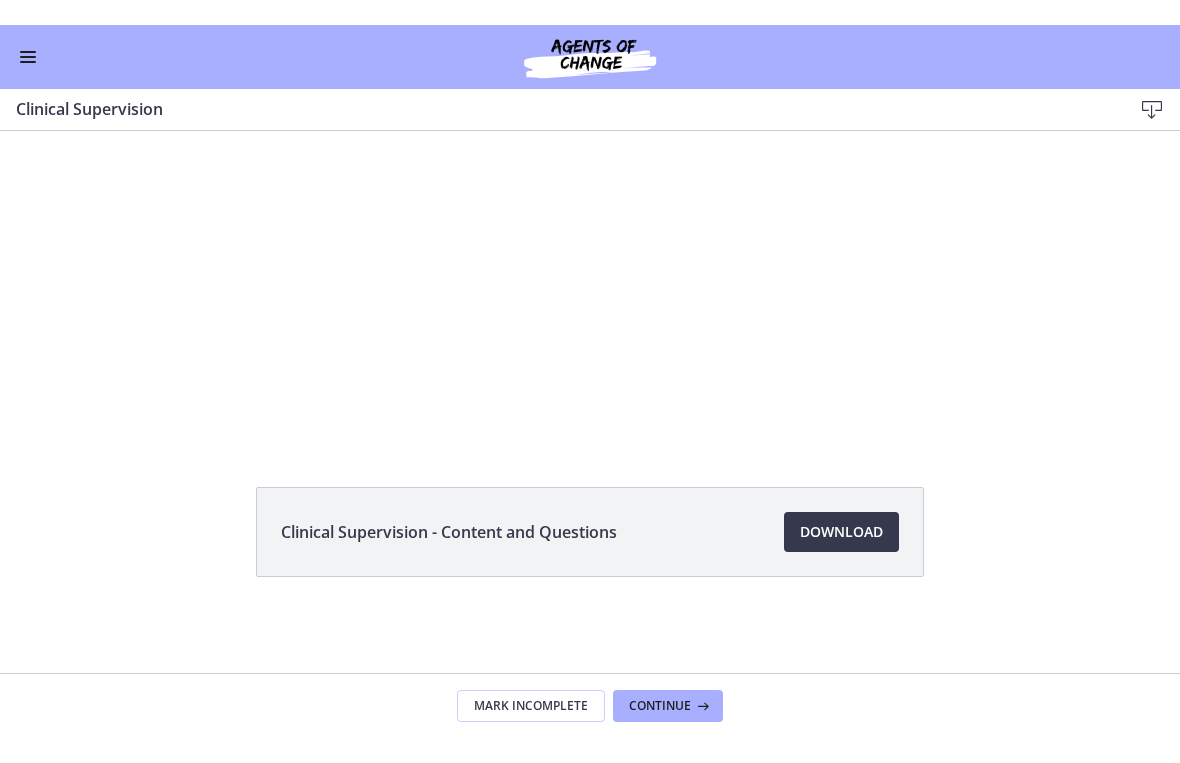 scroll, scrollTop: 119, scrollLeft: 0, axis: vertical 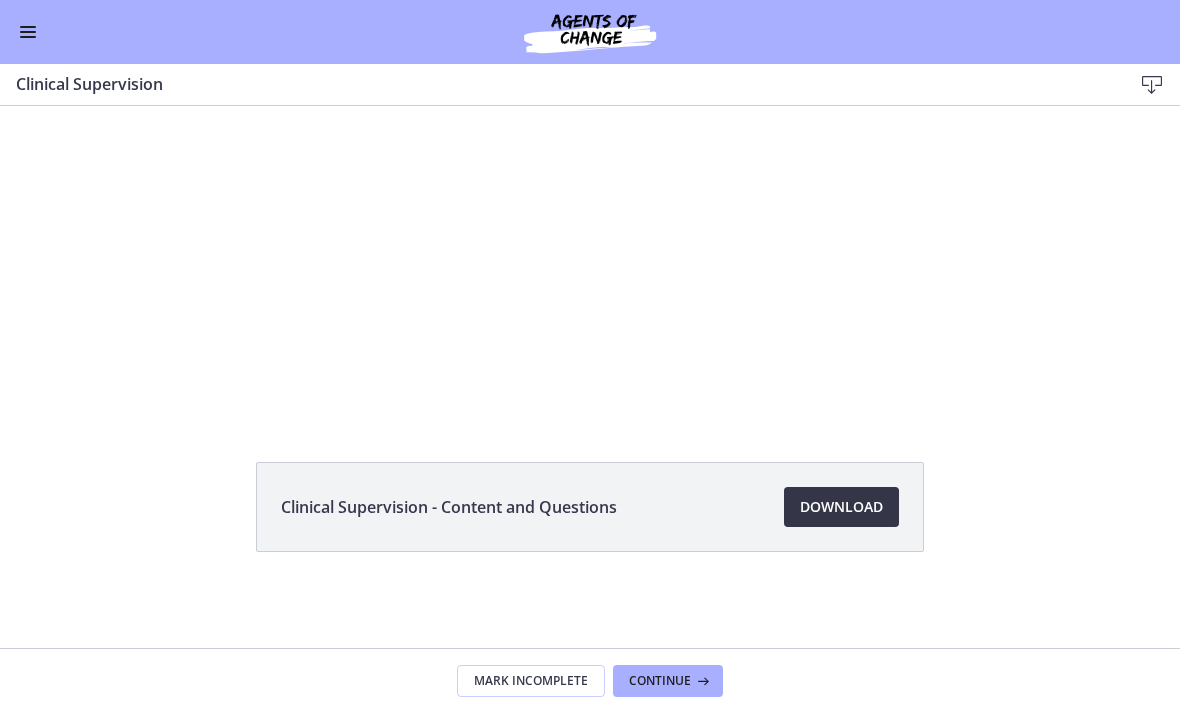click on "Download
Opens in a new window" at bounding box center [841, 507] 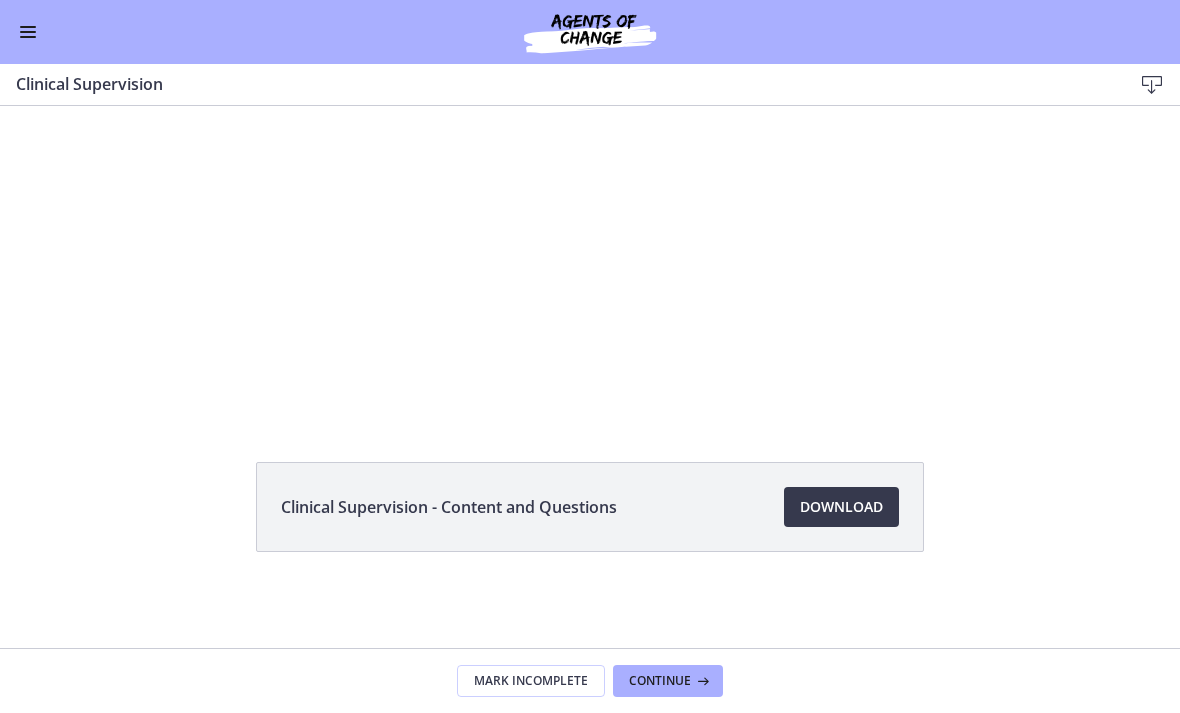 click on "Go to Dashboard" at bounding box center (590, 32) 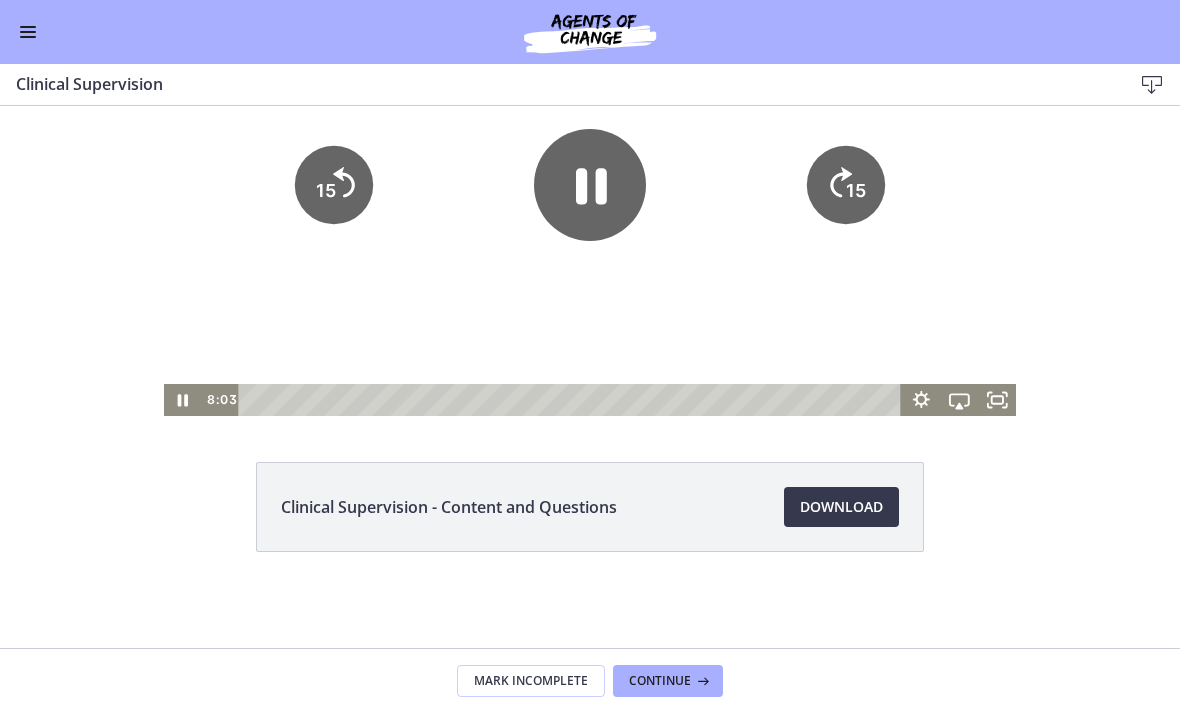 click 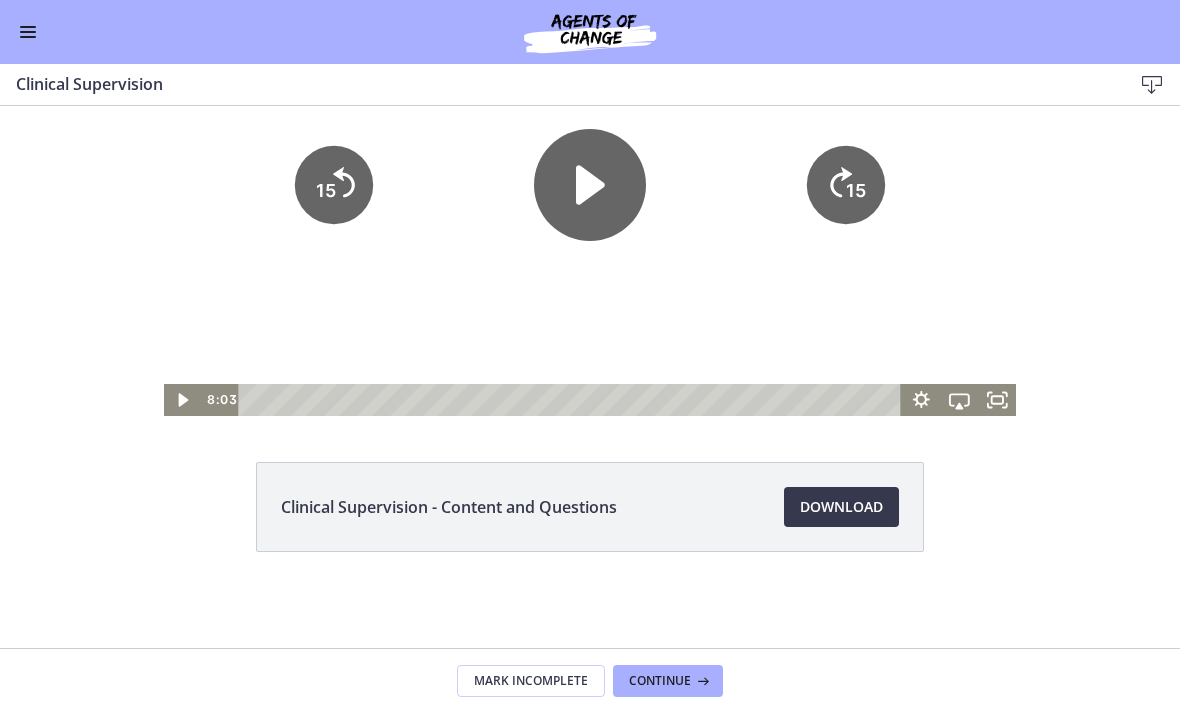 click 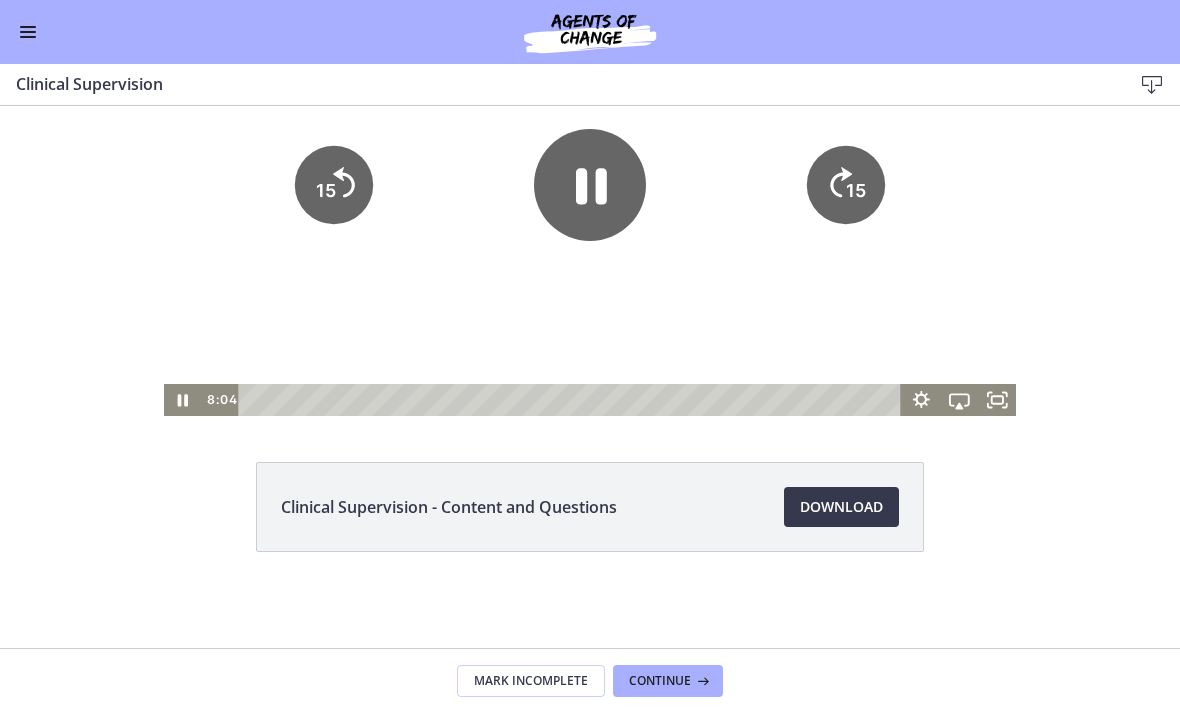 click 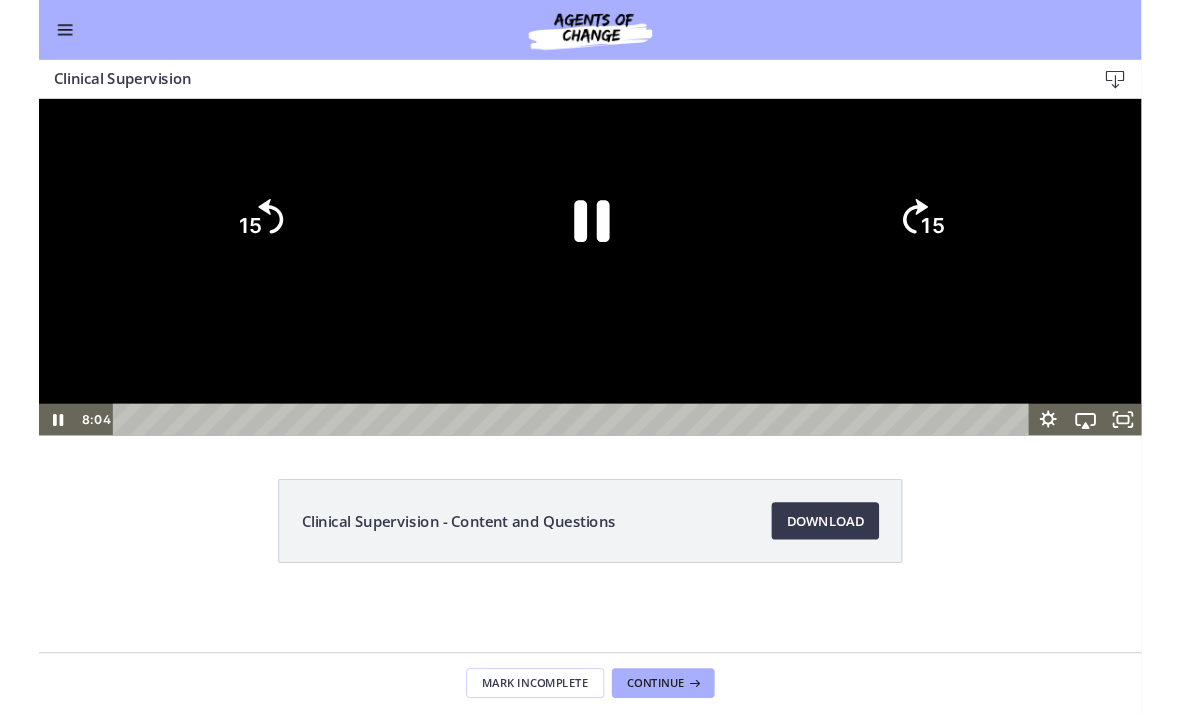 scroll, scrollTop: 0, scrollLeft: 0, axis: both 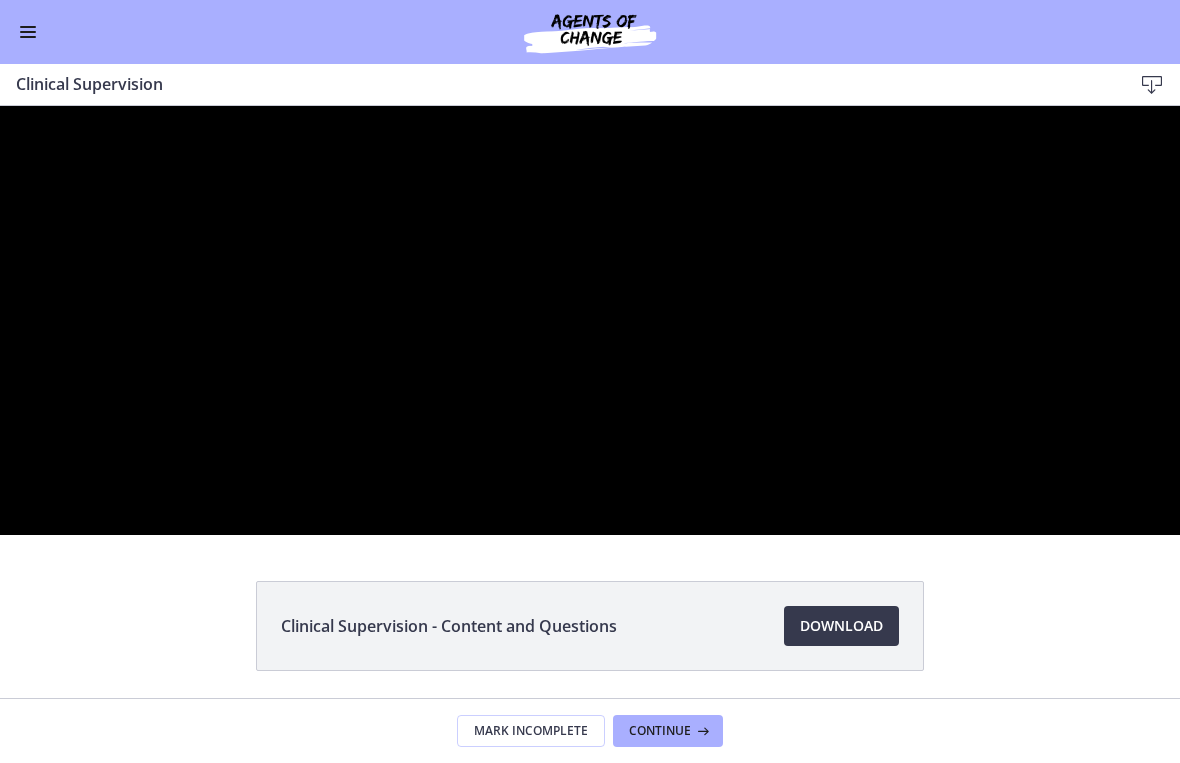 click at bounding box center (590, 320) 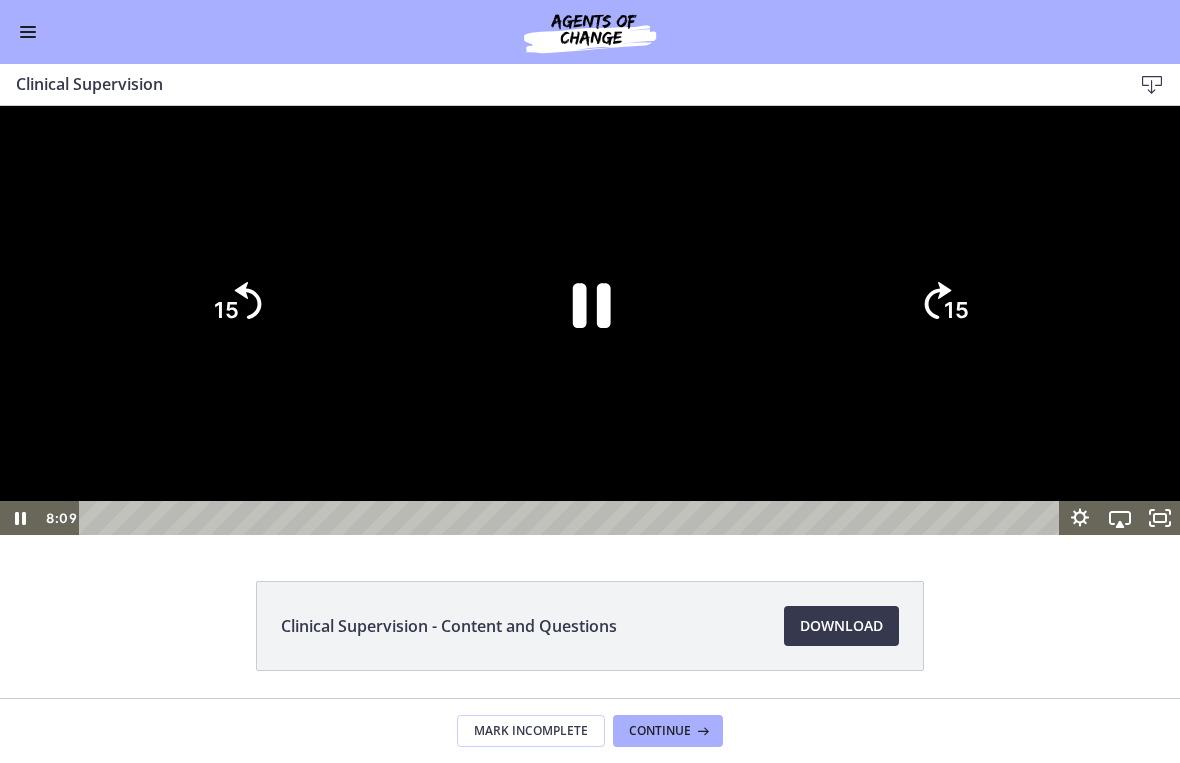 click on "15" 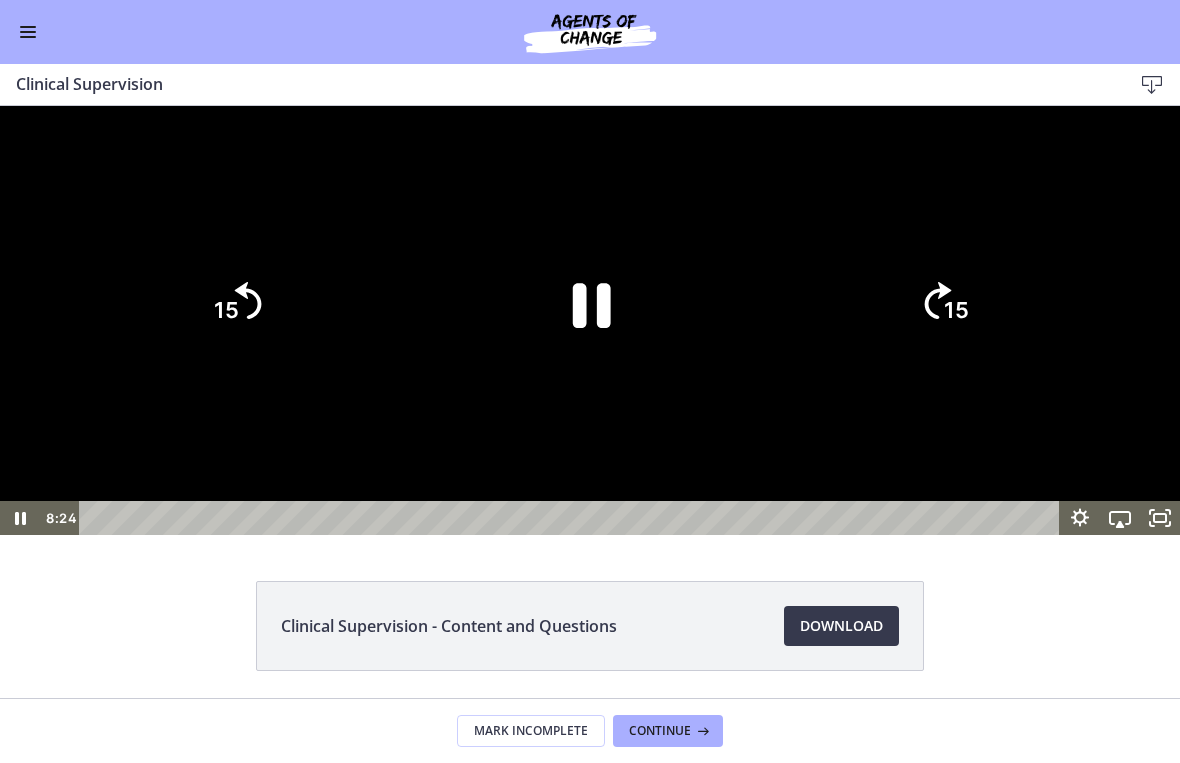 click on "15" 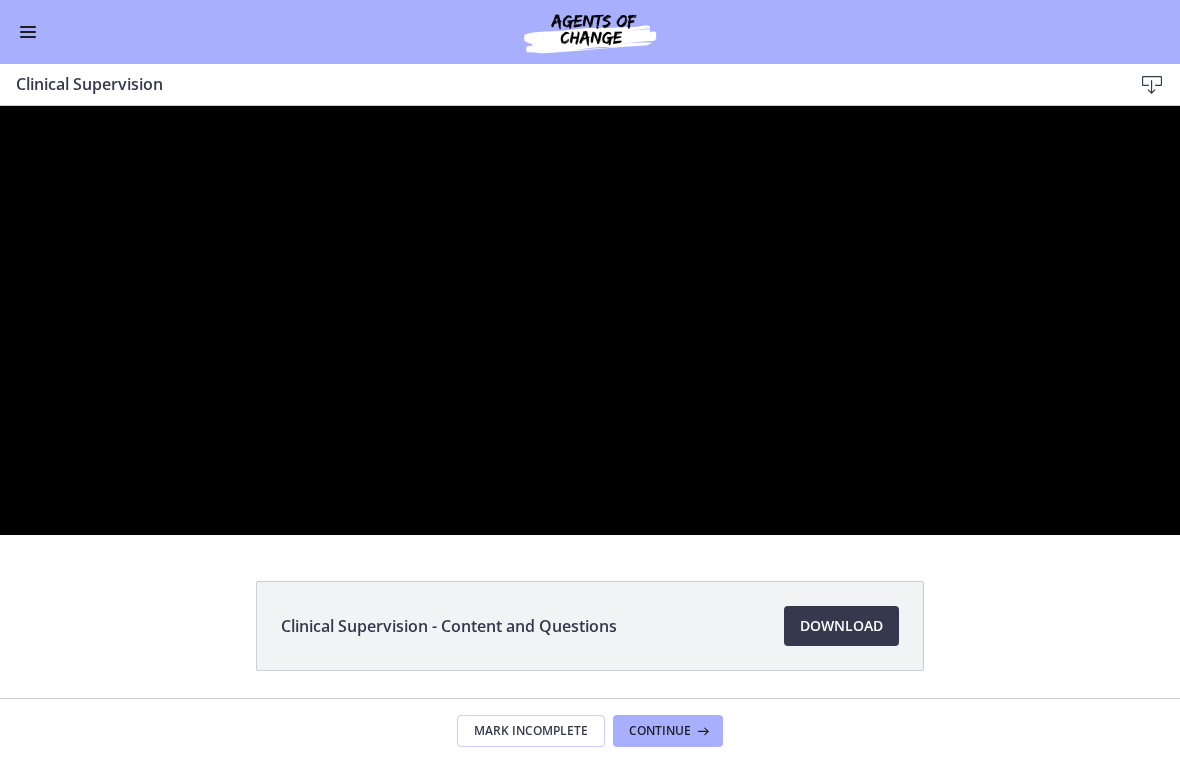 click at bounding box center [590, 320] 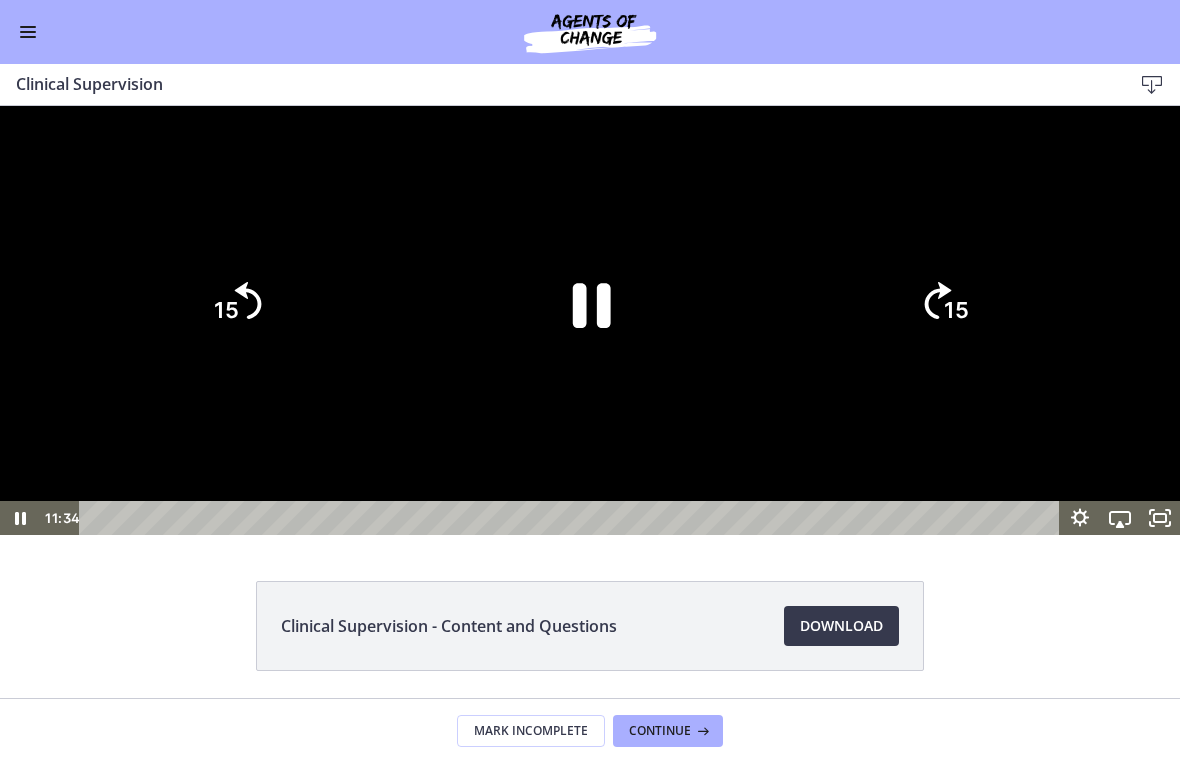 click on "15" 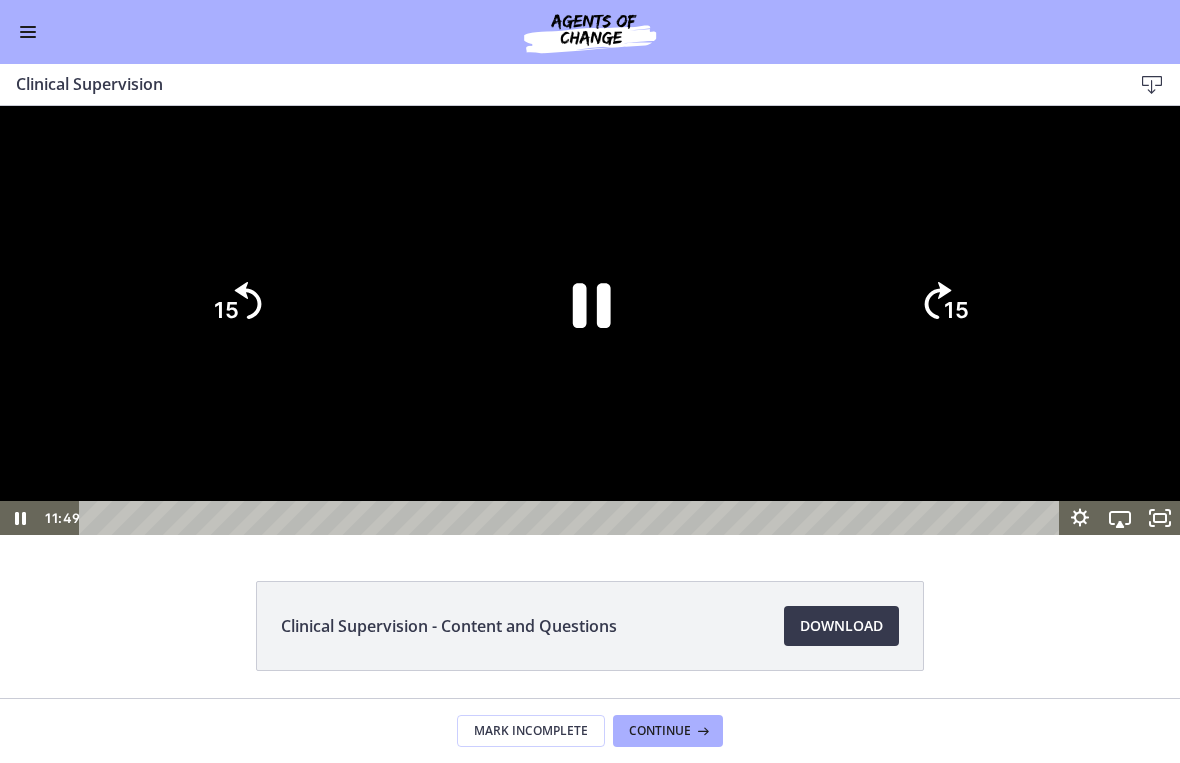 click on "15" 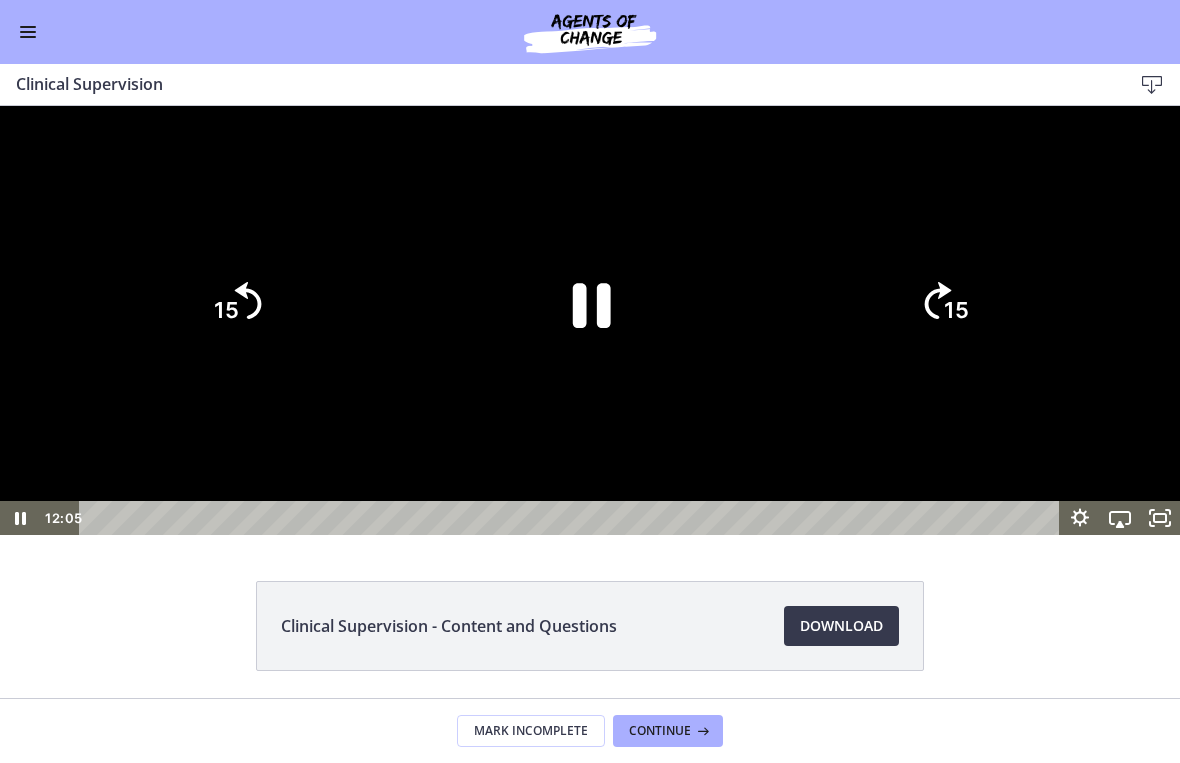 click on "15" 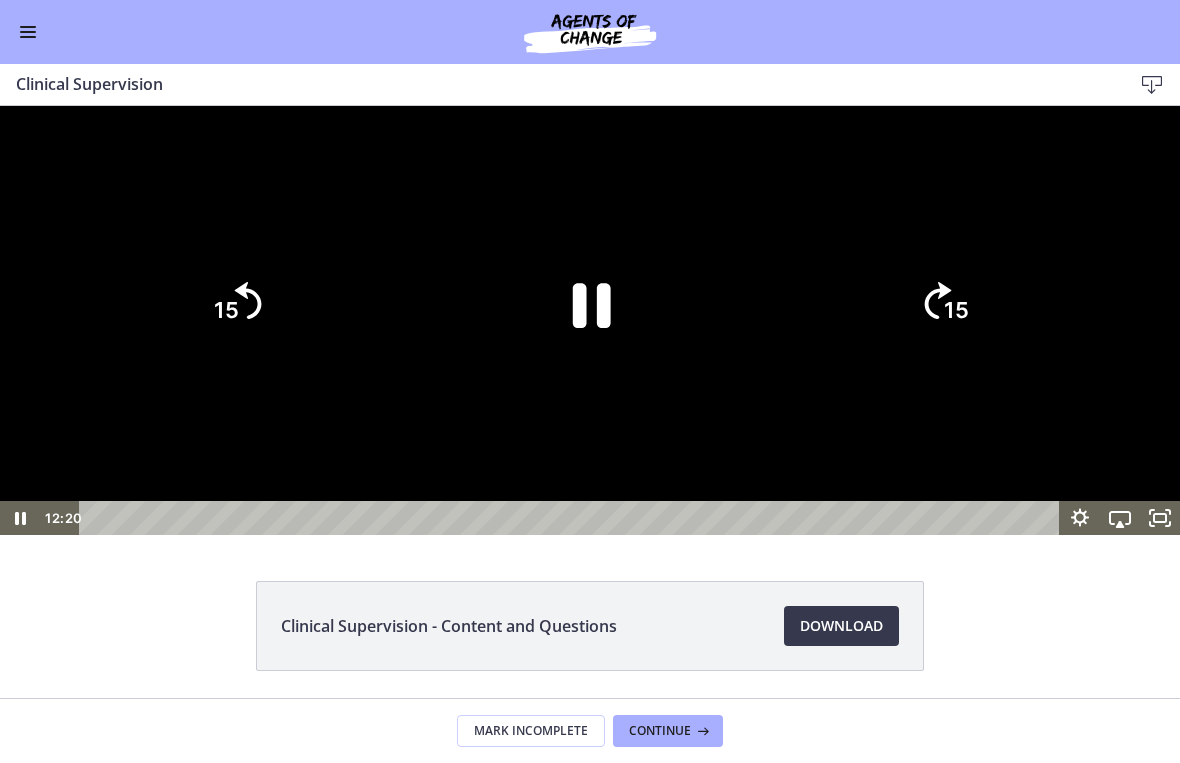 click on "15" 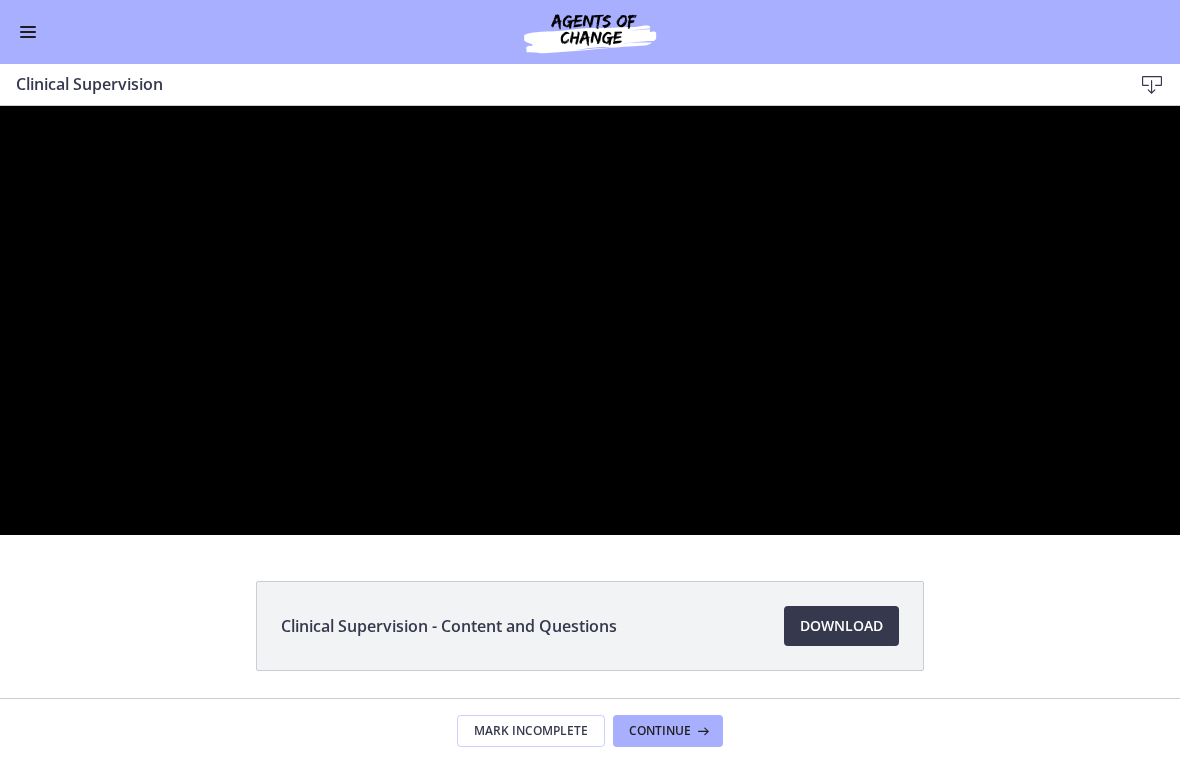 click at bounding box center [590, 320] 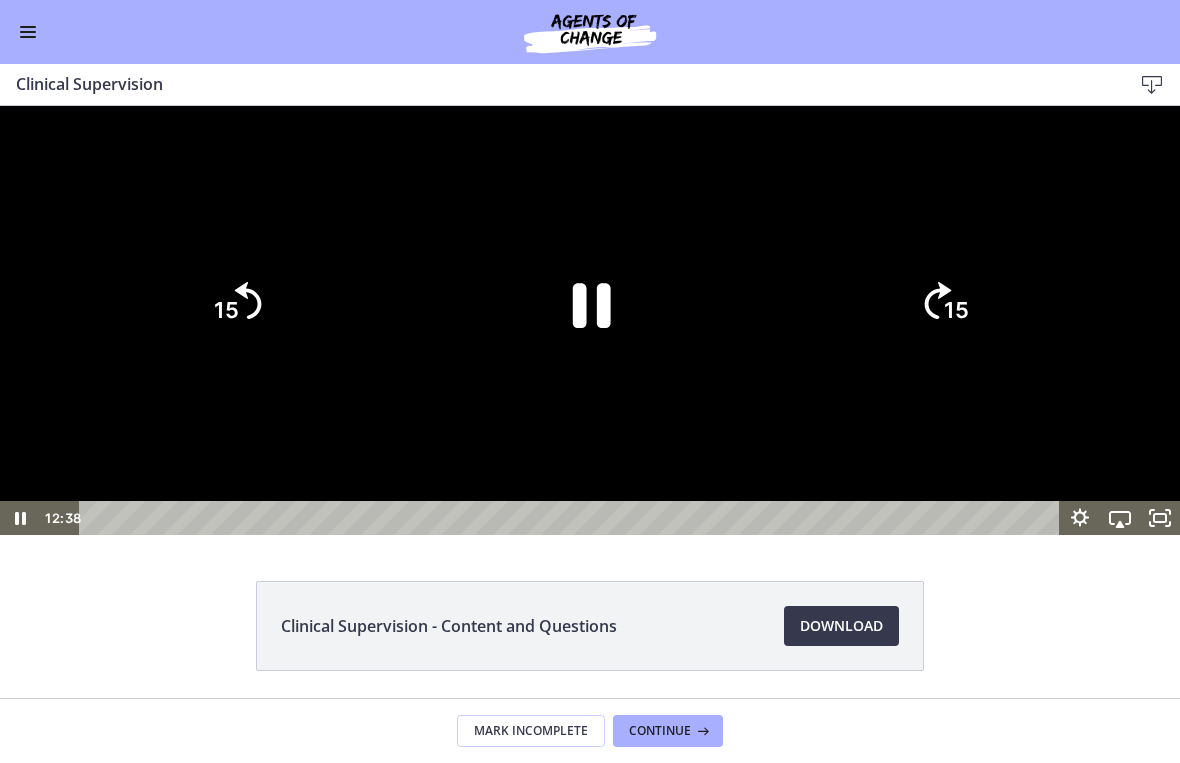 click on "15" 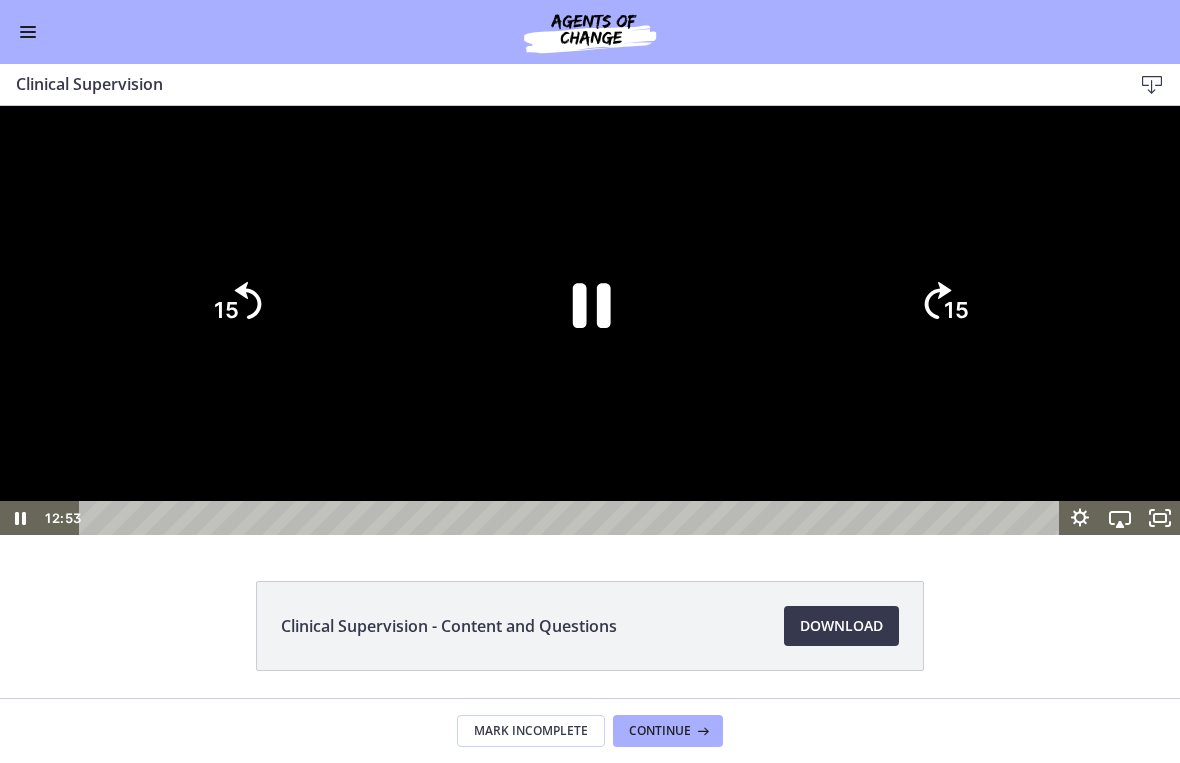 click on "15" 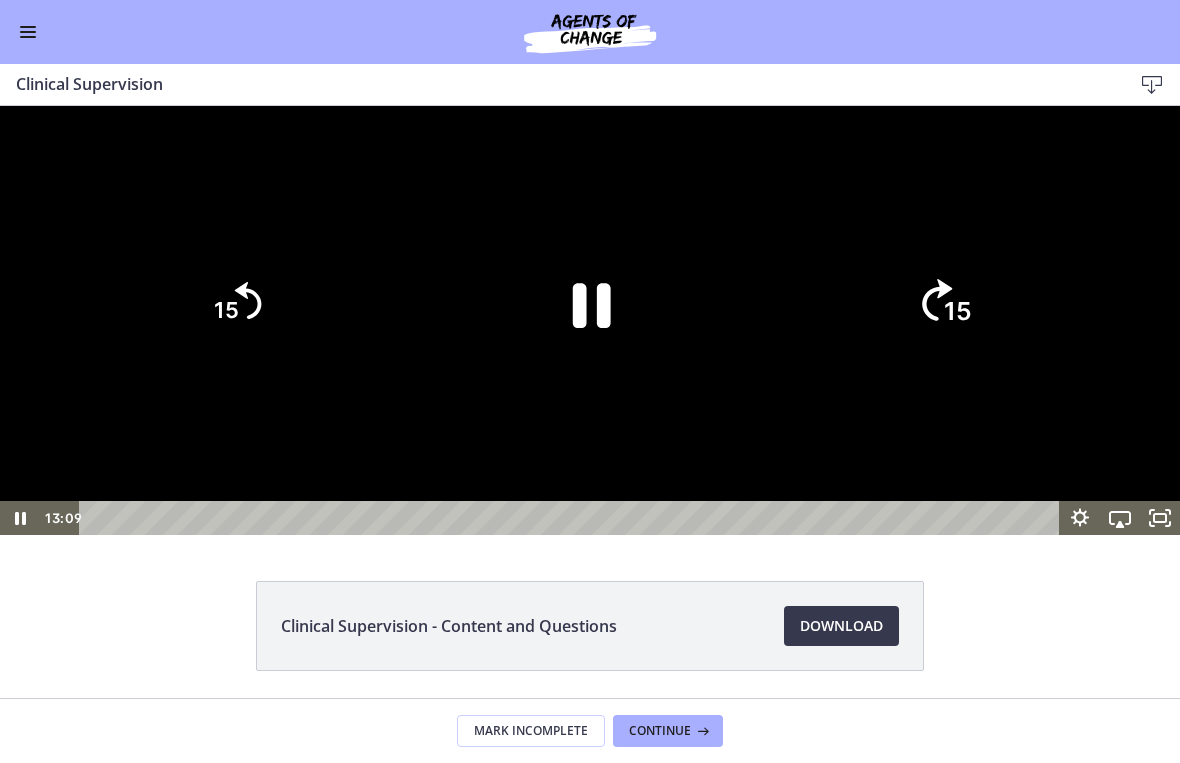 click on "15" 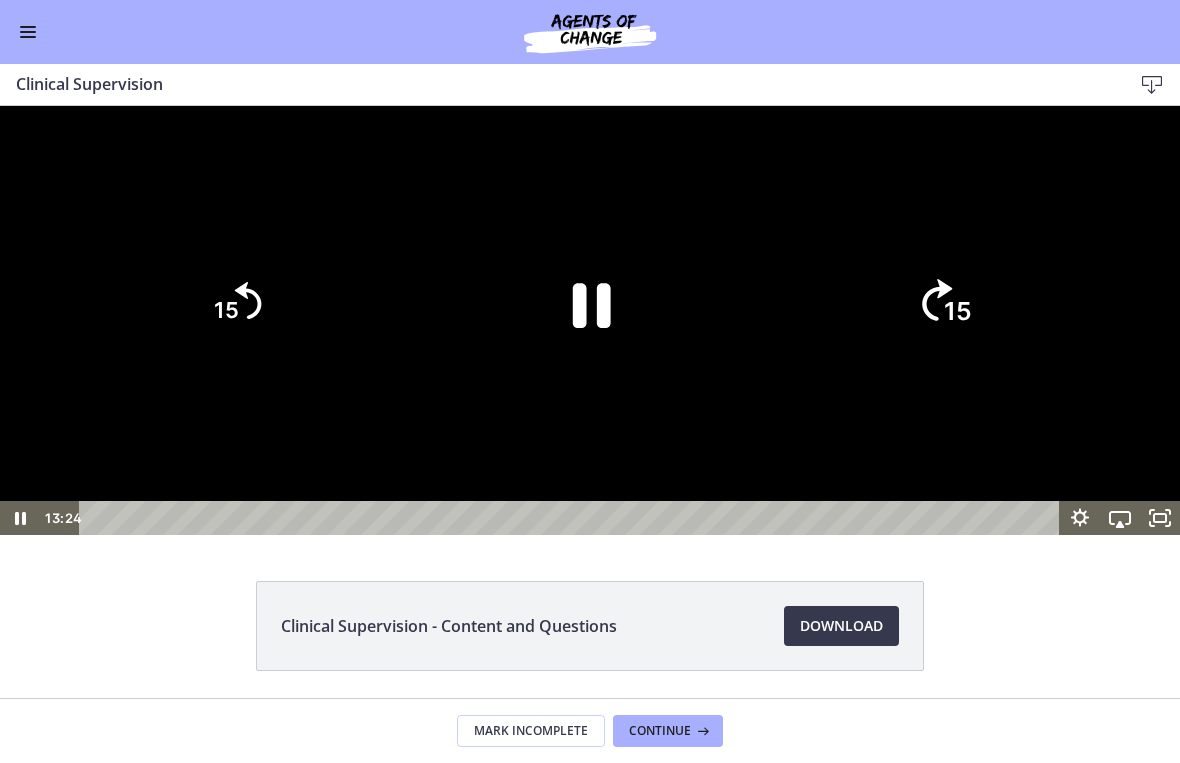 click on "15" 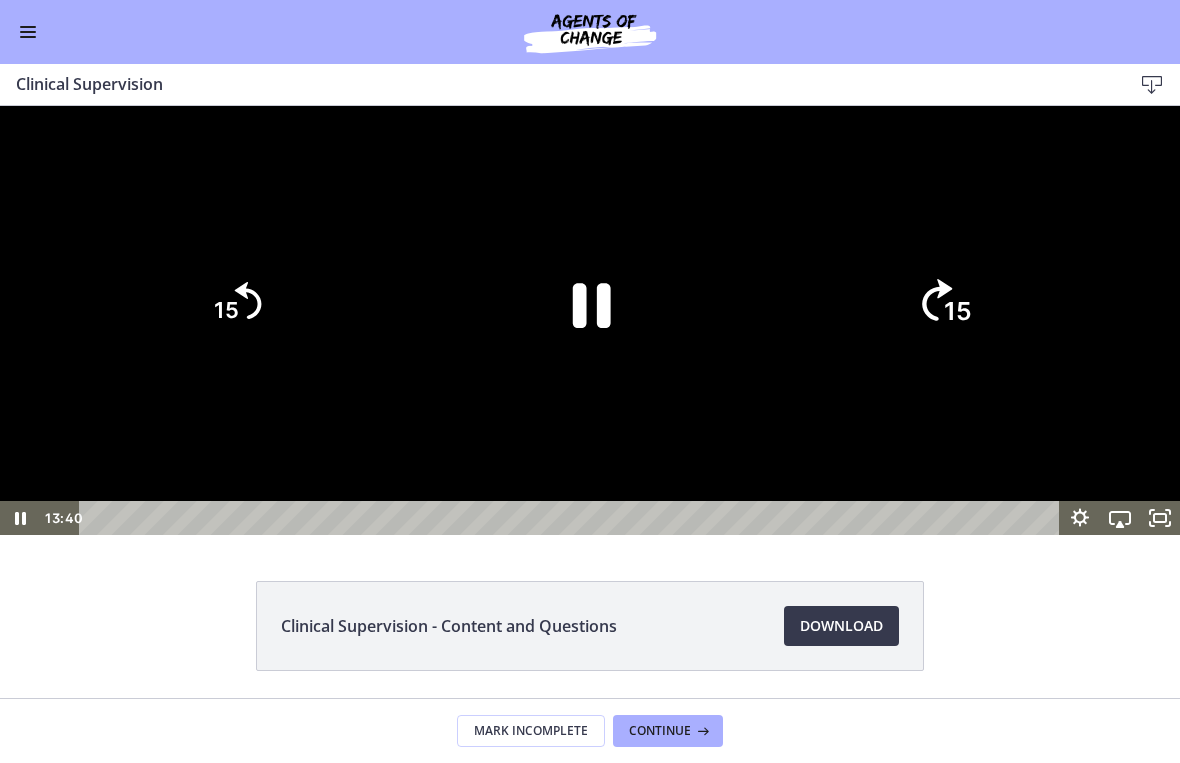 click on "15" 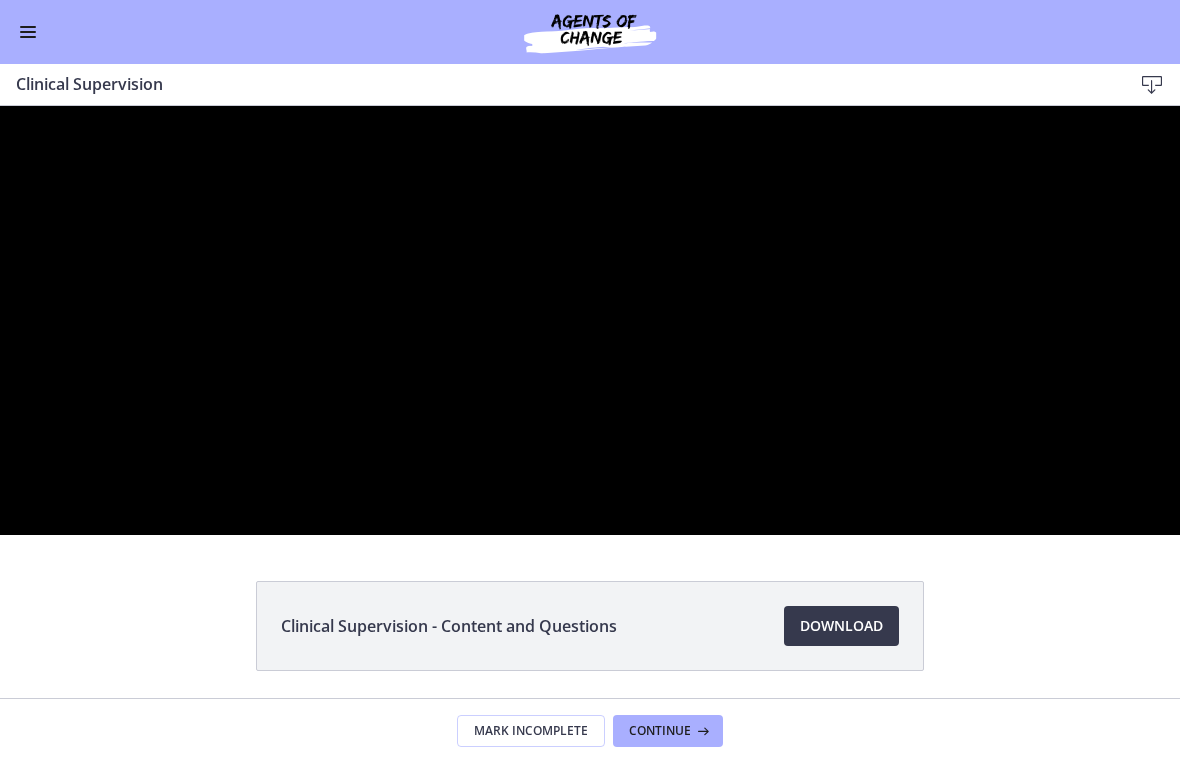 click at bounding box center (590, 320) 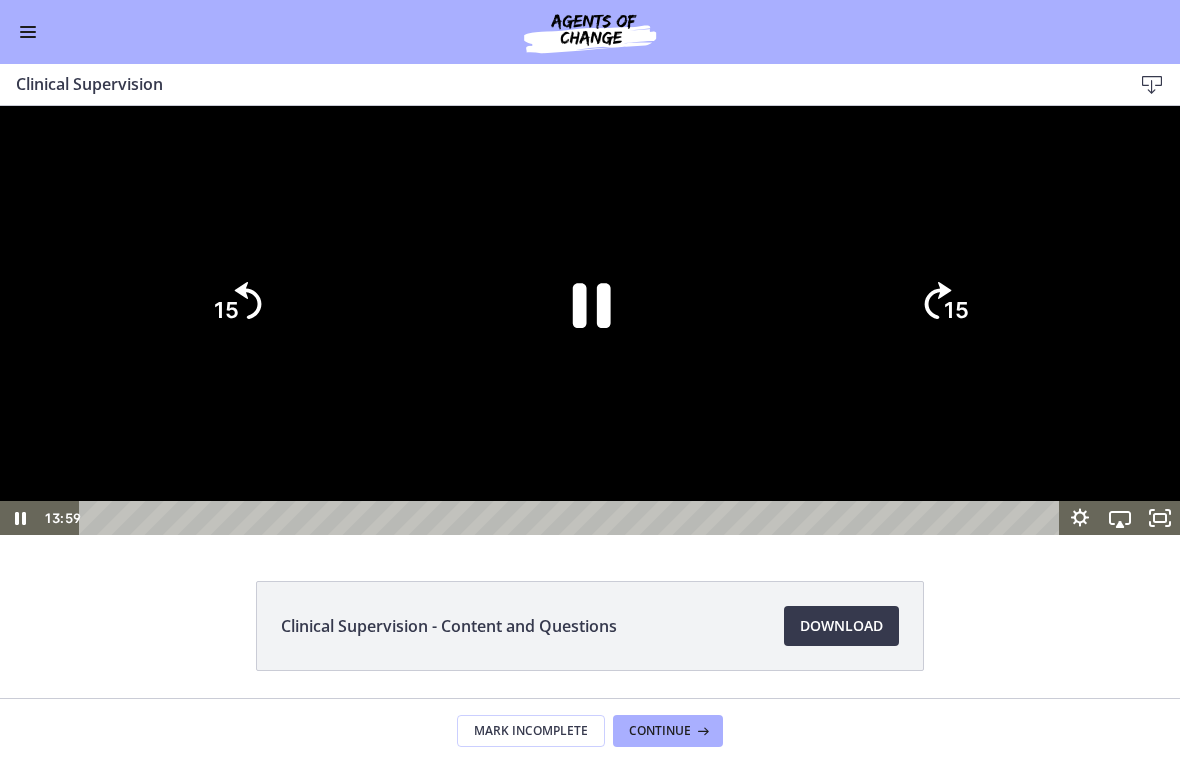 click on "15" 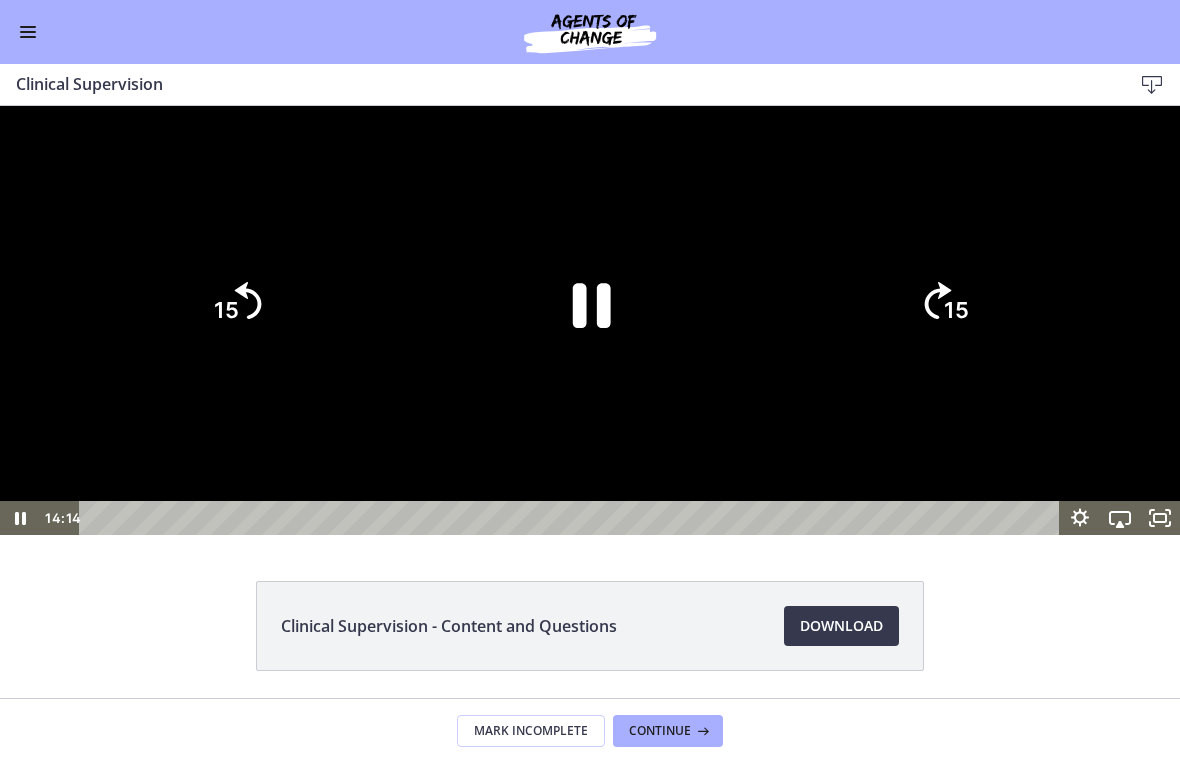 click on "15" 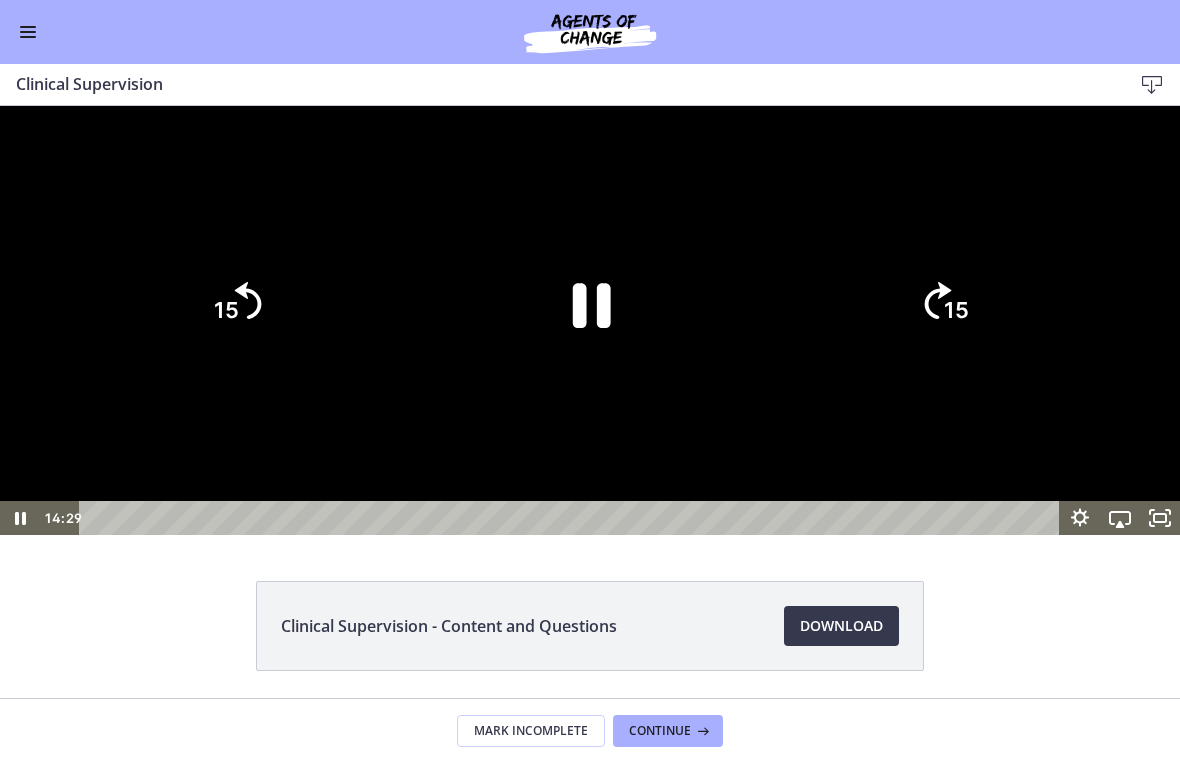 click on "15" 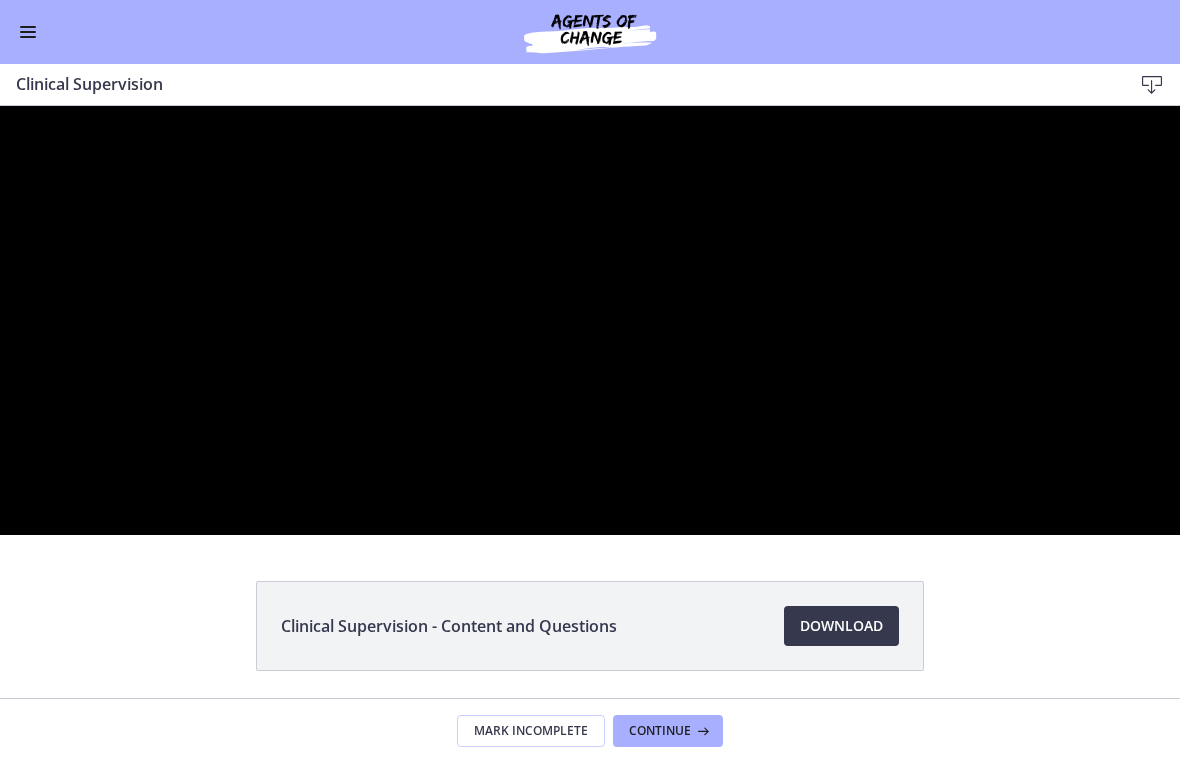 click at bounding box center [590, 320] 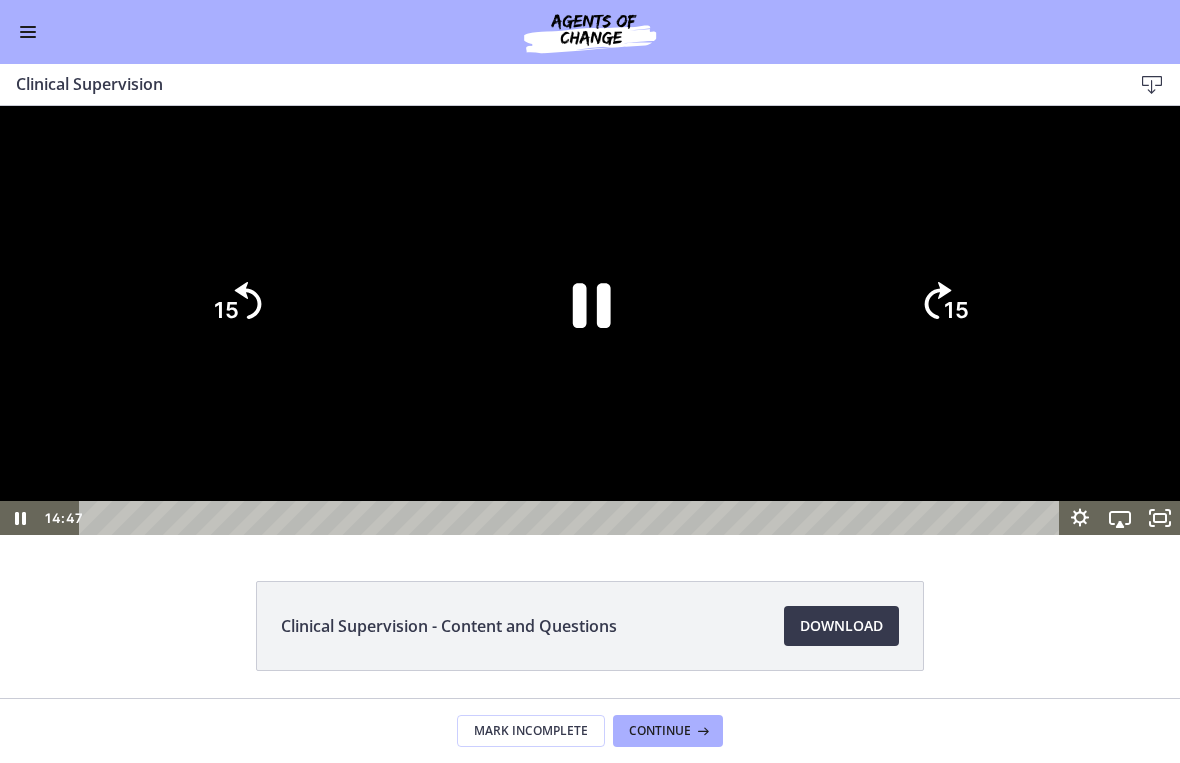 click on "15" 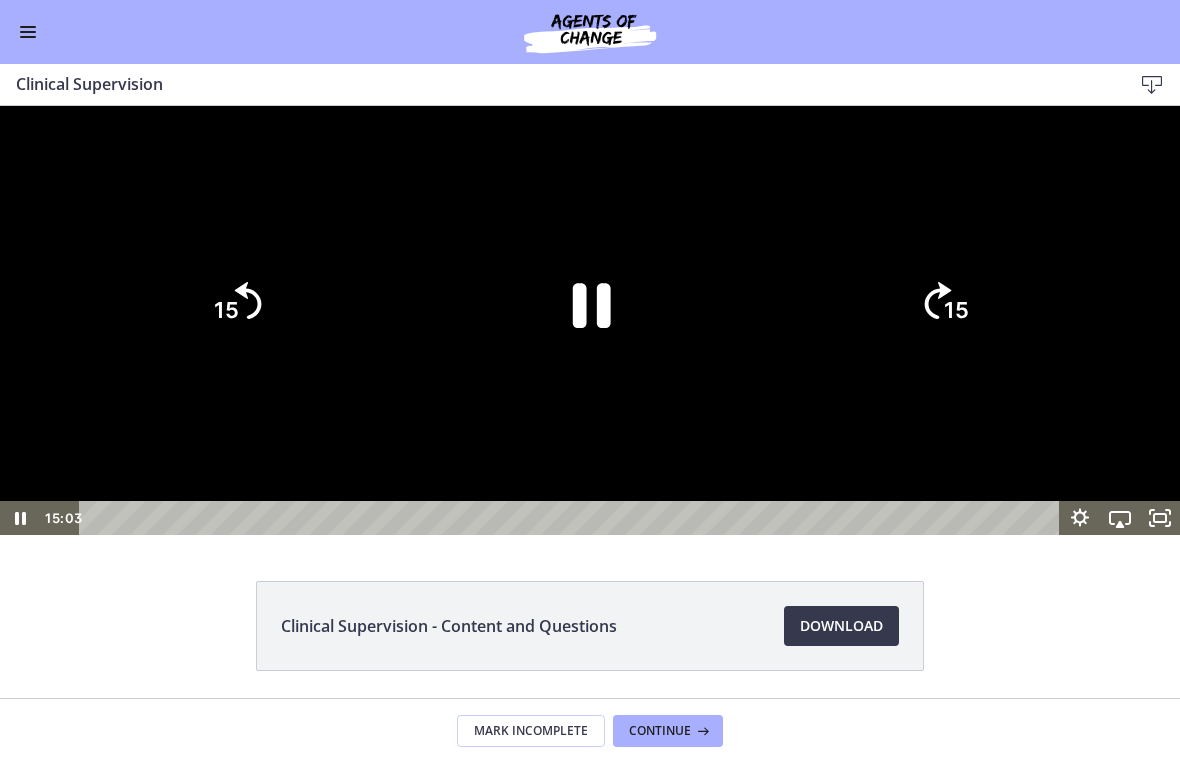 click on "15" 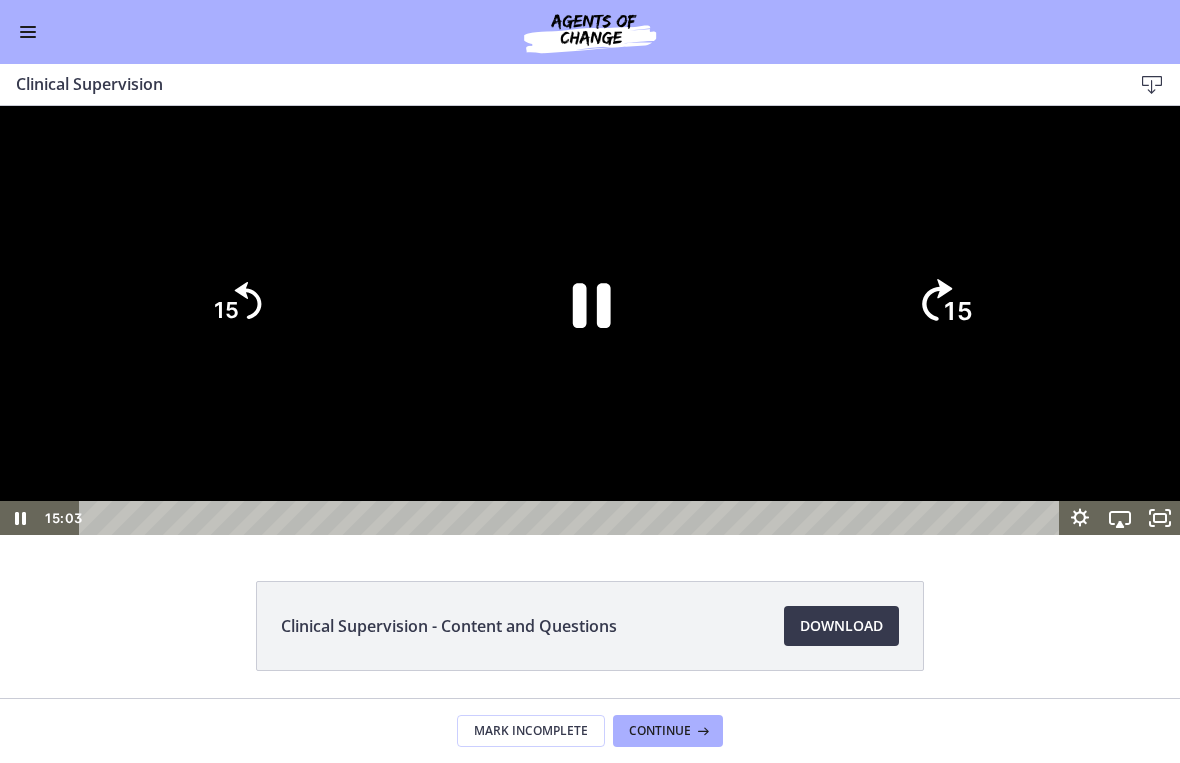 click 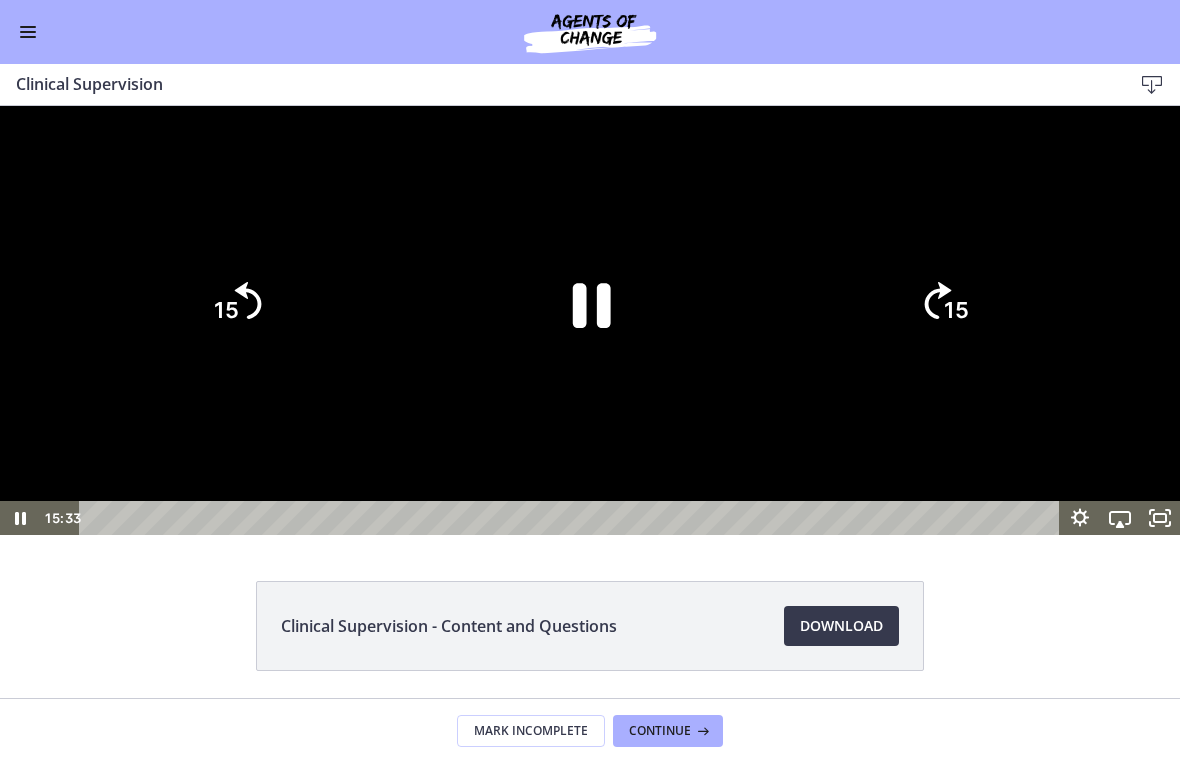 click on "15" 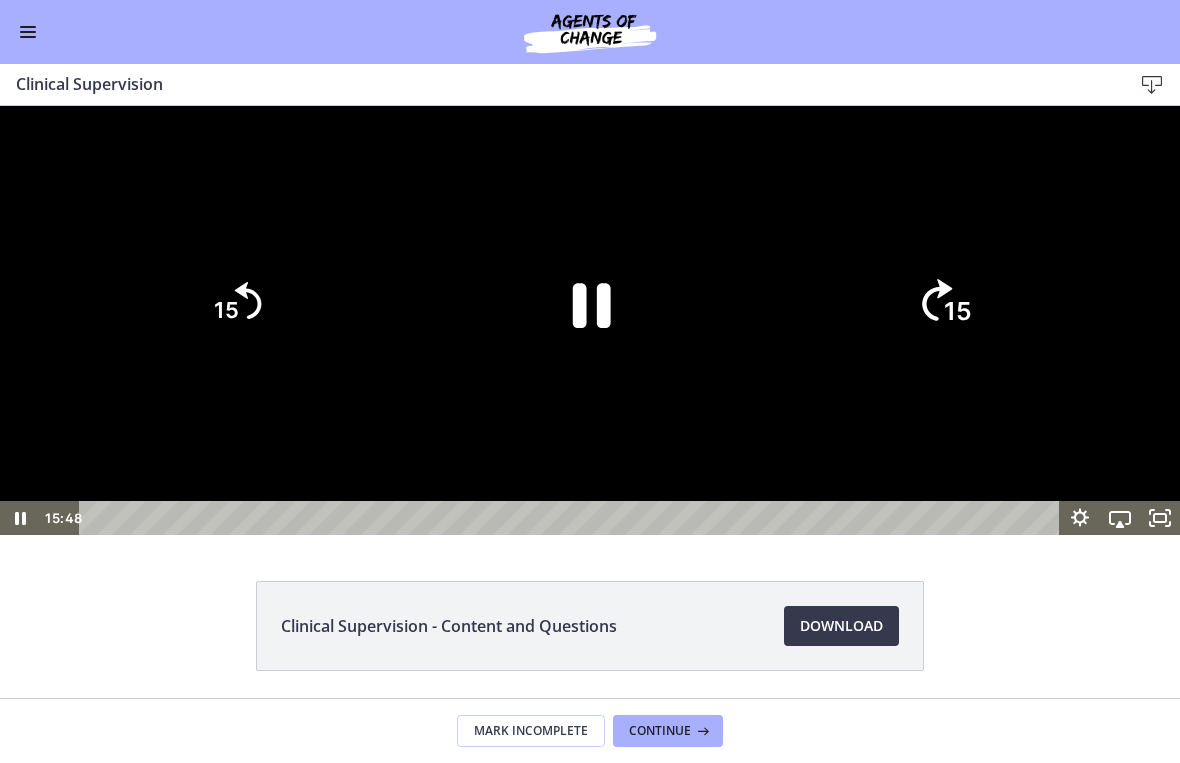 click on "15" 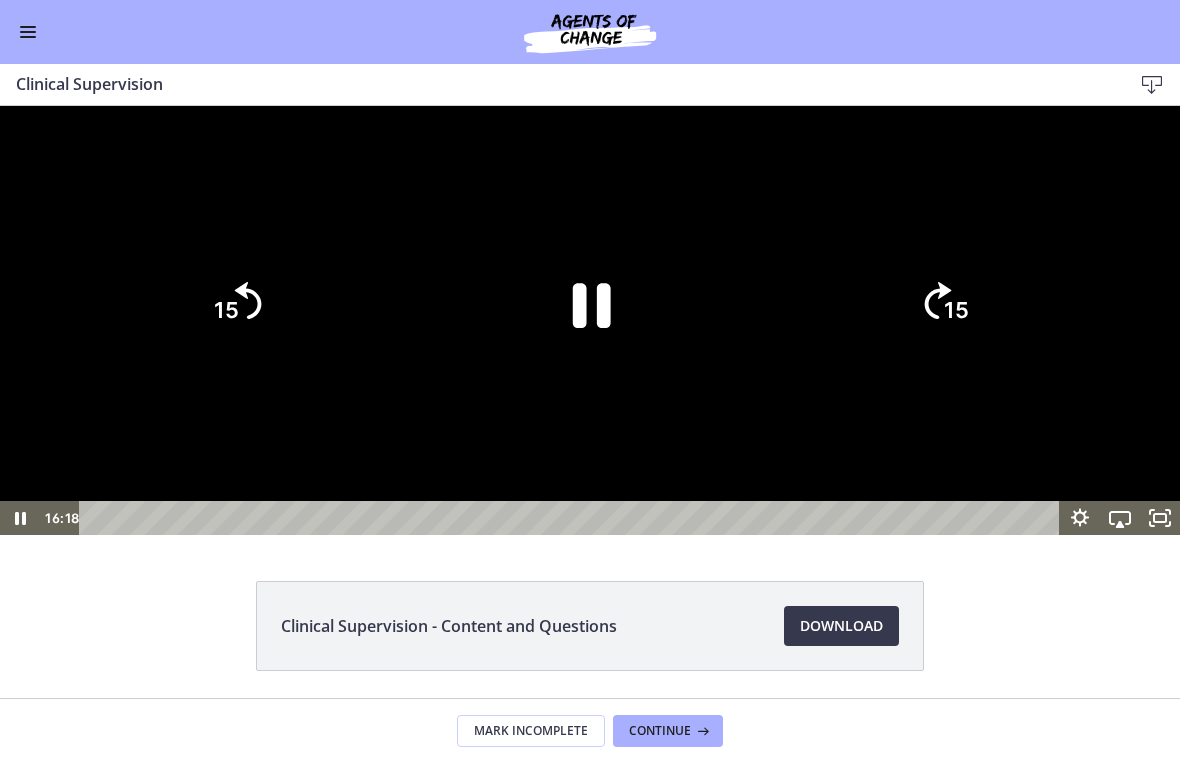 click on "15" 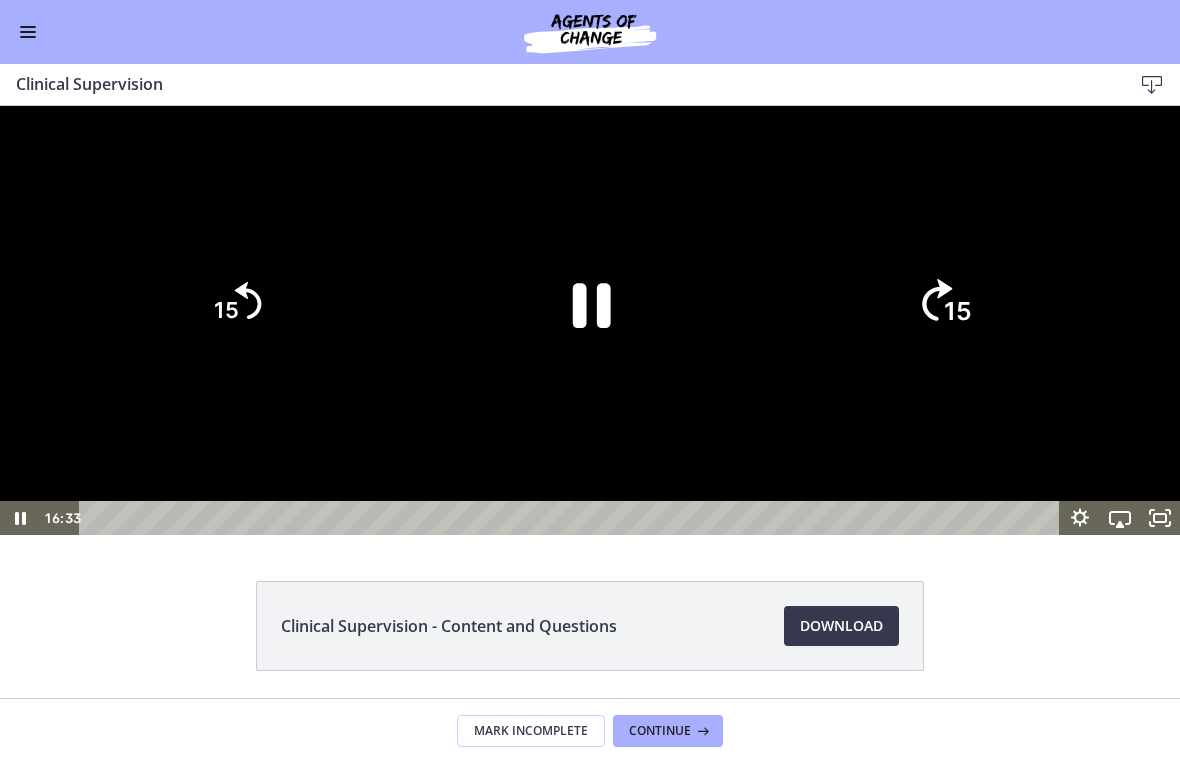 click on "15" 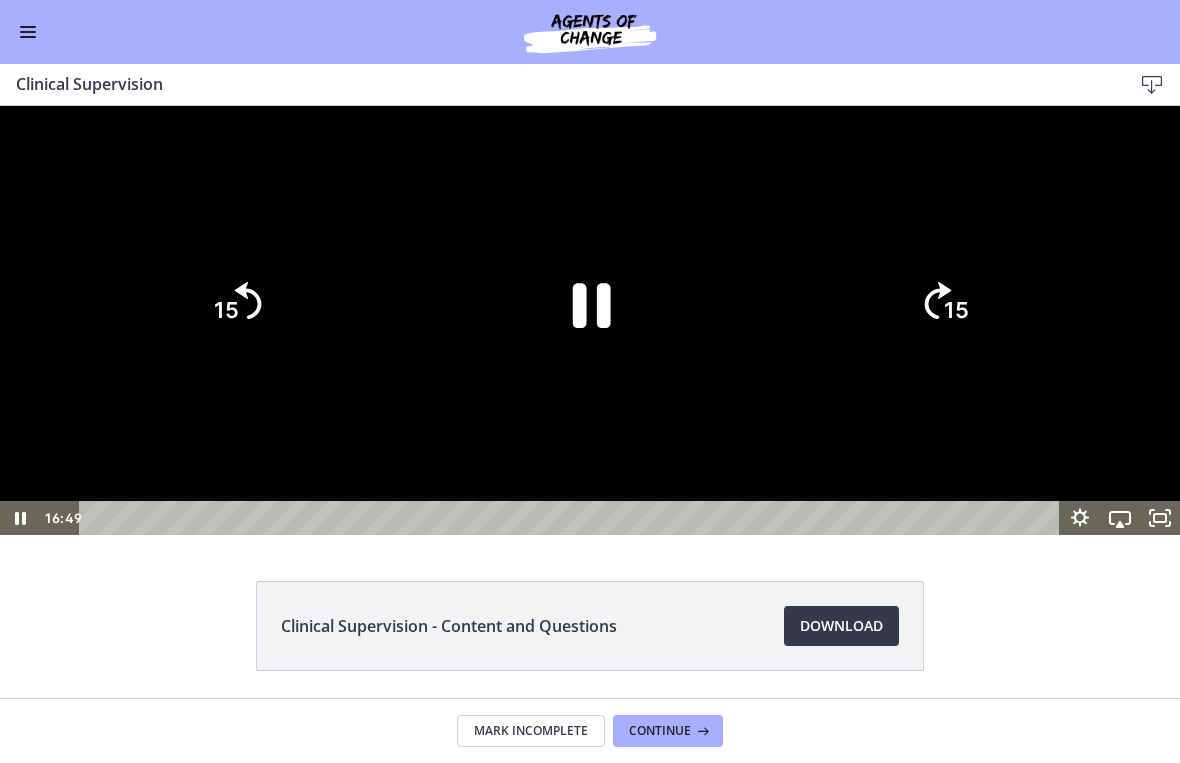 click on "15" 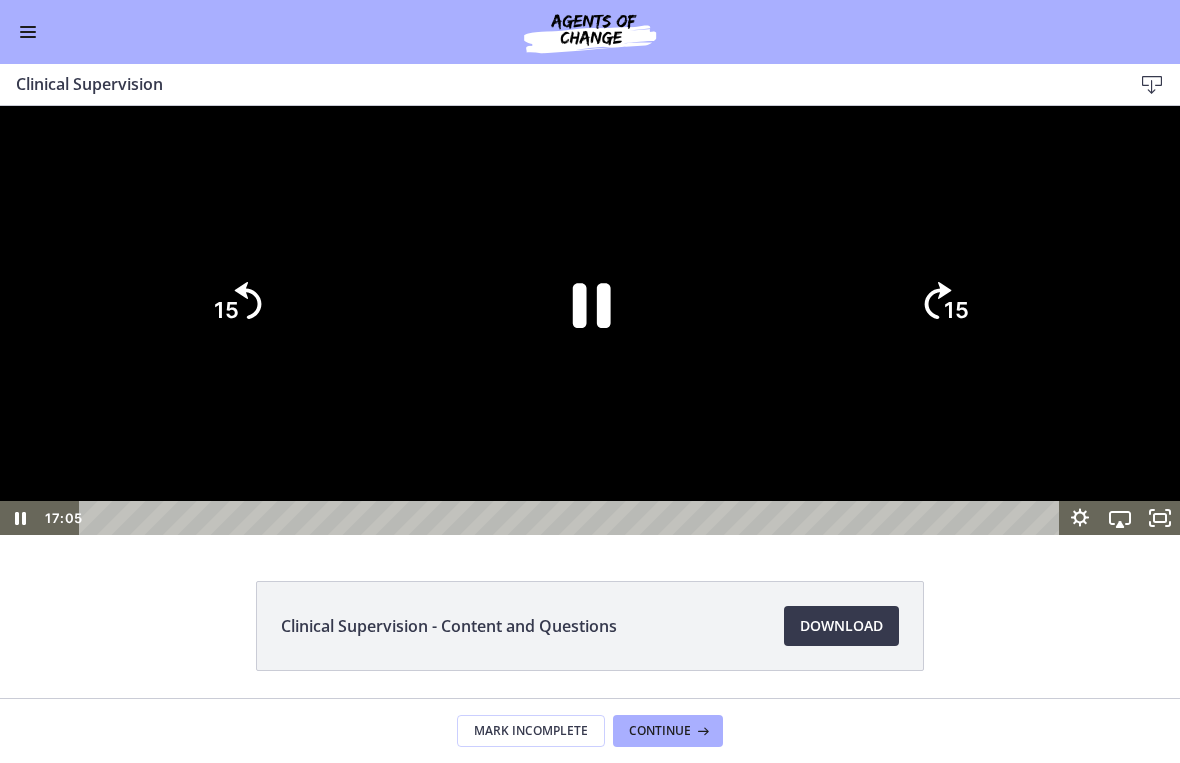 click on "15" 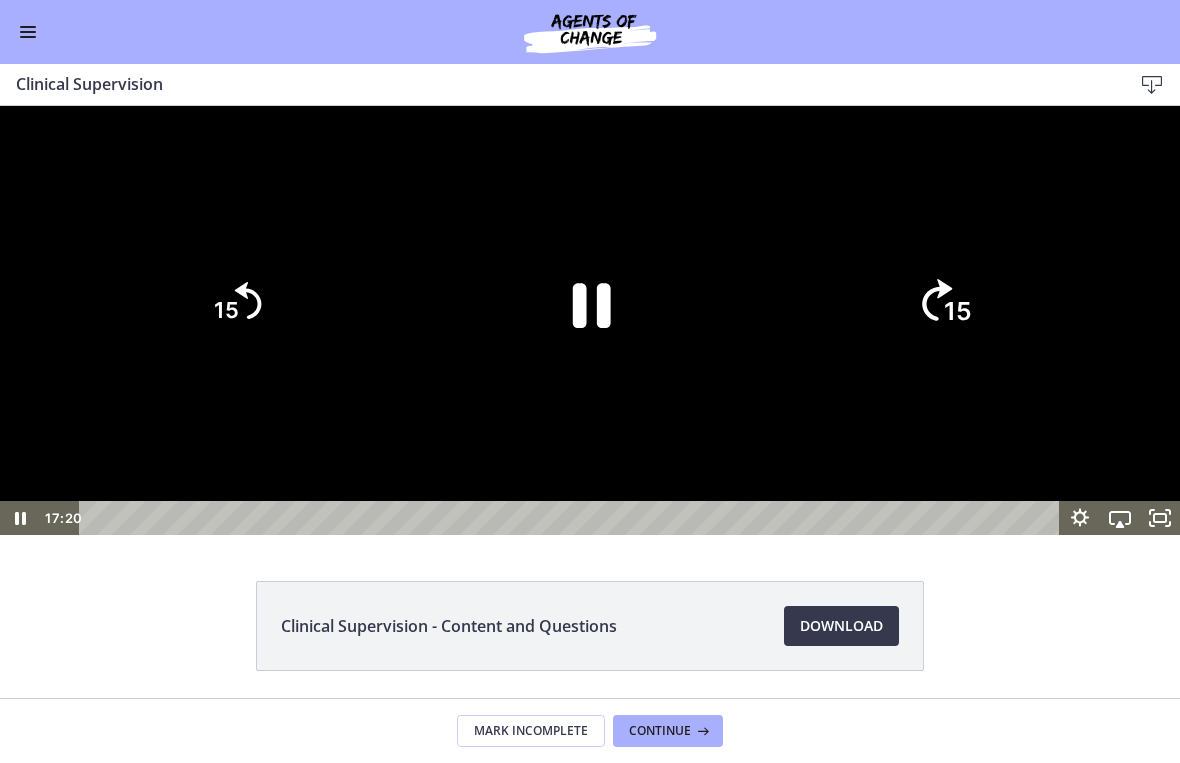 click on "15" 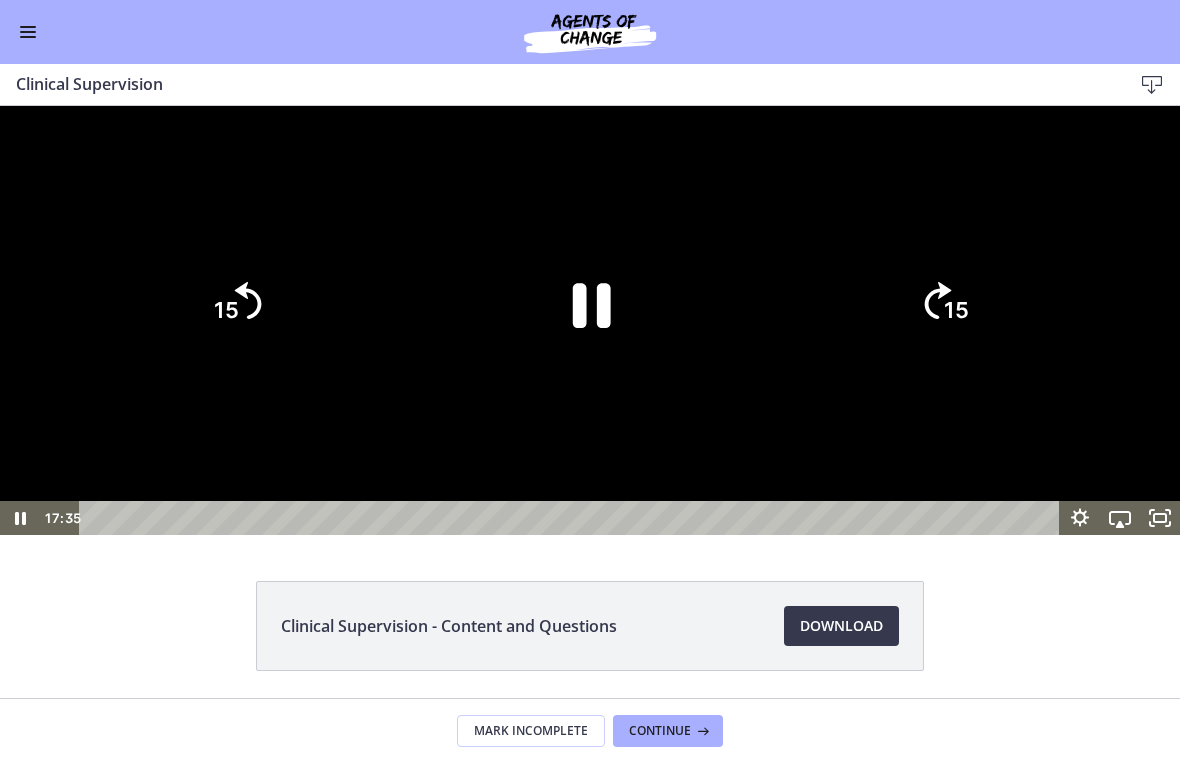 click on "15" 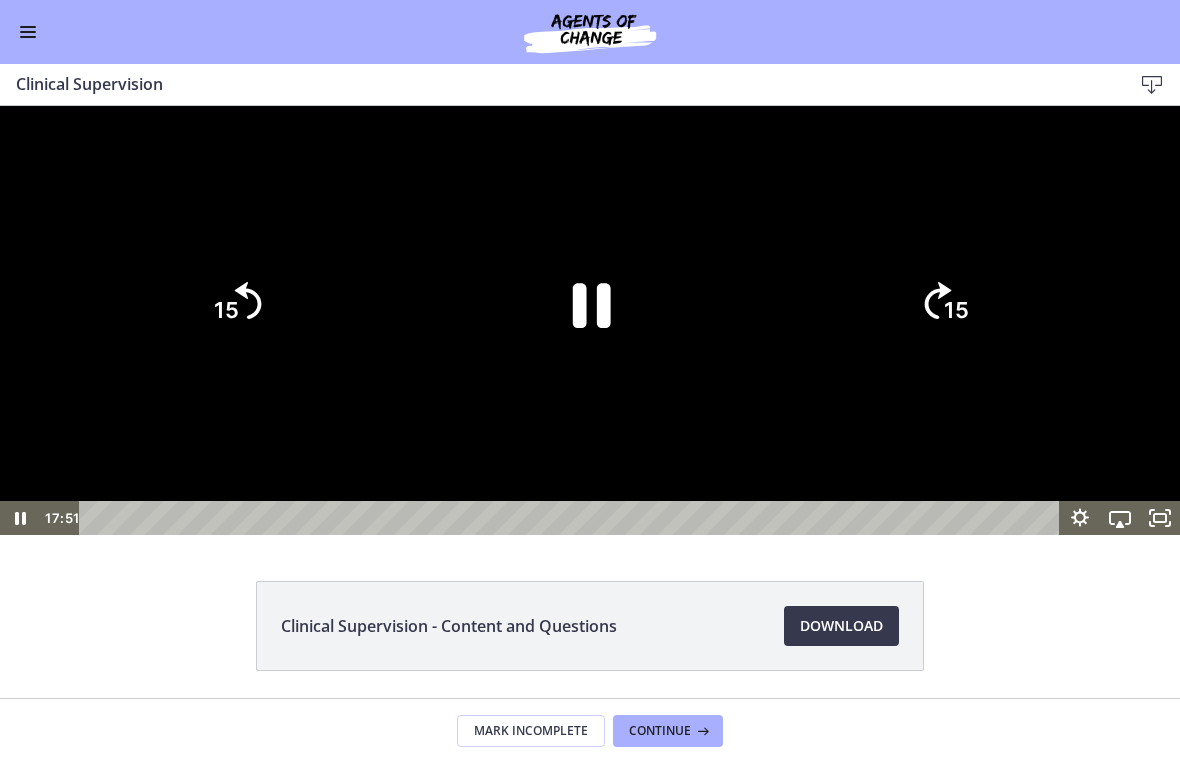 click on "15" 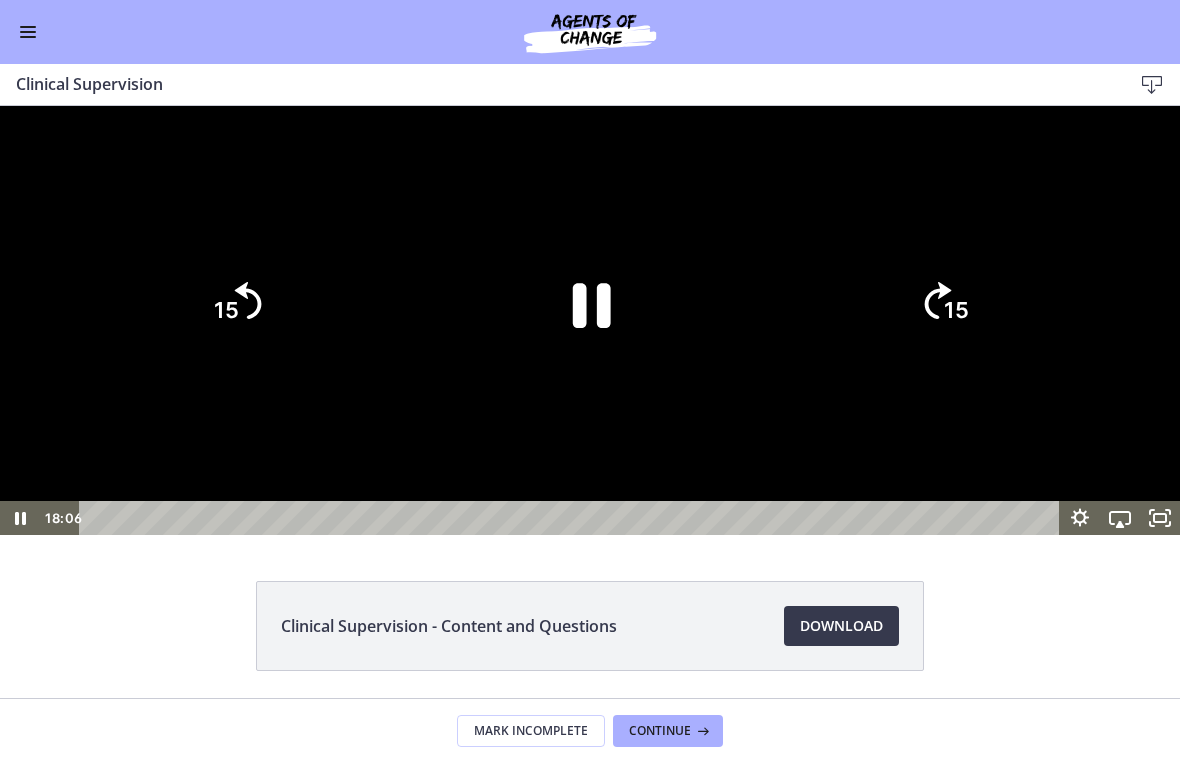 click on "15" 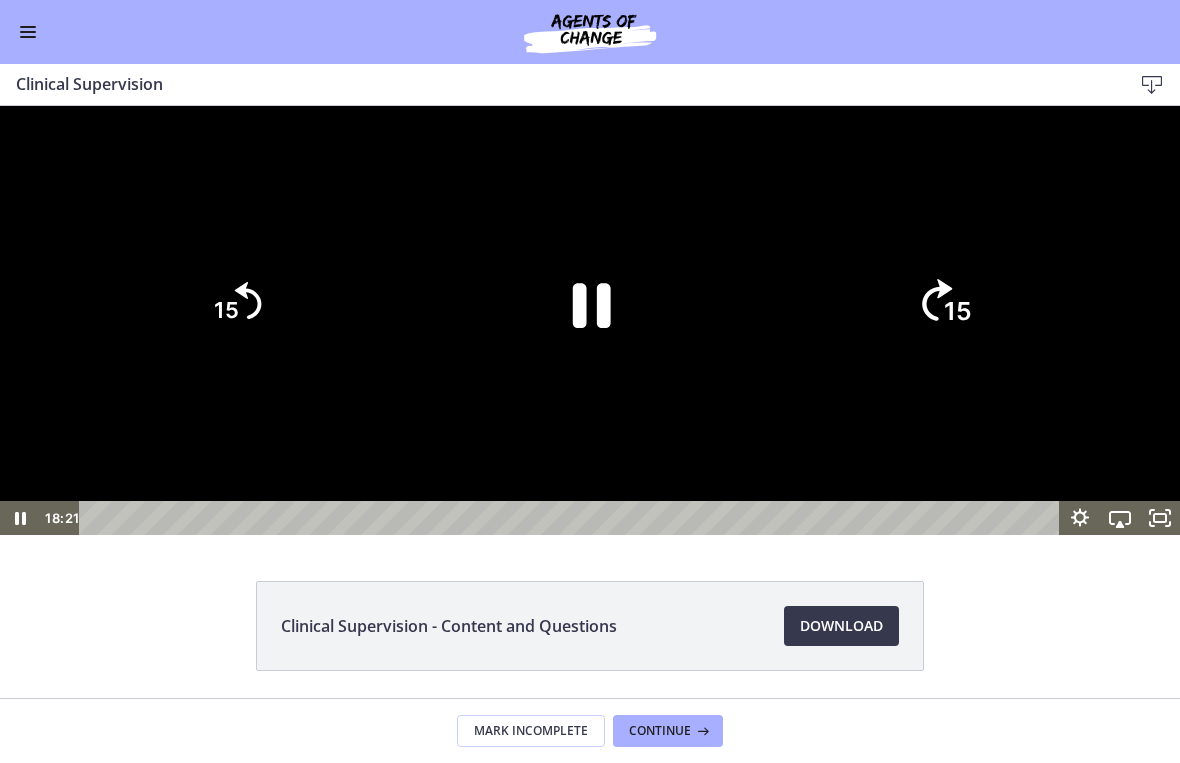 click on "15" 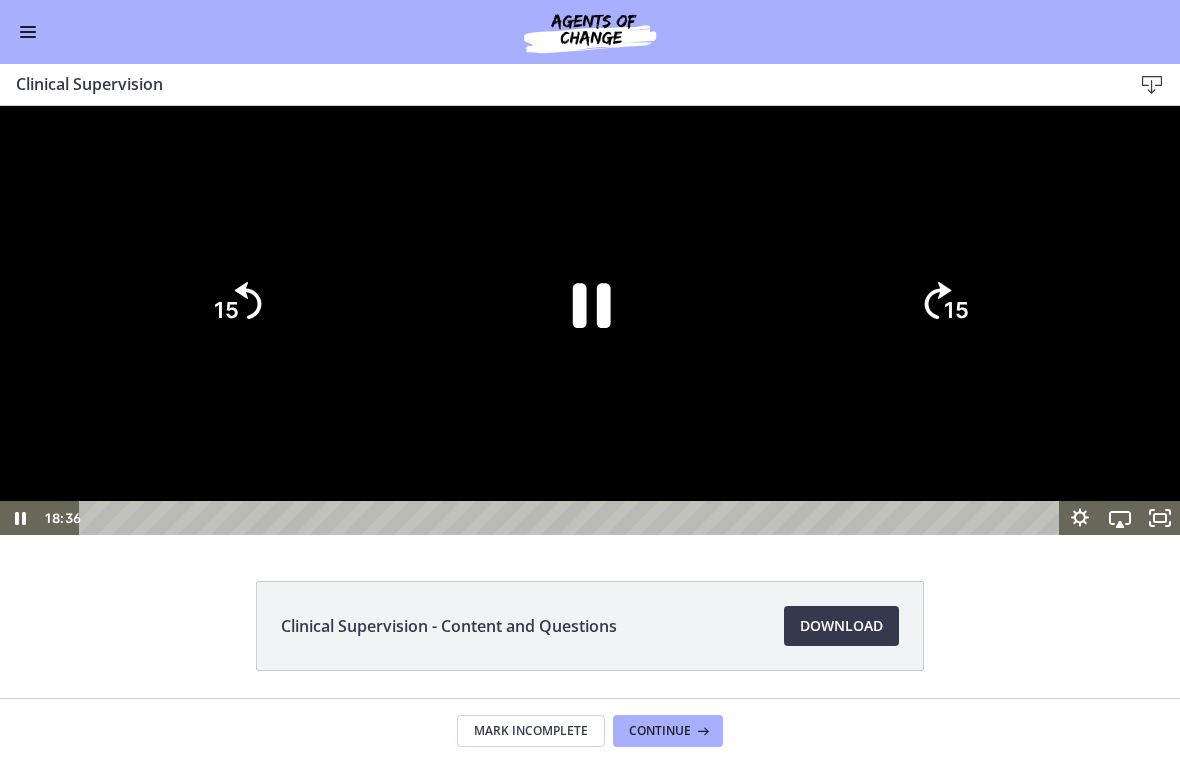 click on "15" 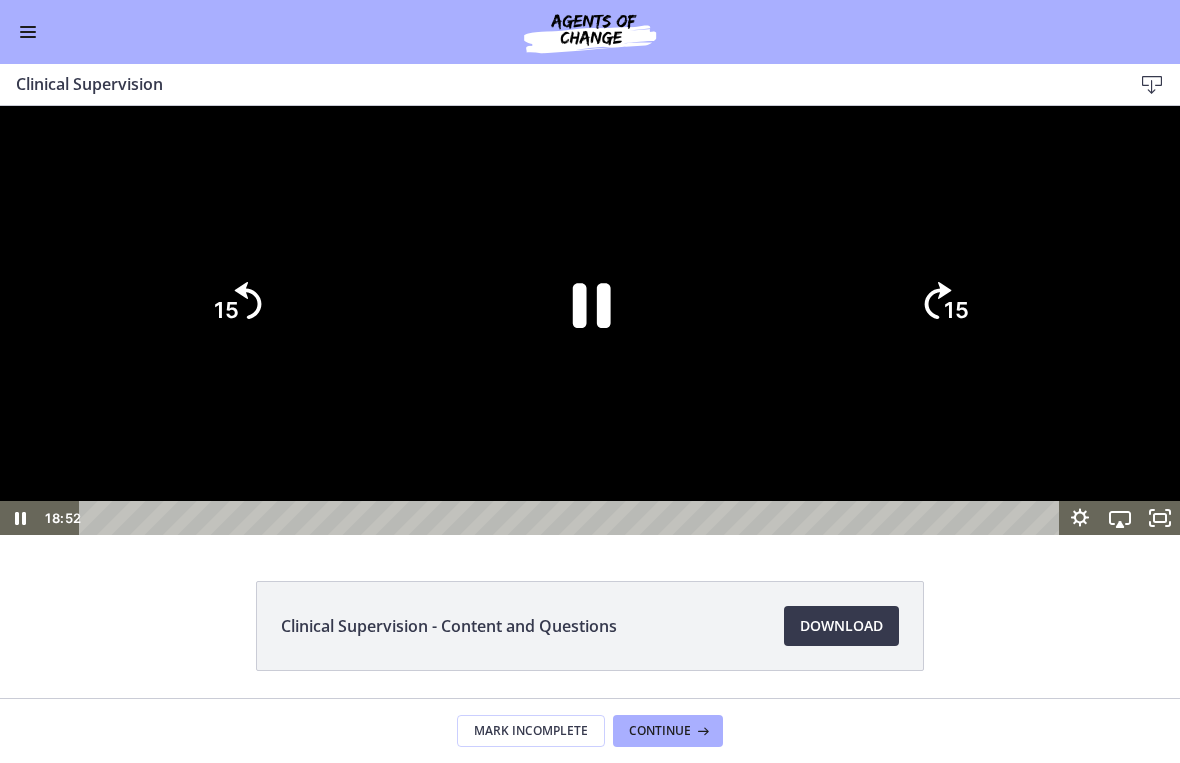 click 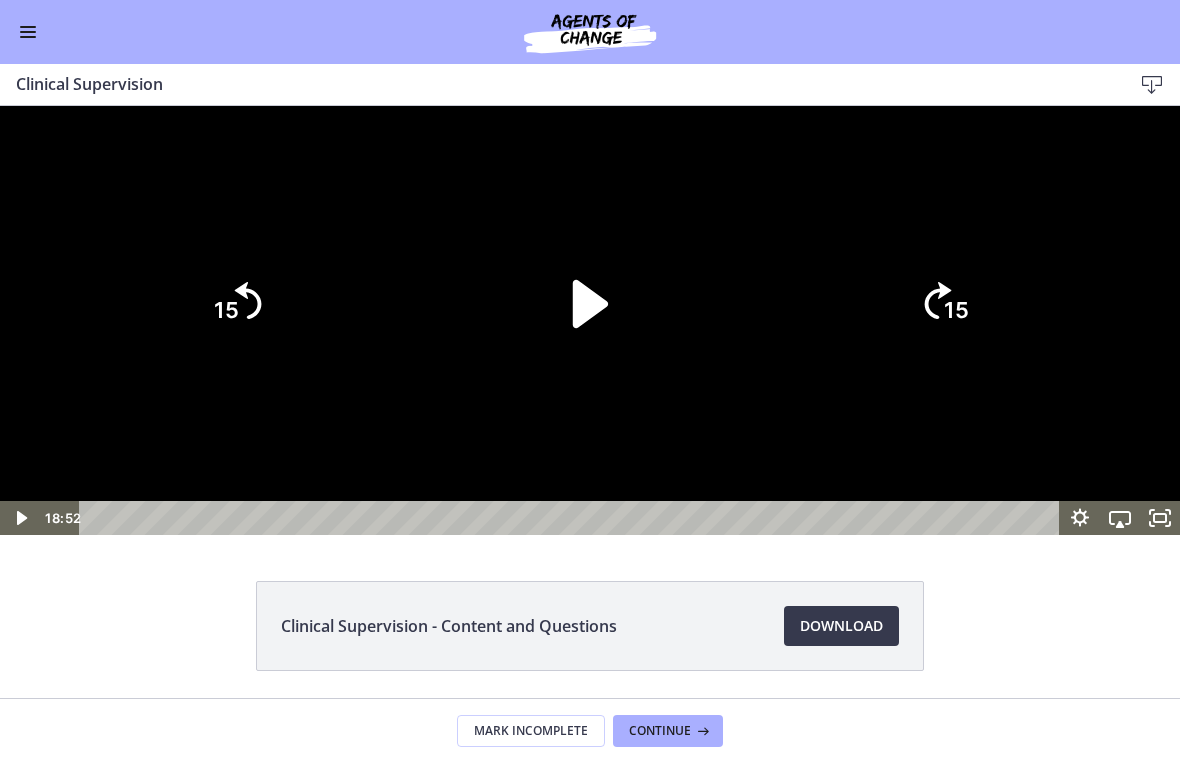 click at bounding box center [590, 320] 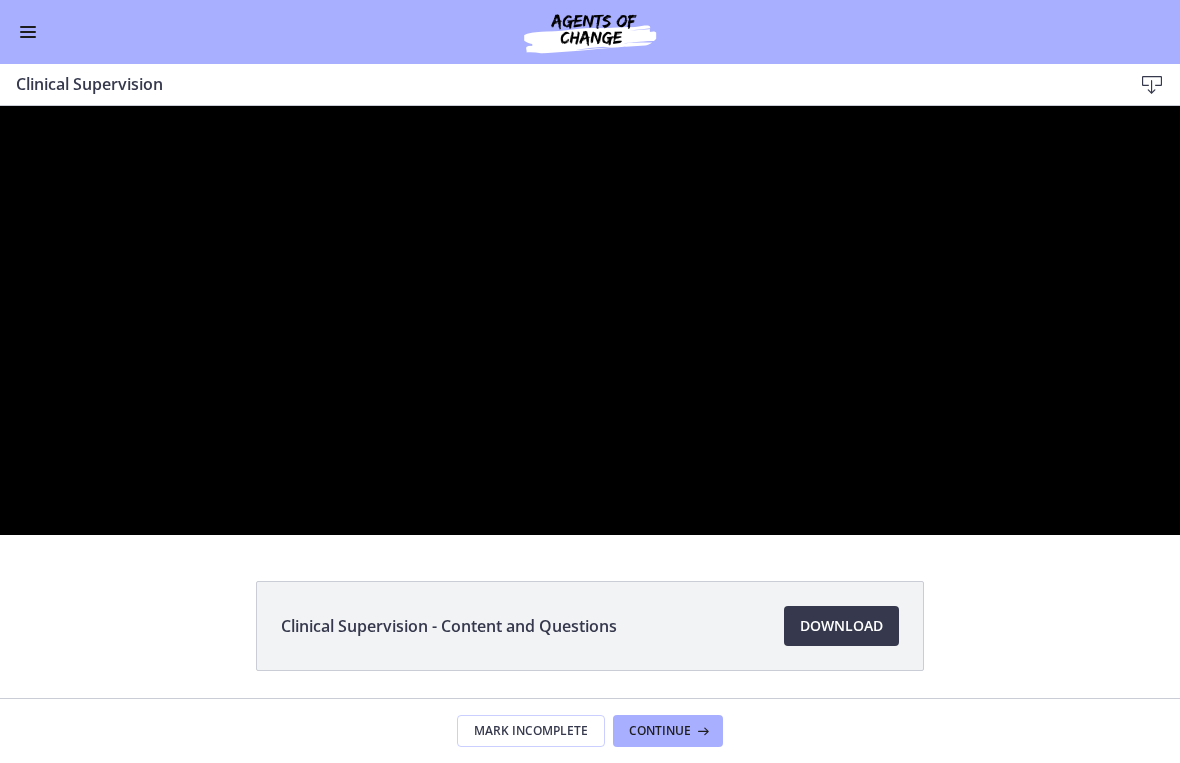 click at bounding box center [590, 320] 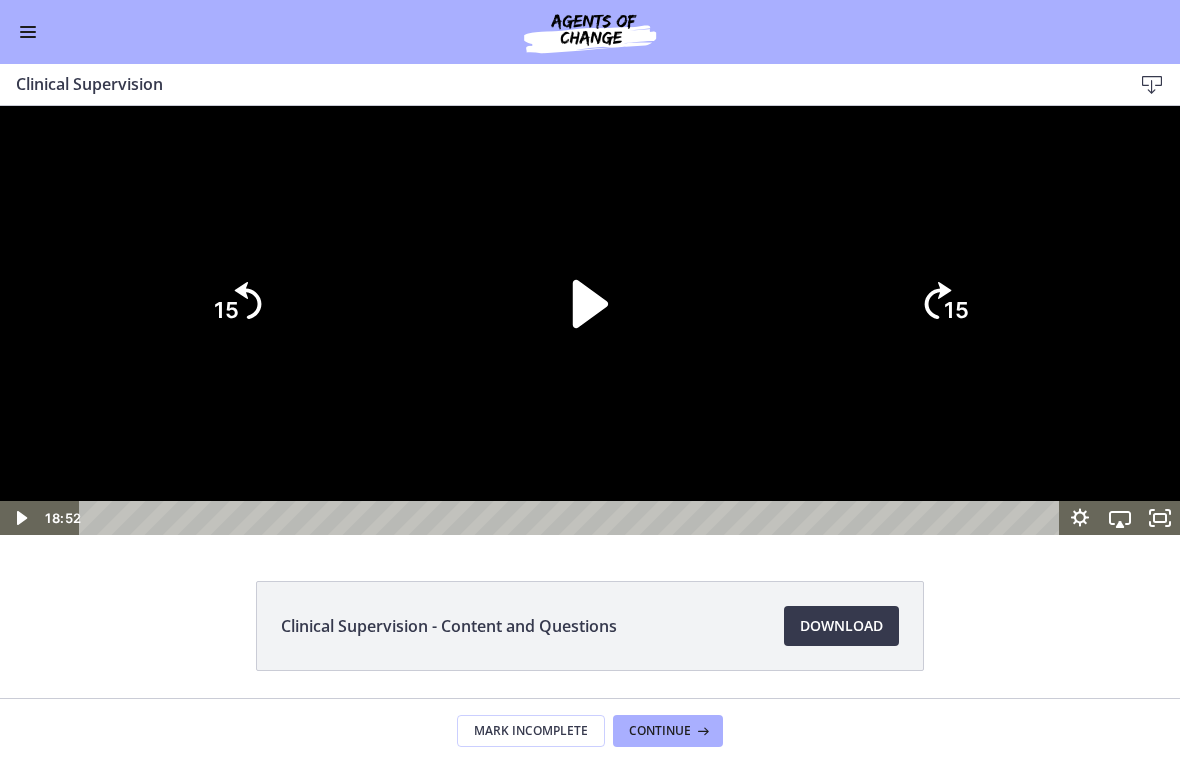 click on "15" 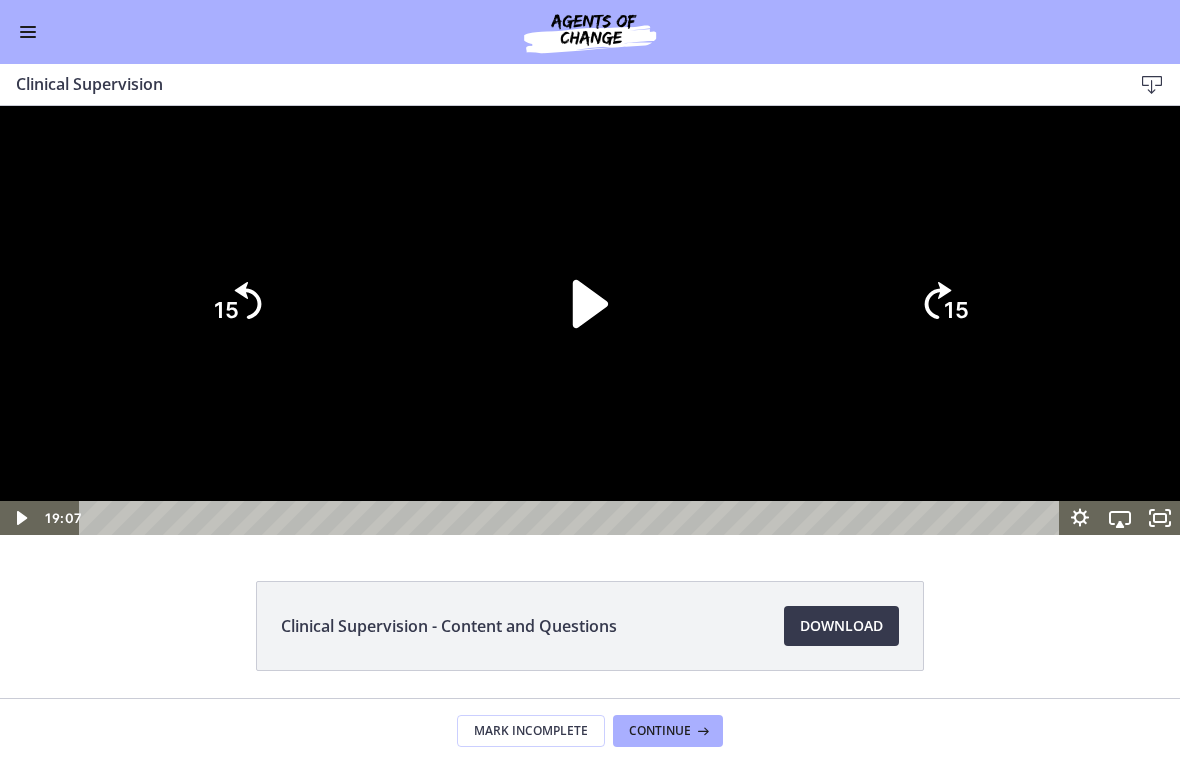 click on "15" 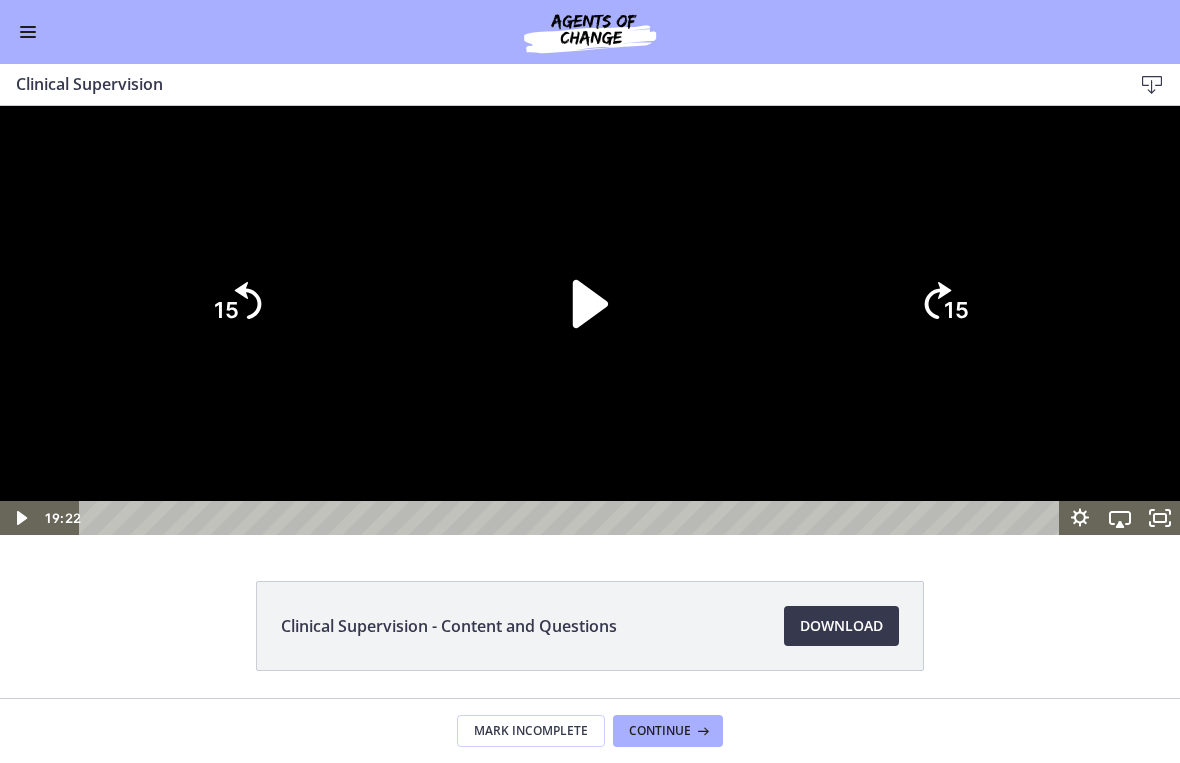 click on "15" 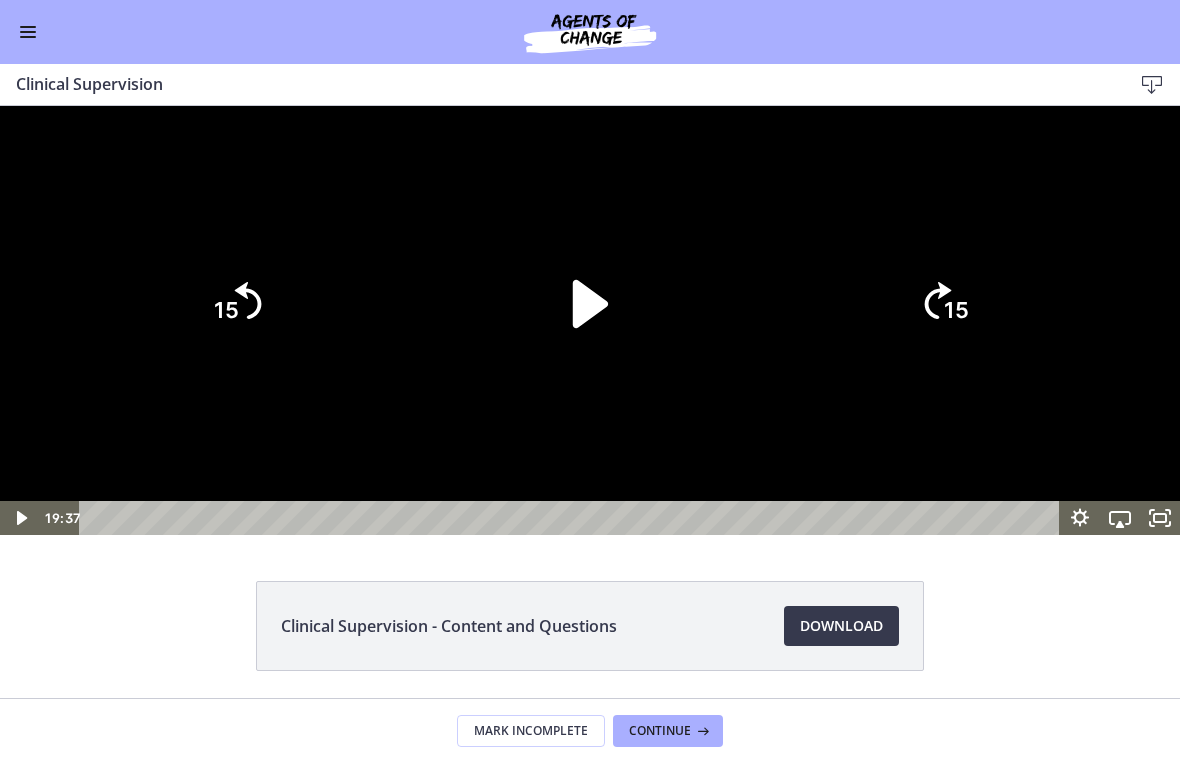 click on "15" 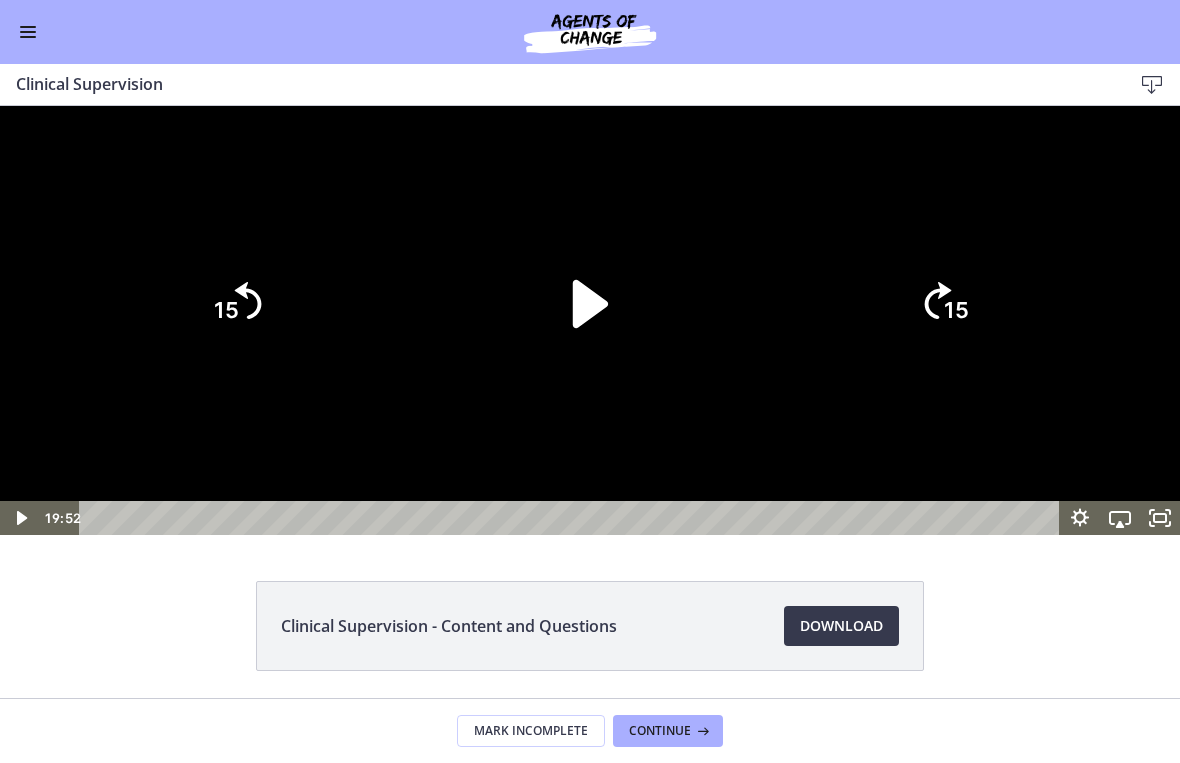 click on "15" 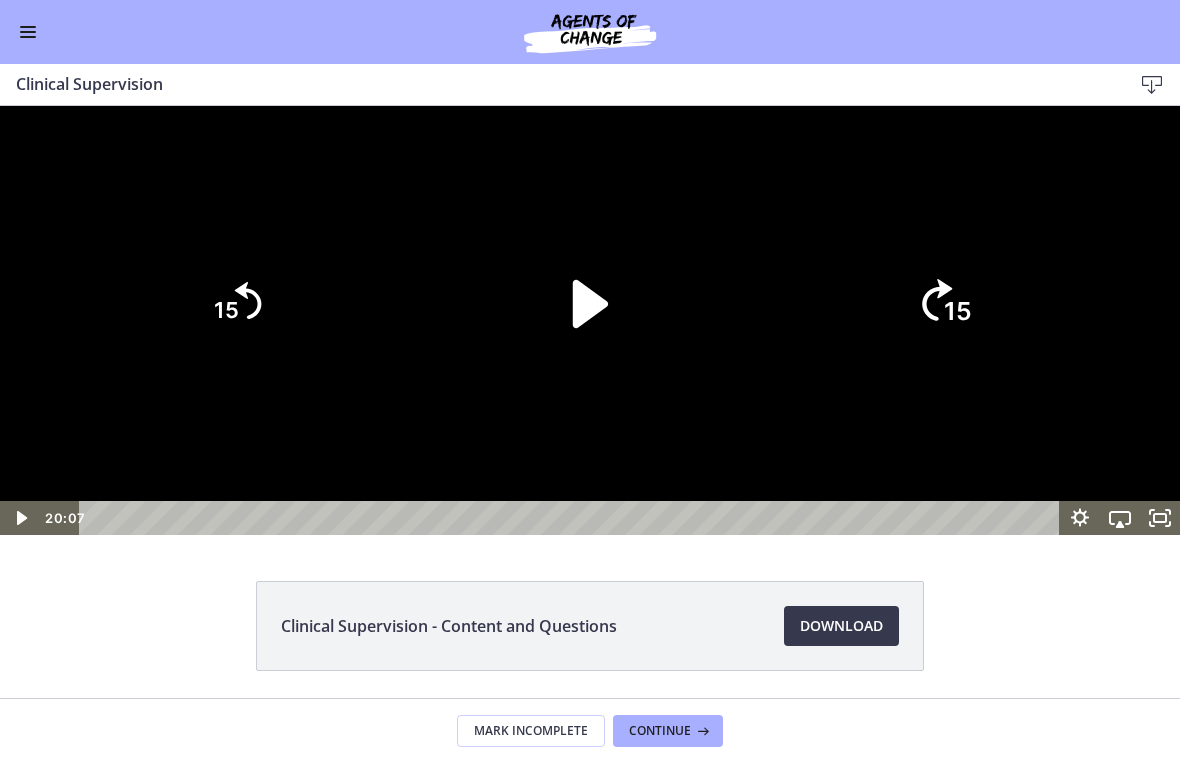 click on "15" 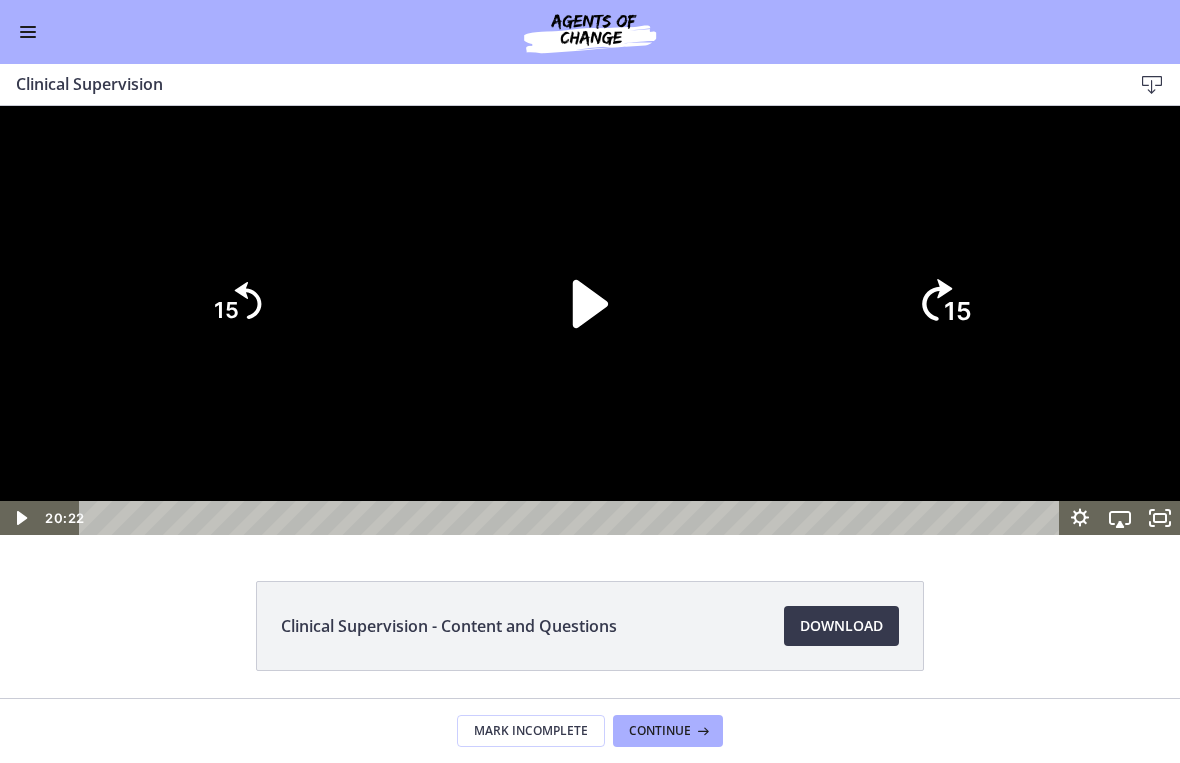 click on "15" 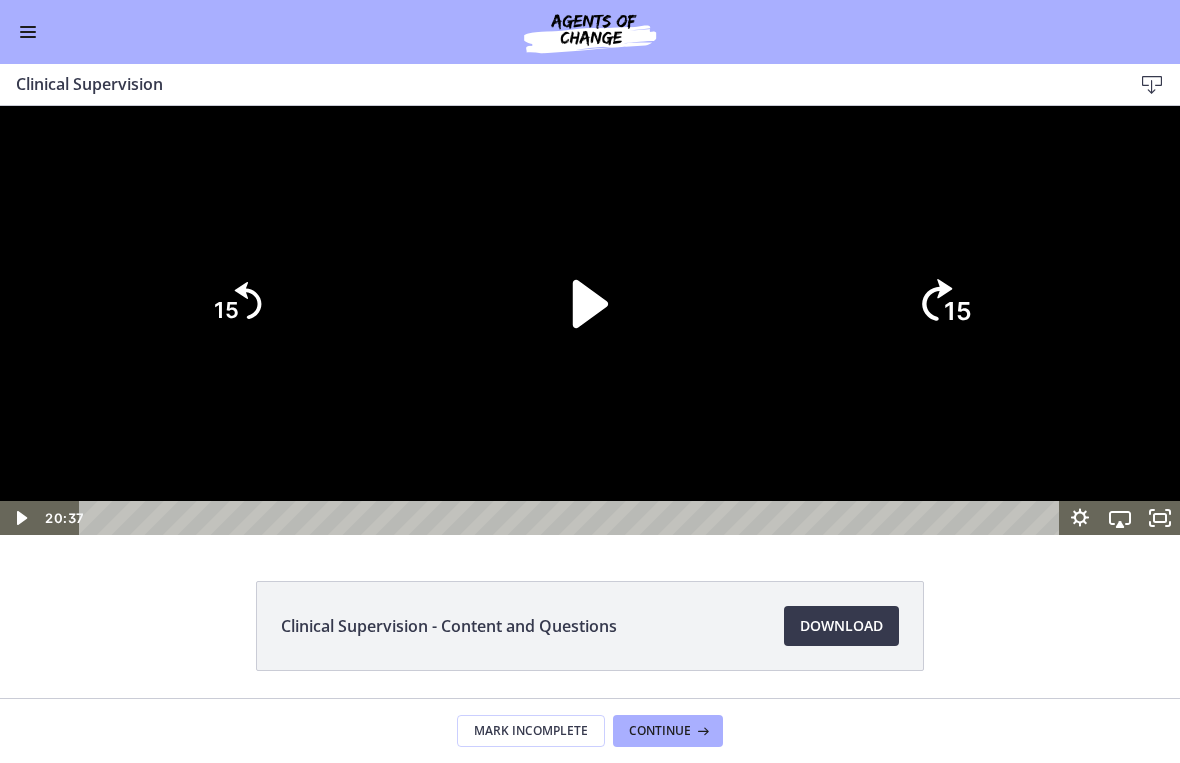 click on "15" 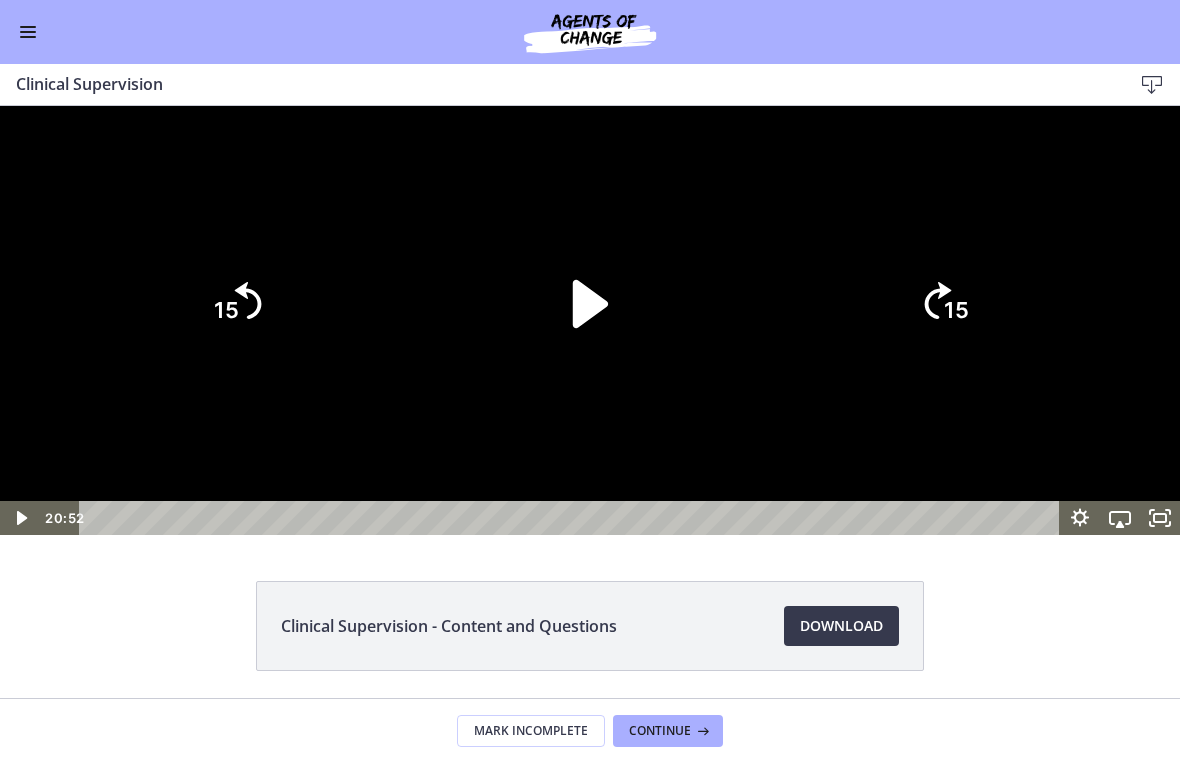 click on "15" 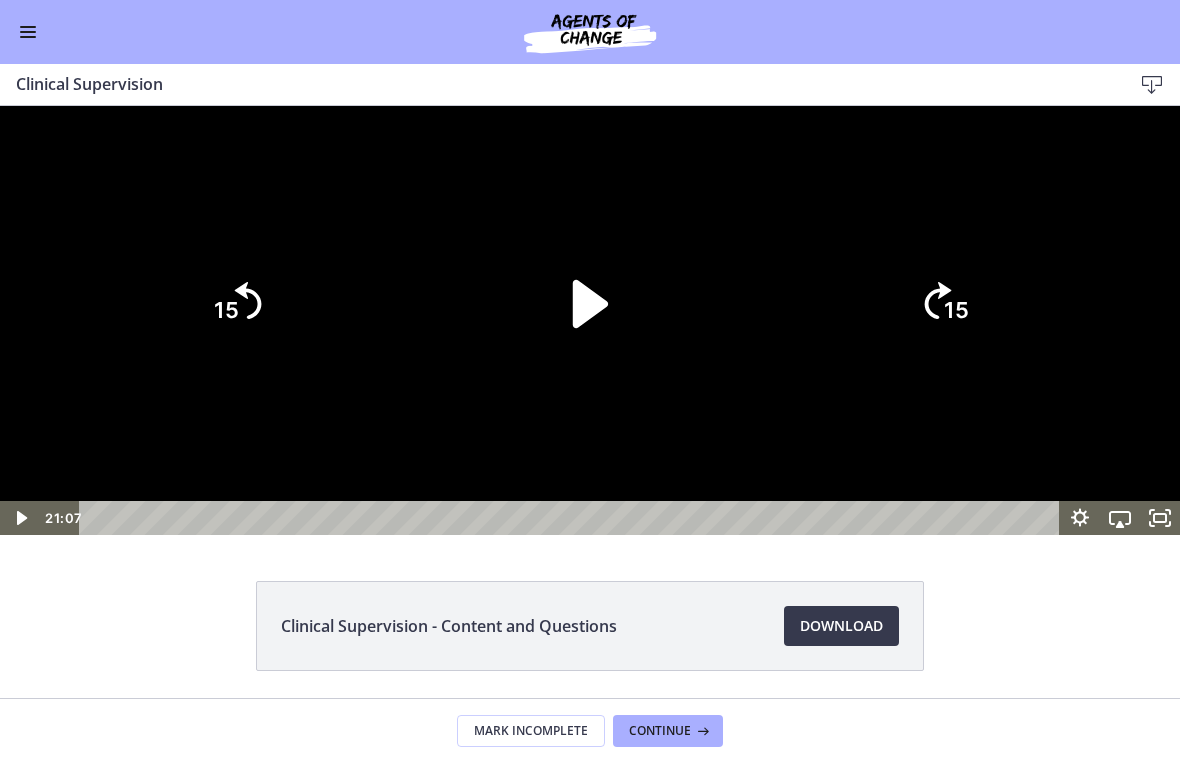 click on "15" 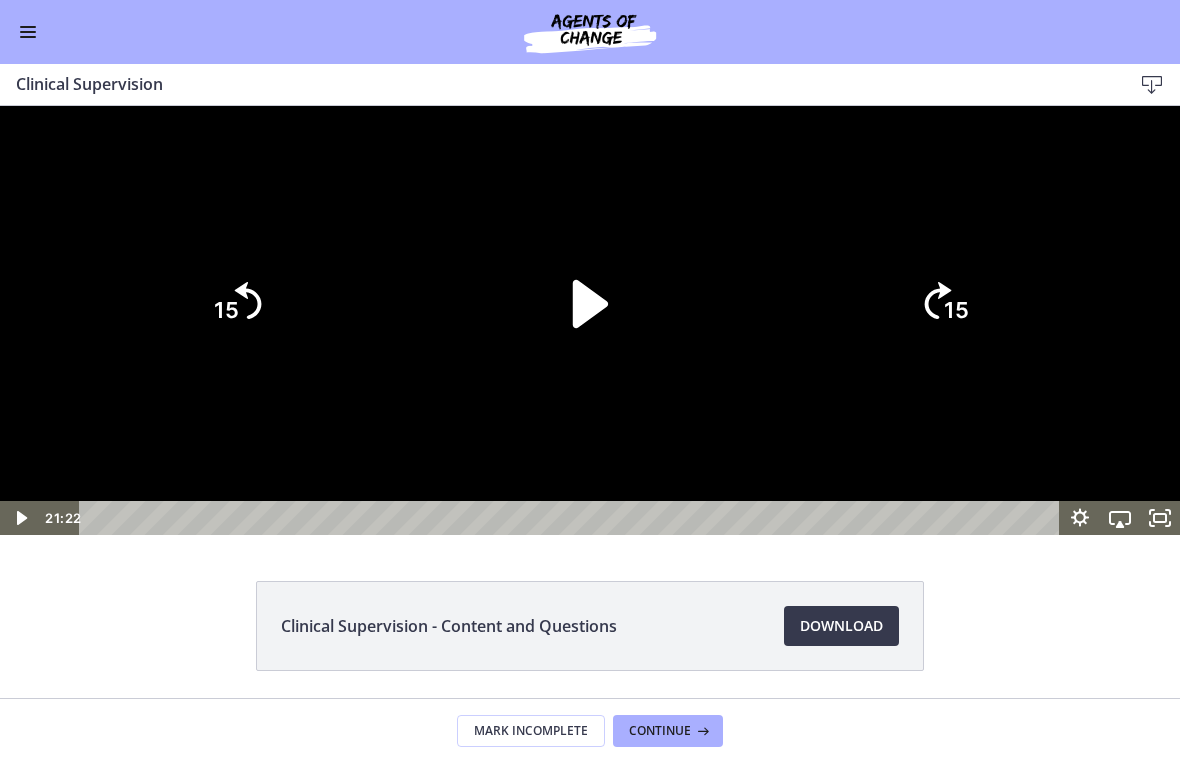 click on "15" 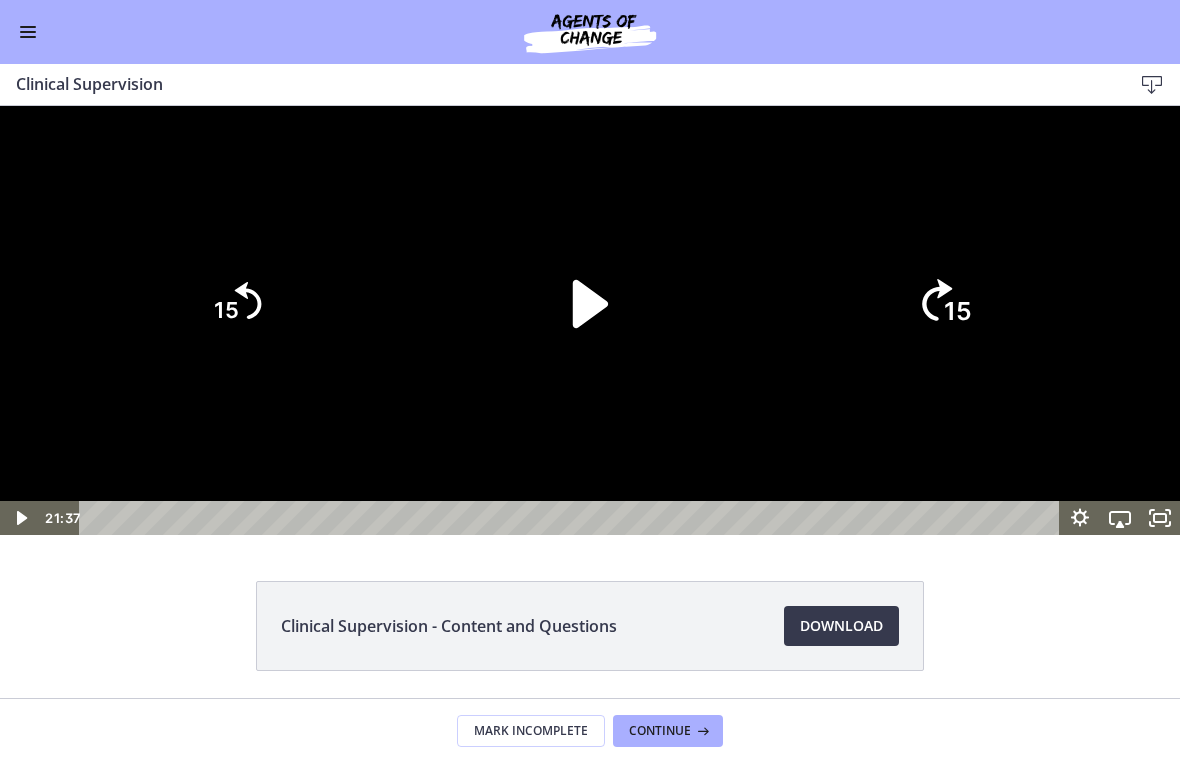 click on "15" 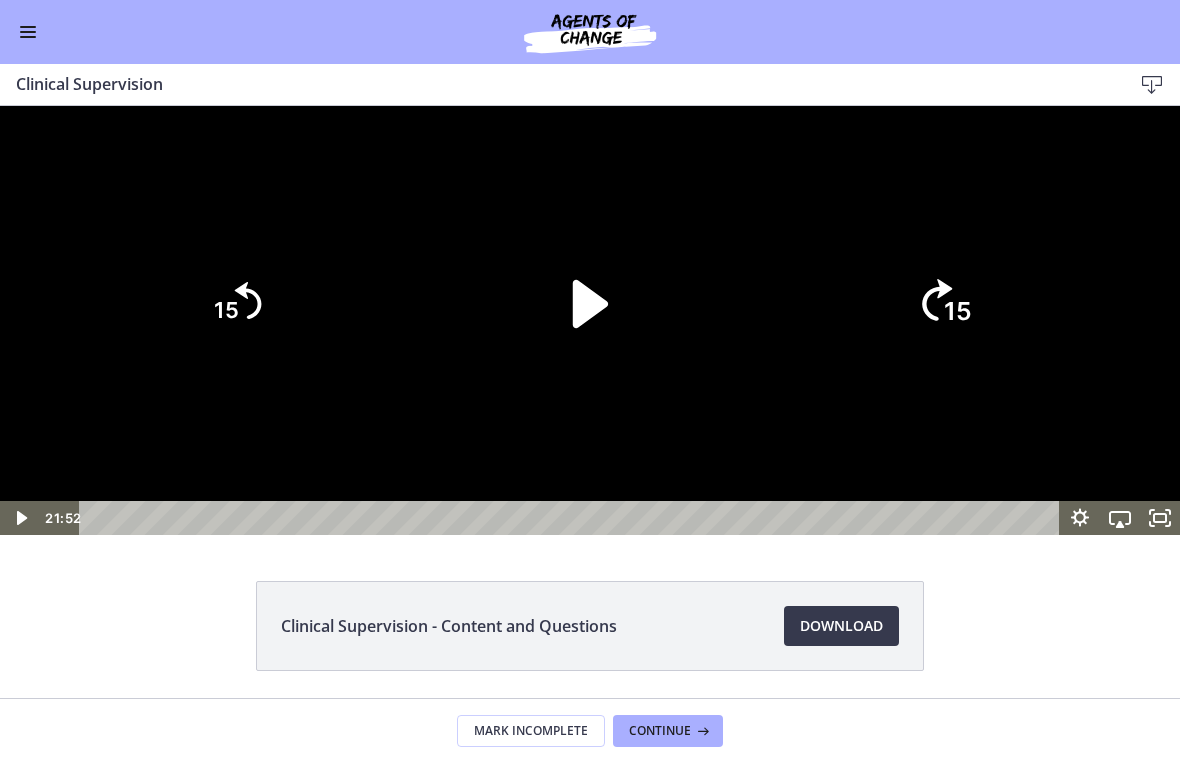click on "15" 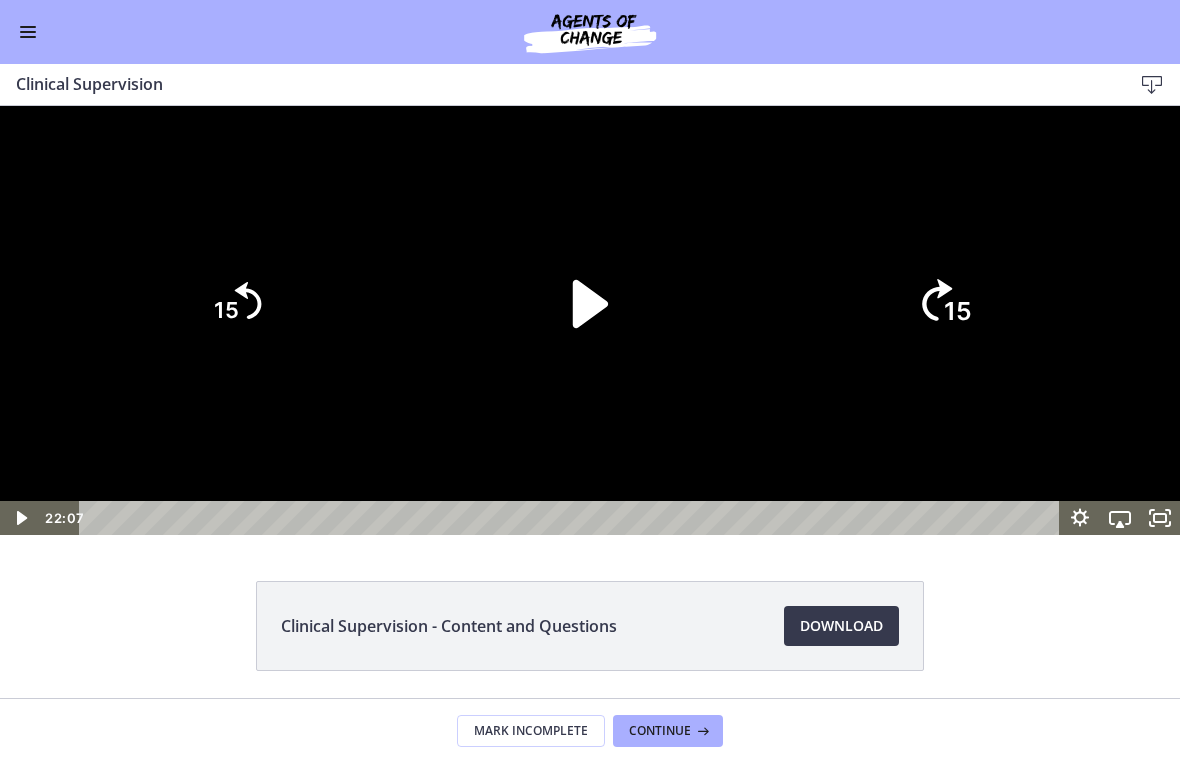 click on "15" 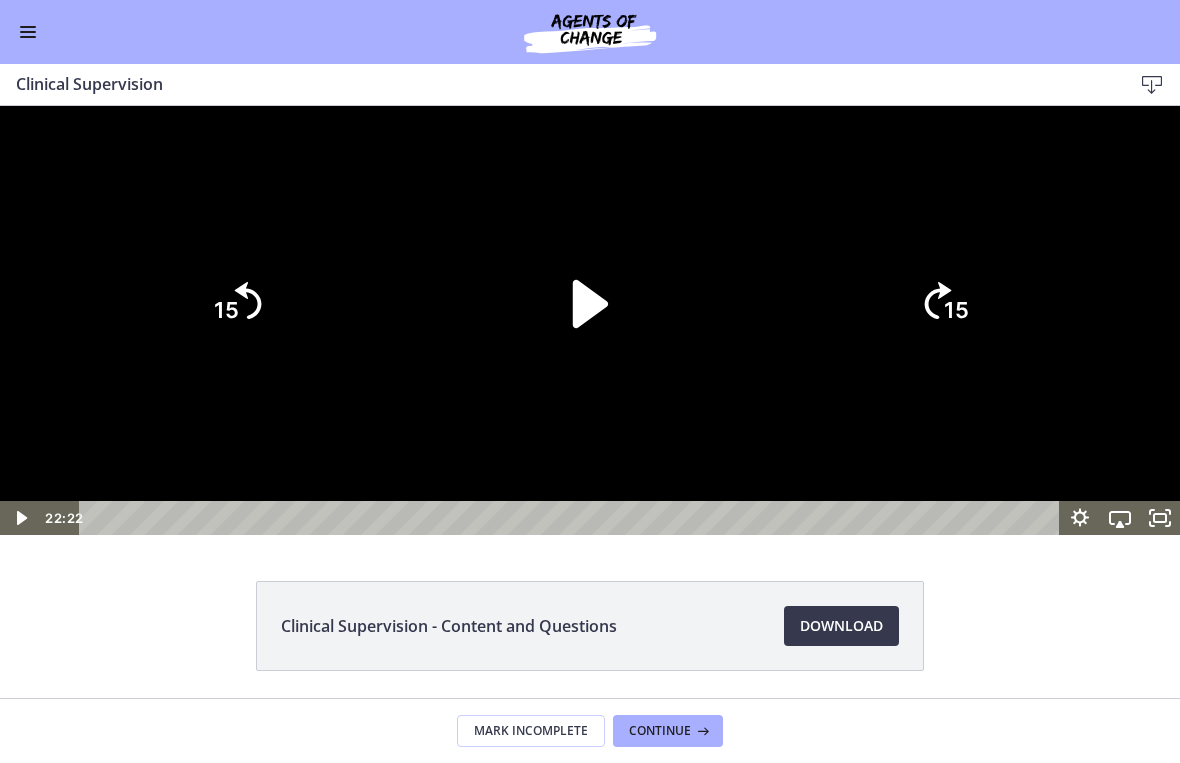 click on "15" 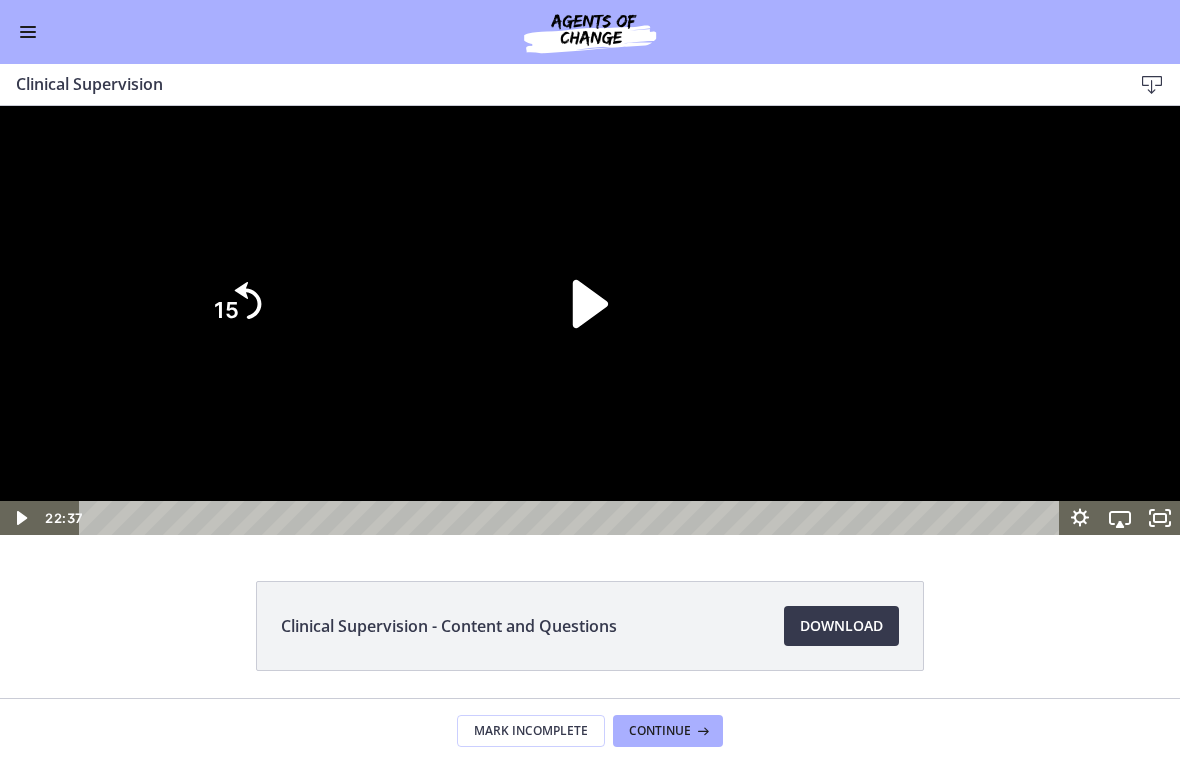 click on "15" 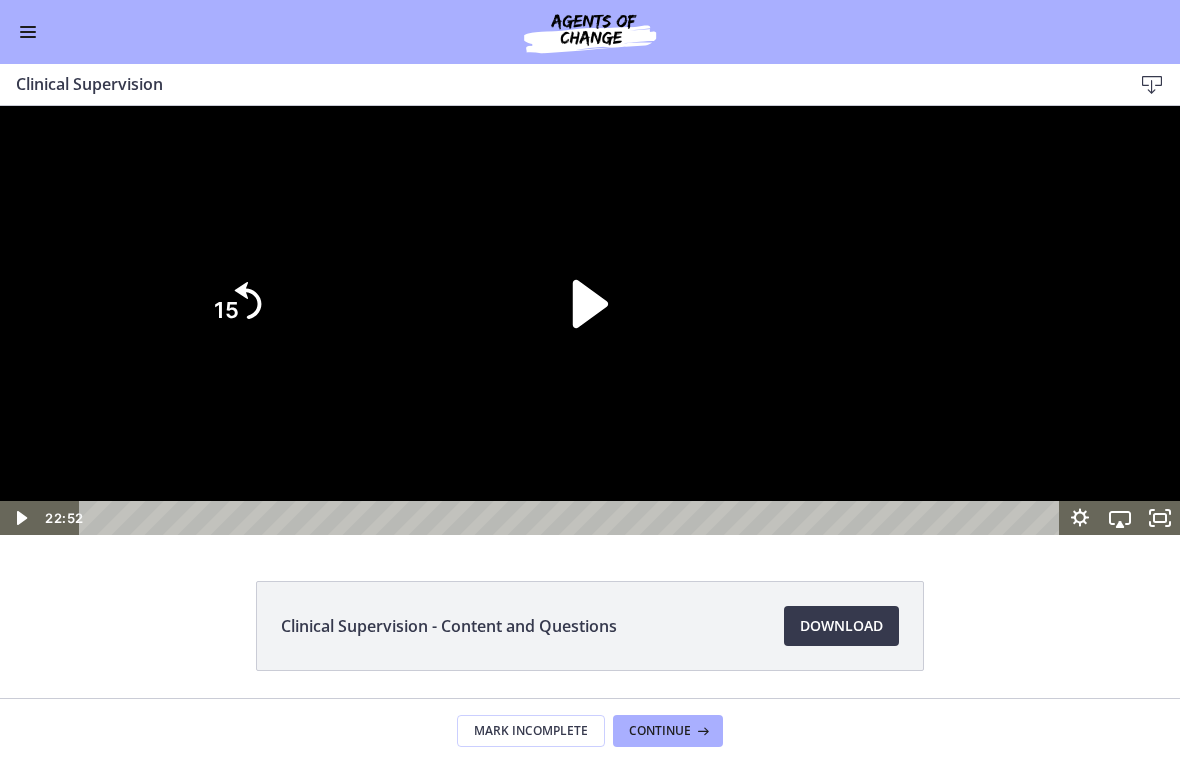 click 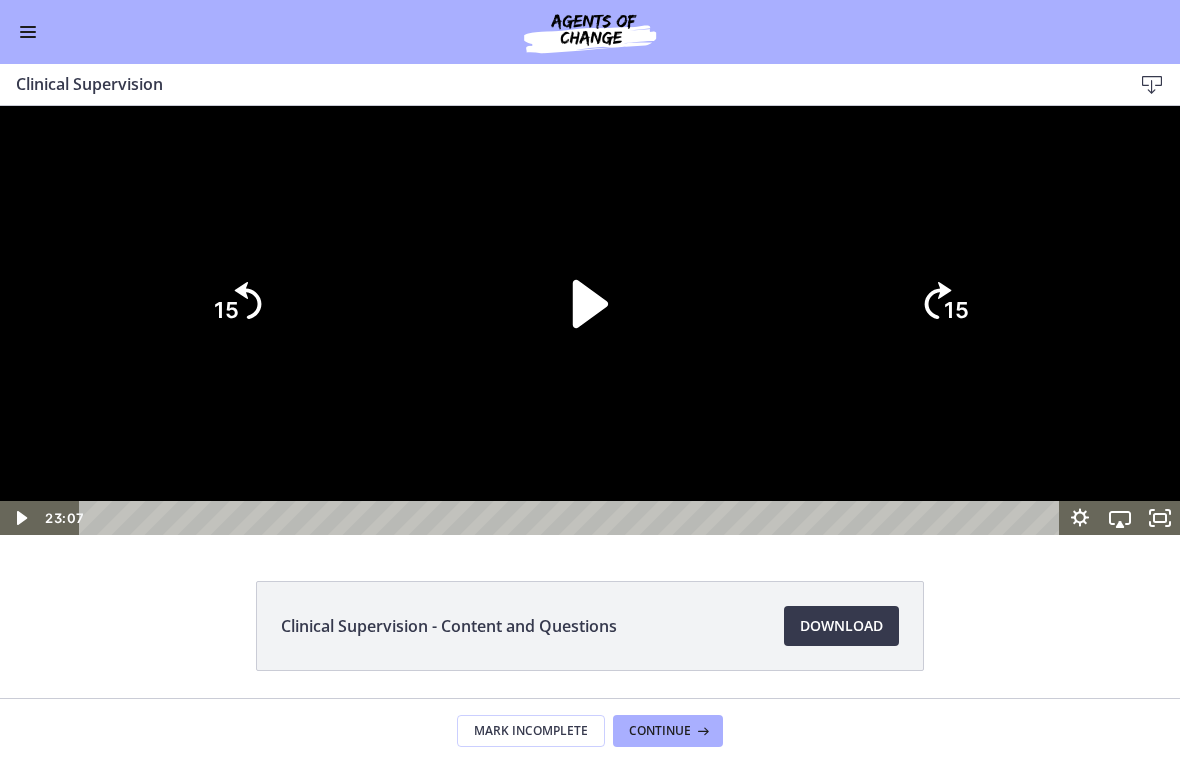 click 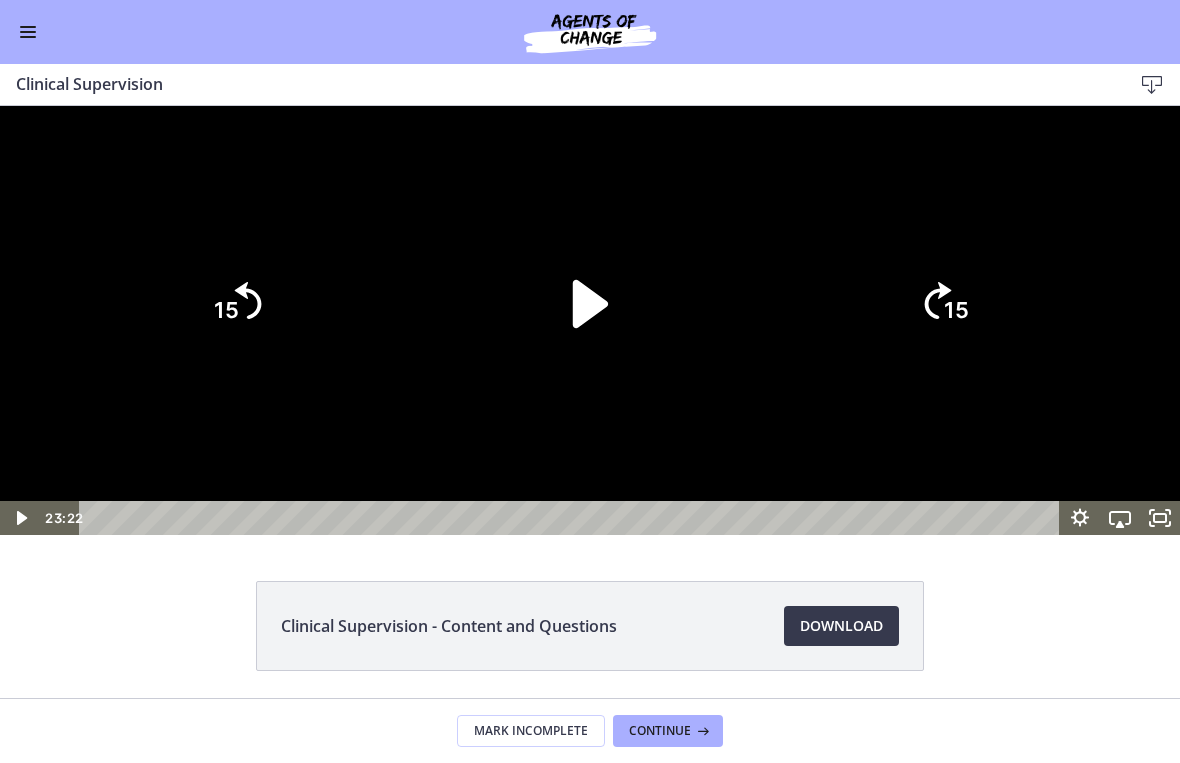 click on "15" 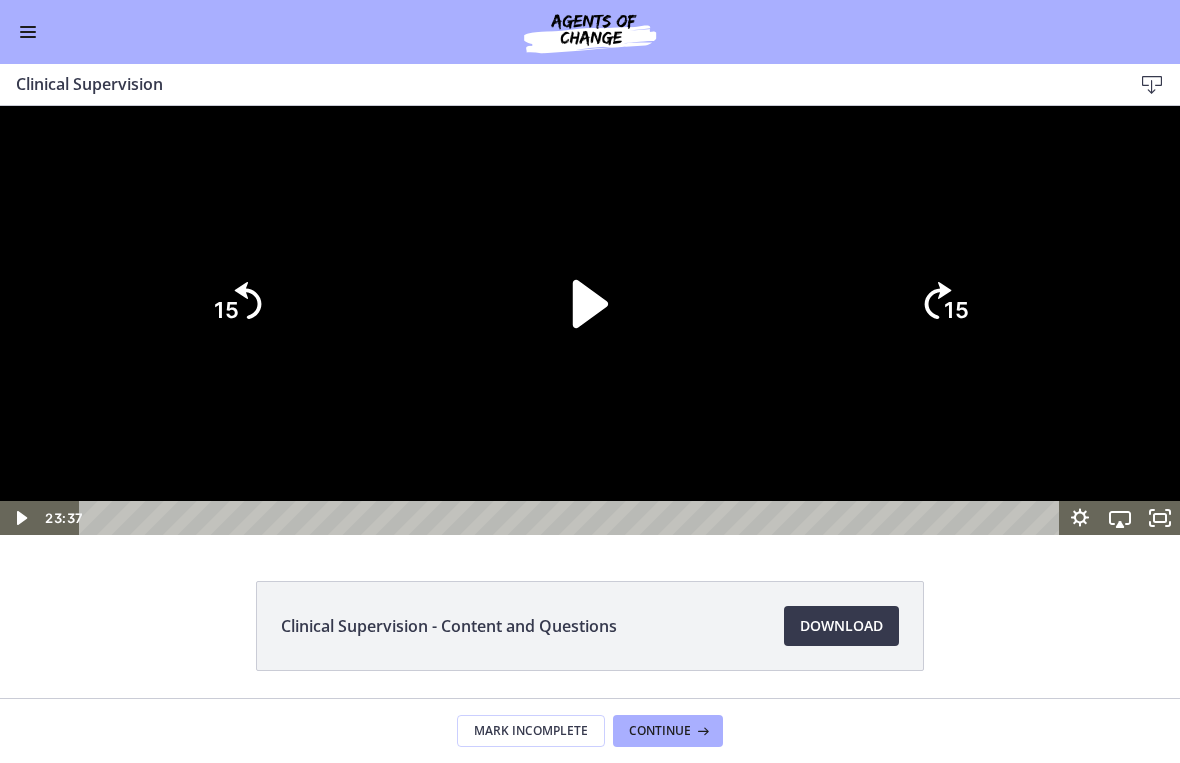 click on "15" 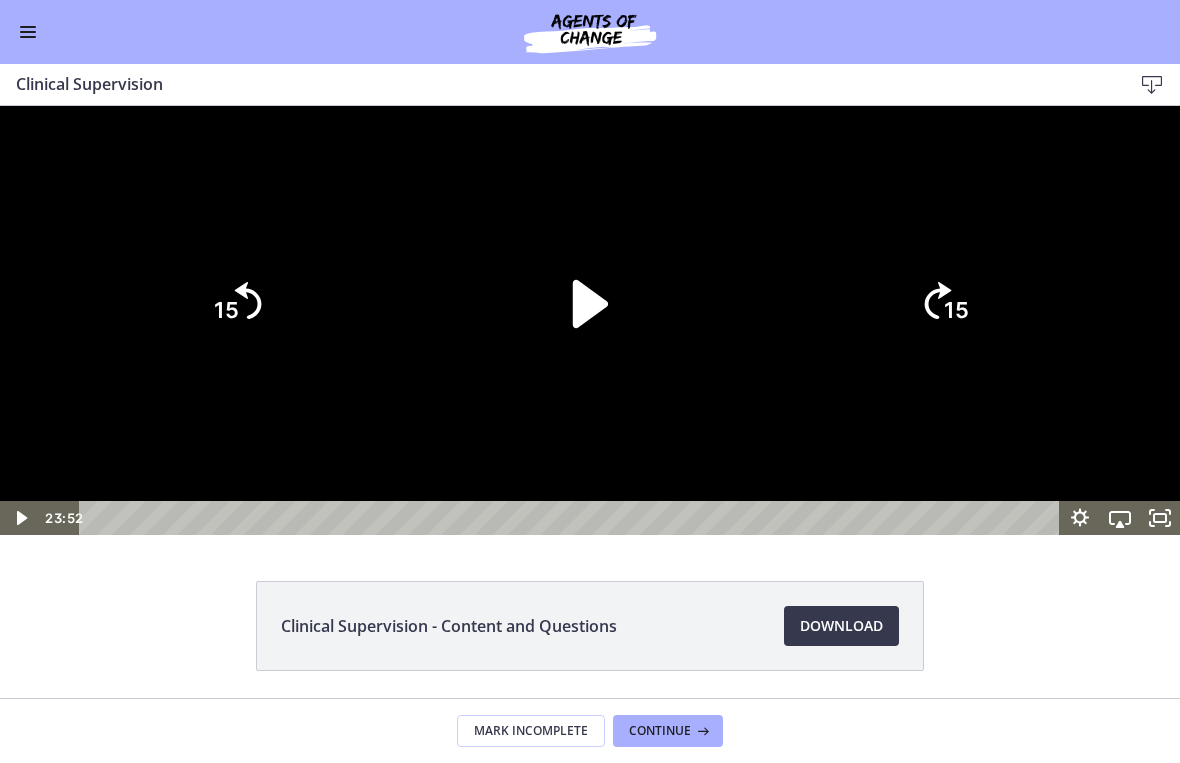 click on "15" 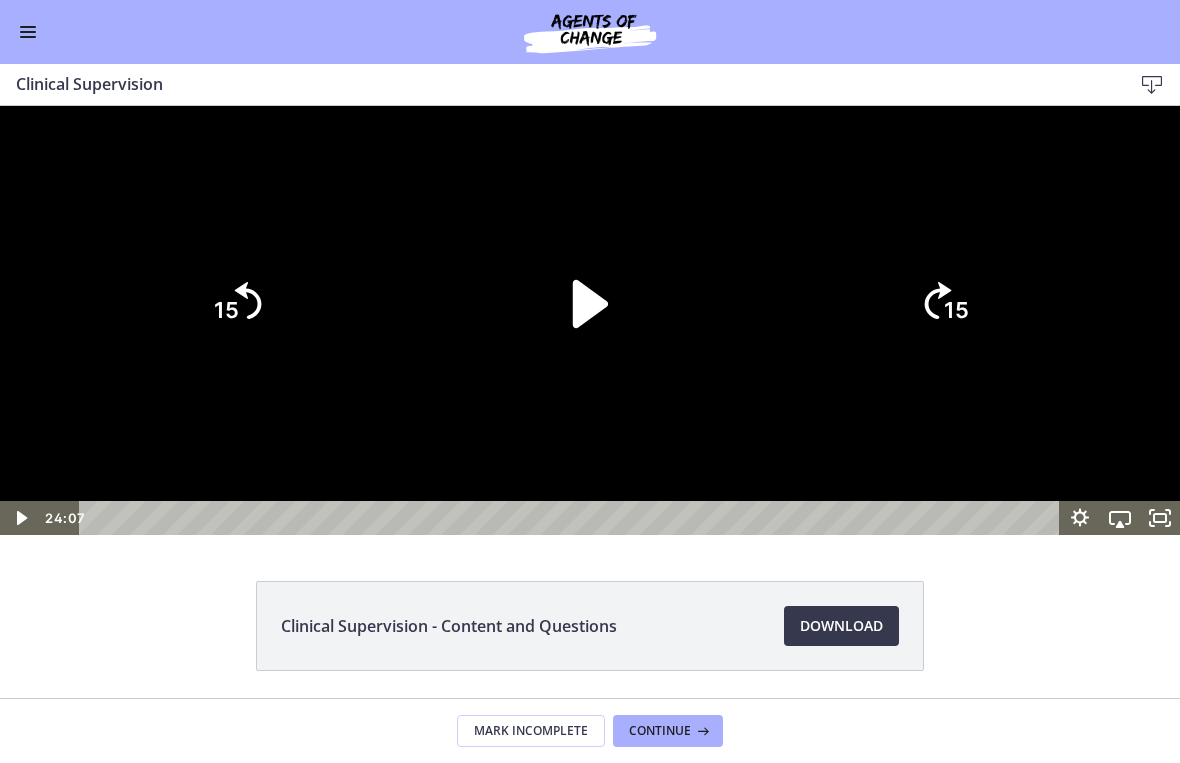 click 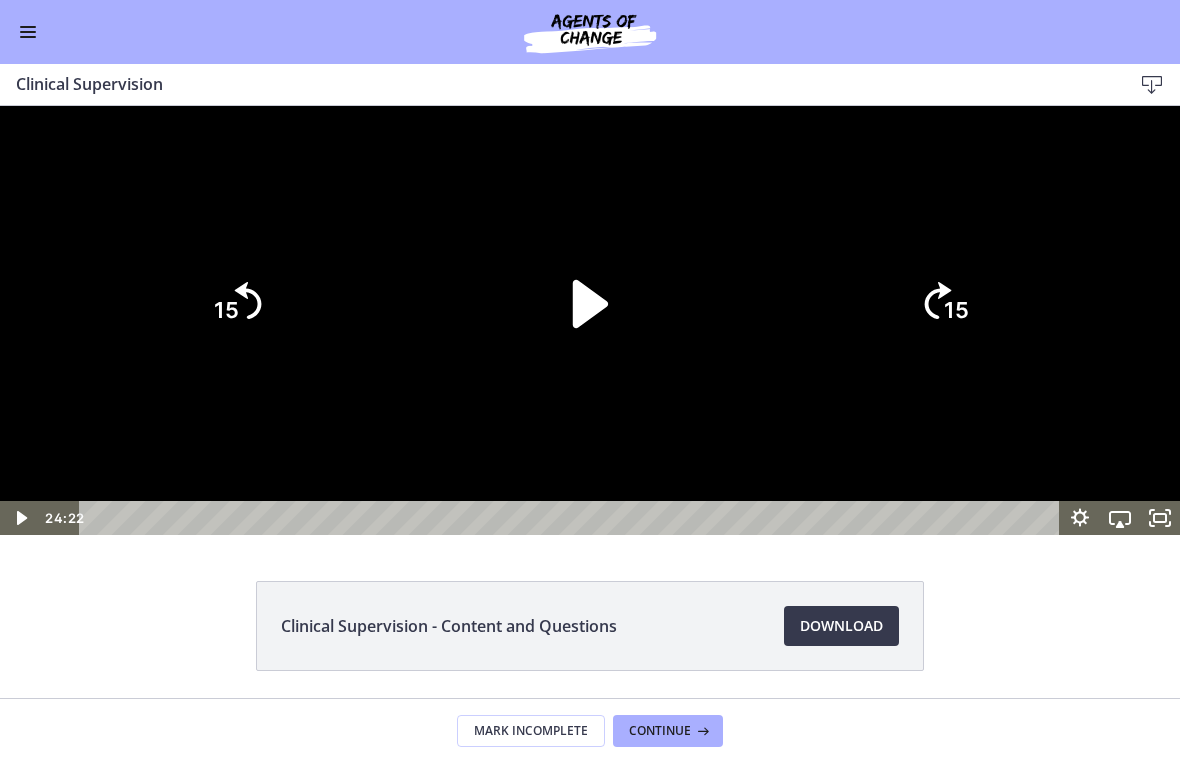 click on "15" 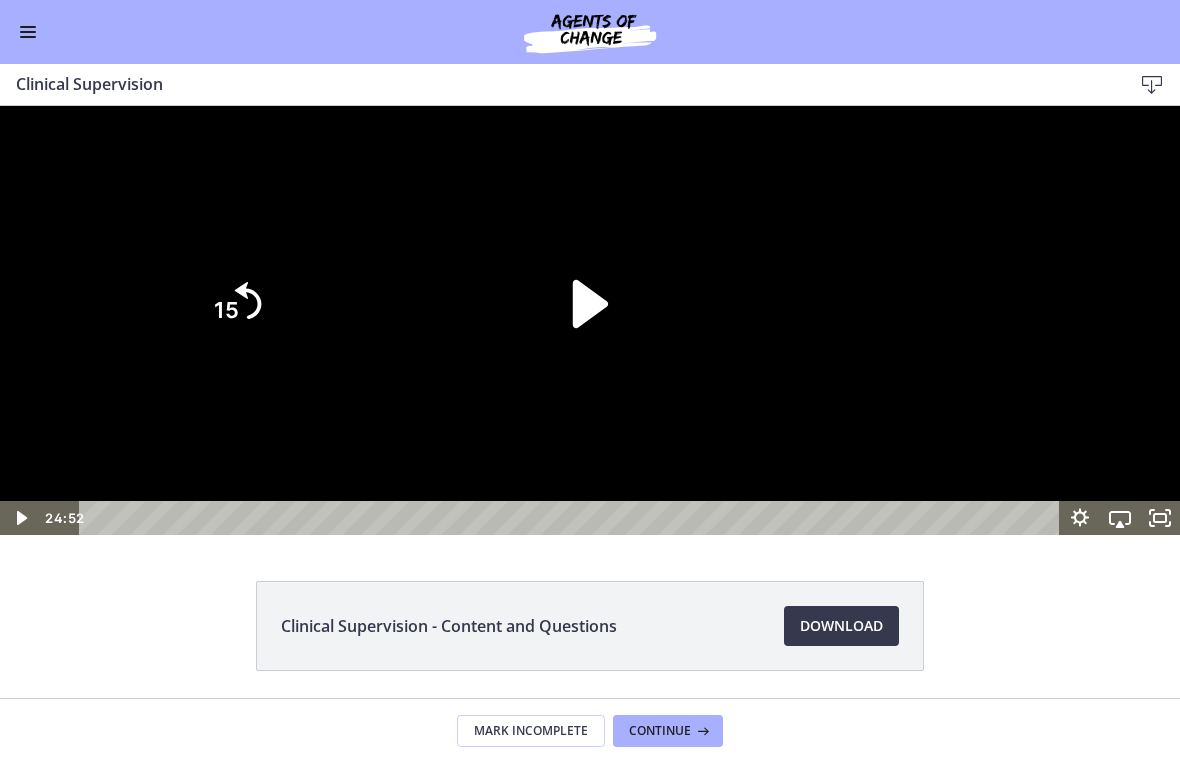 click on "15" 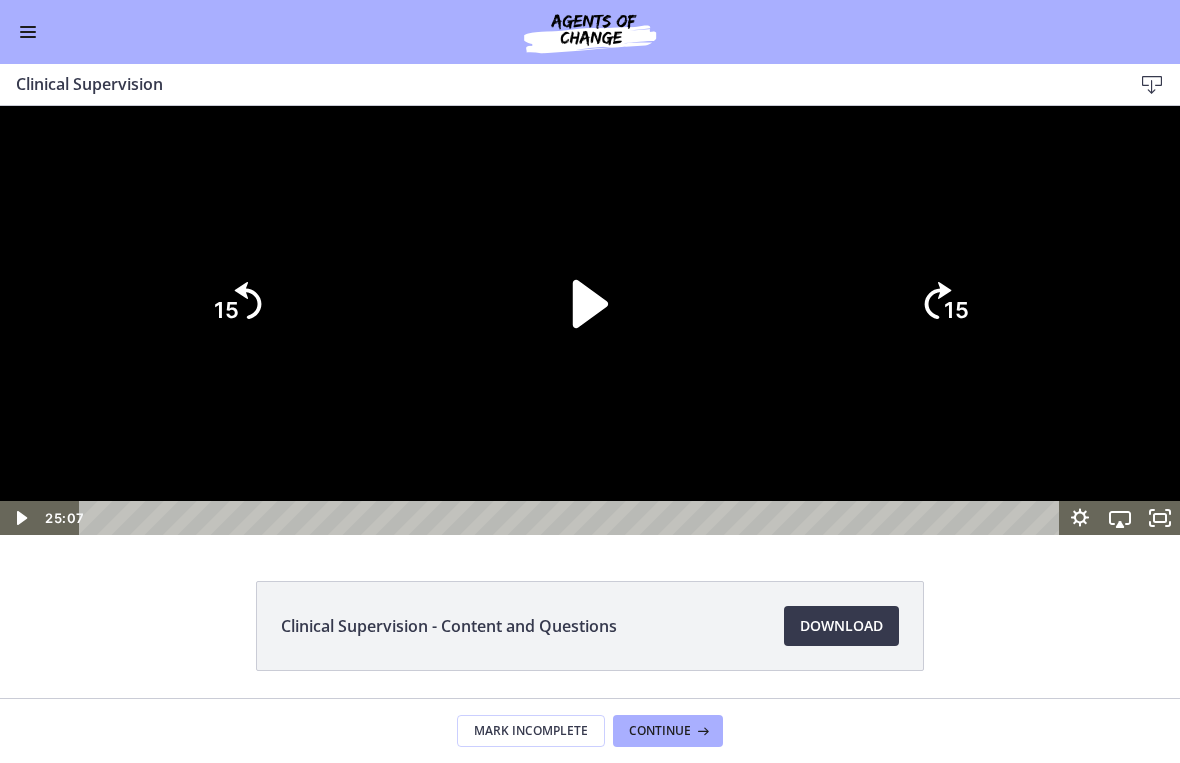 click on "15" 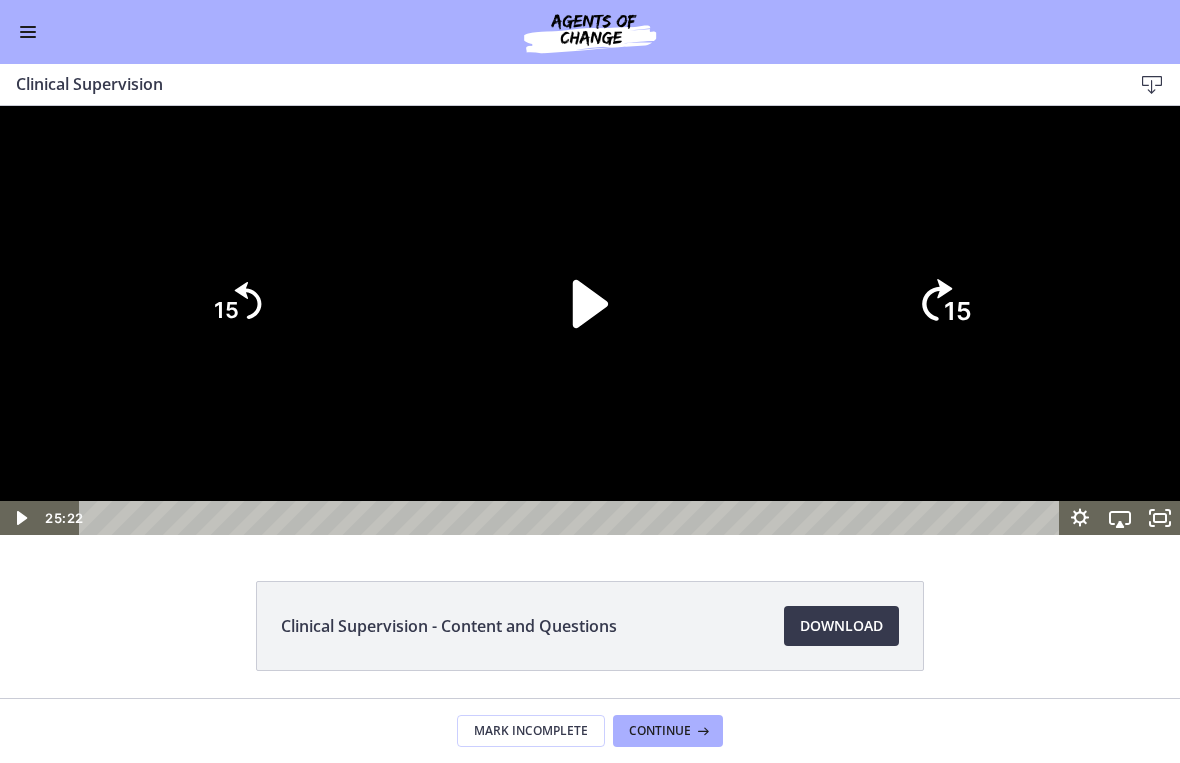 click 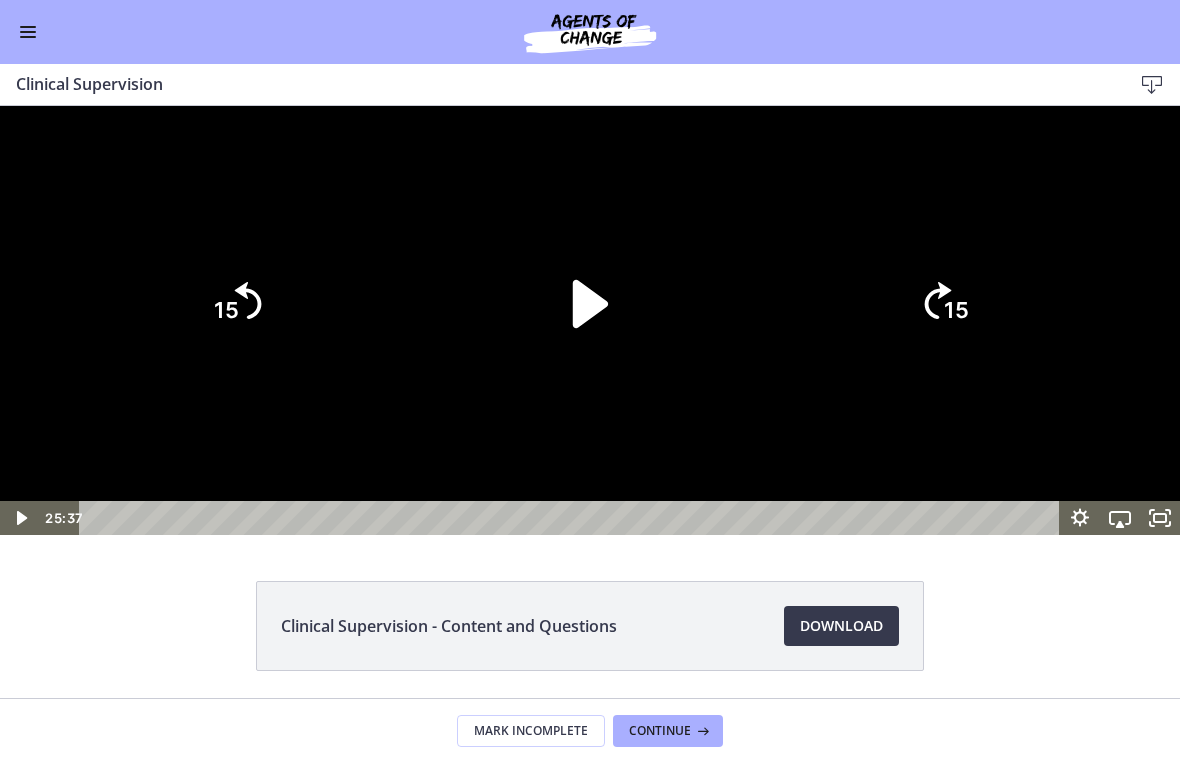 click 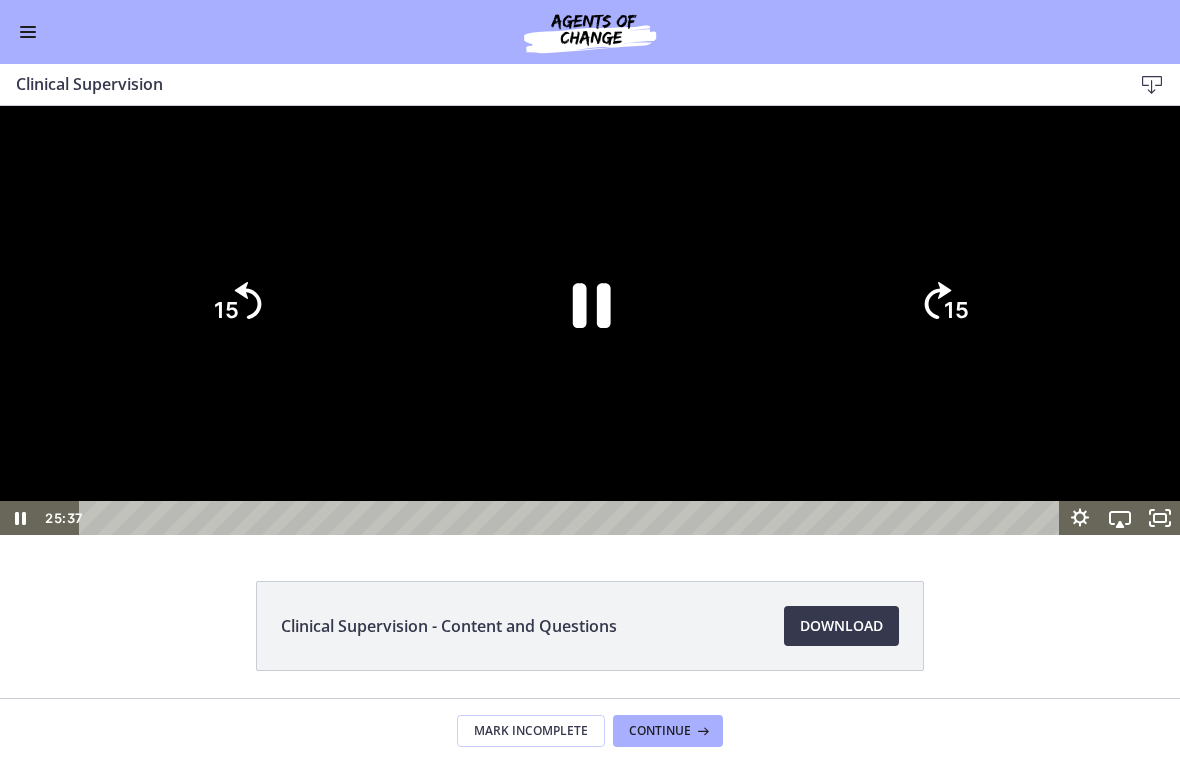 click 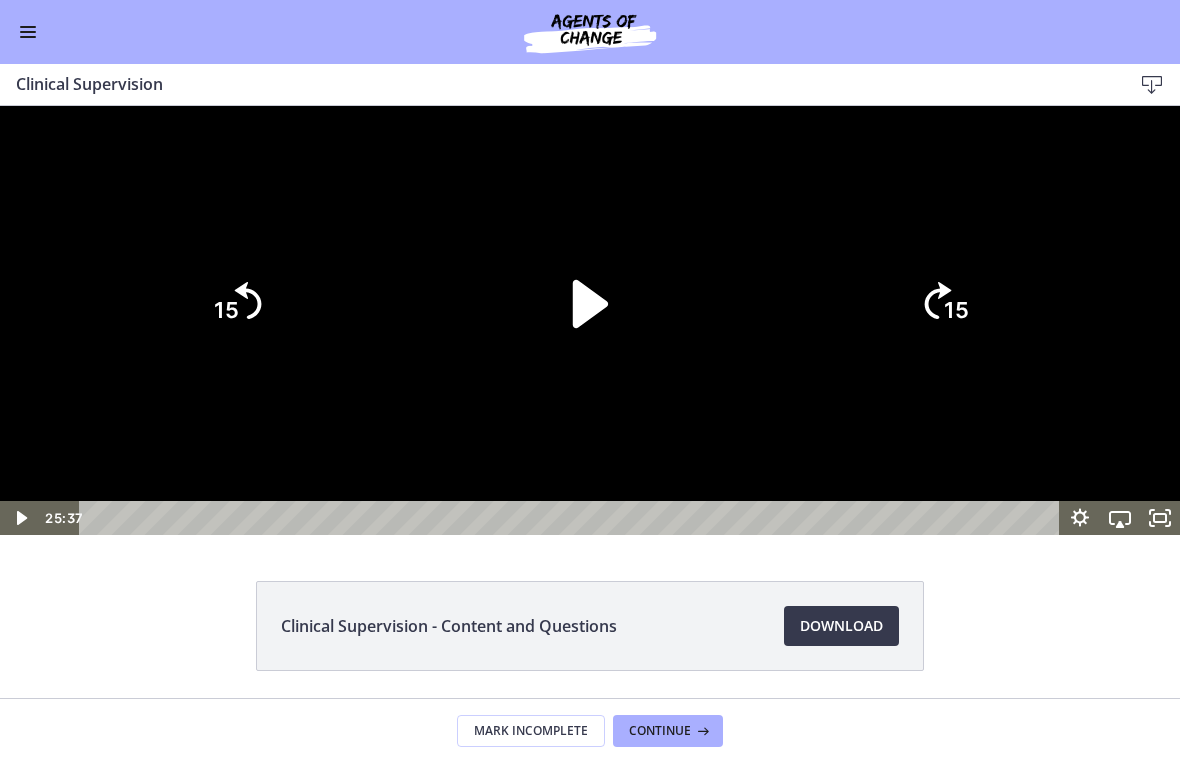 click at bounding box center (590, 320) 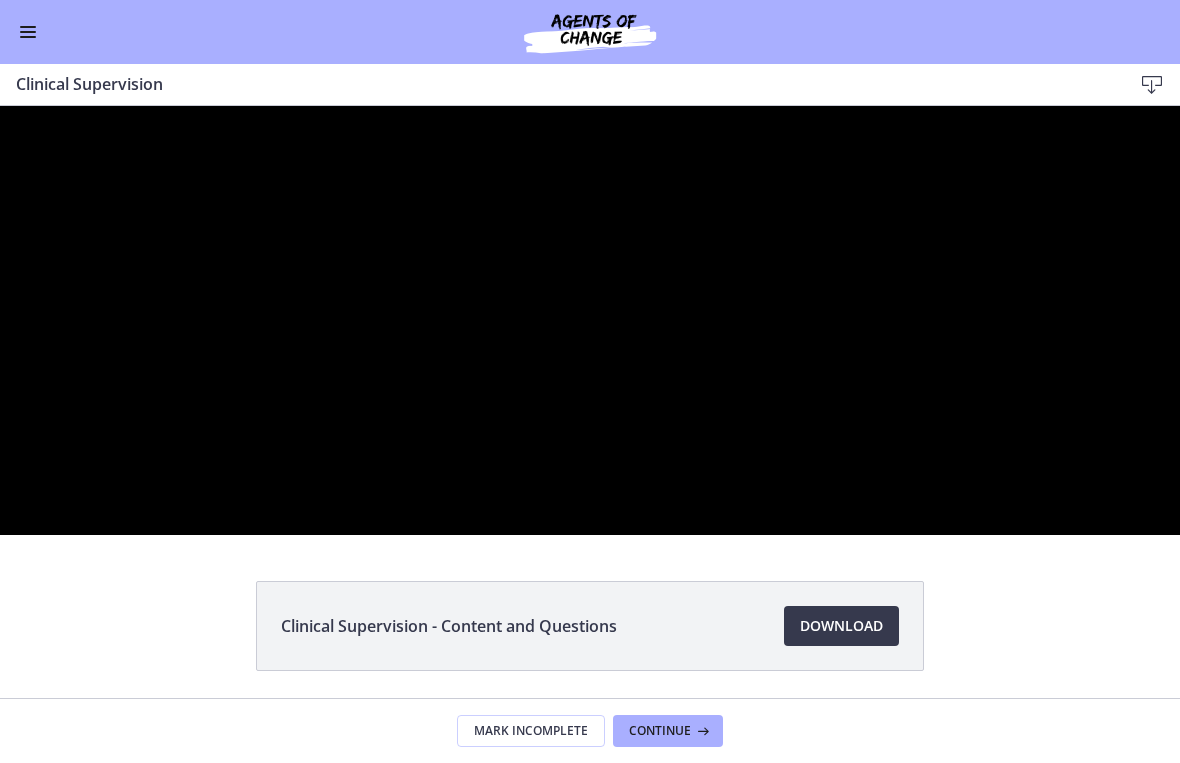 click at bounding box center [590, 320] 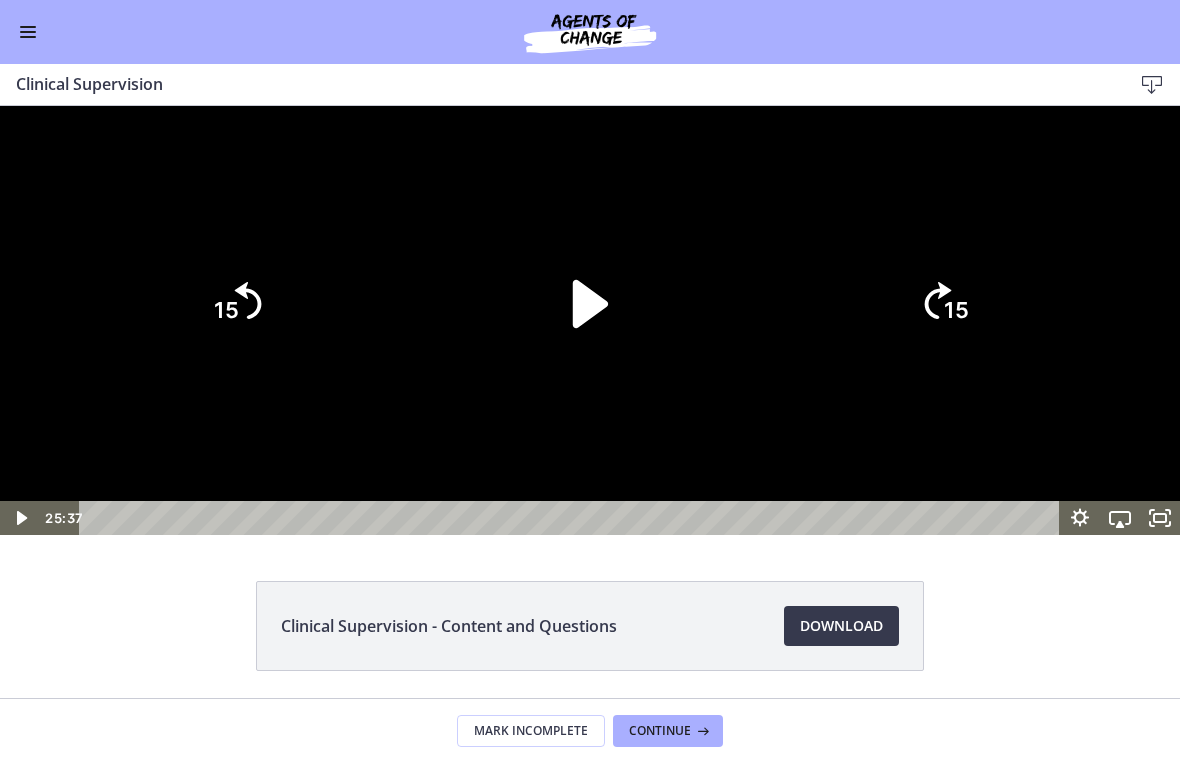 click on "15" 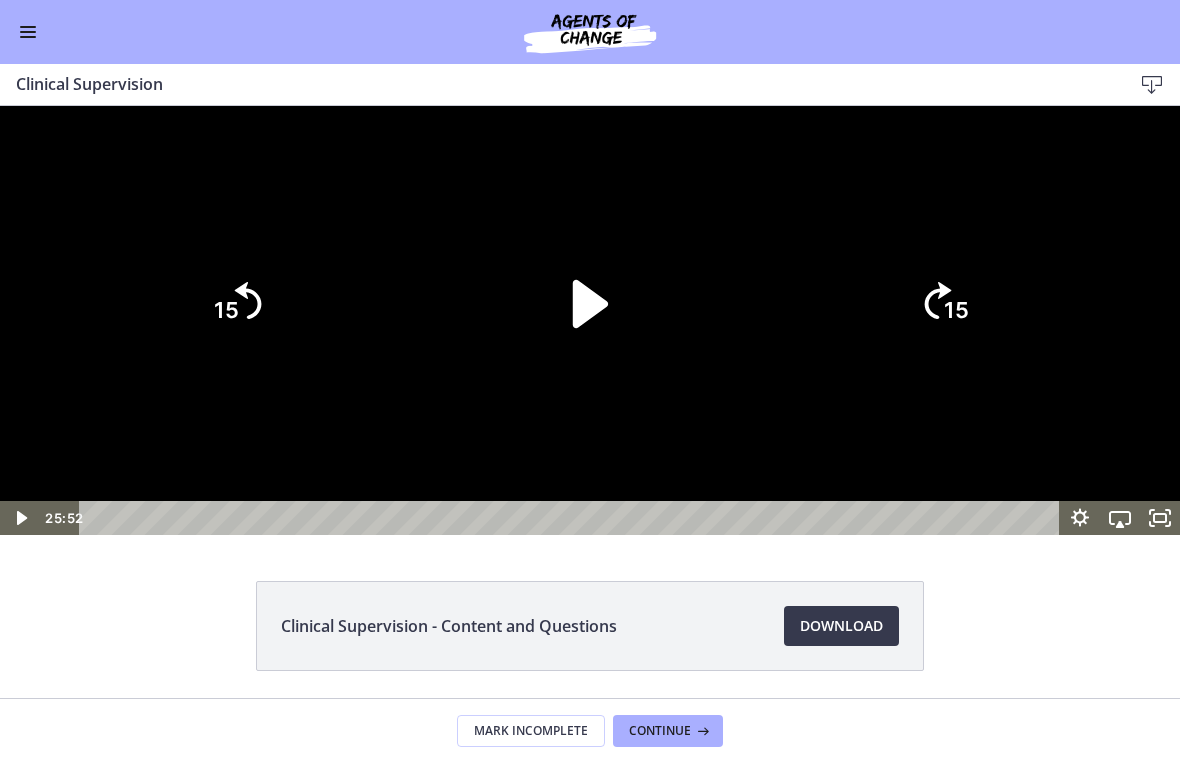 click on "15" 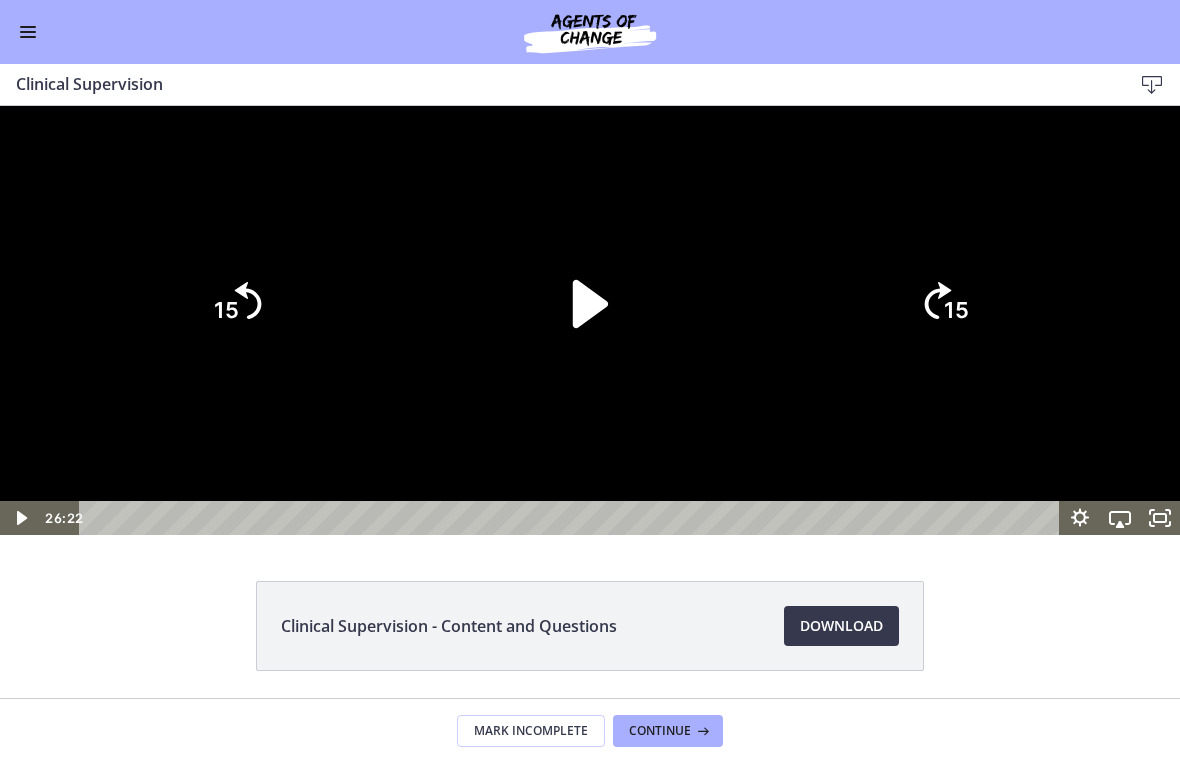 click on "15" 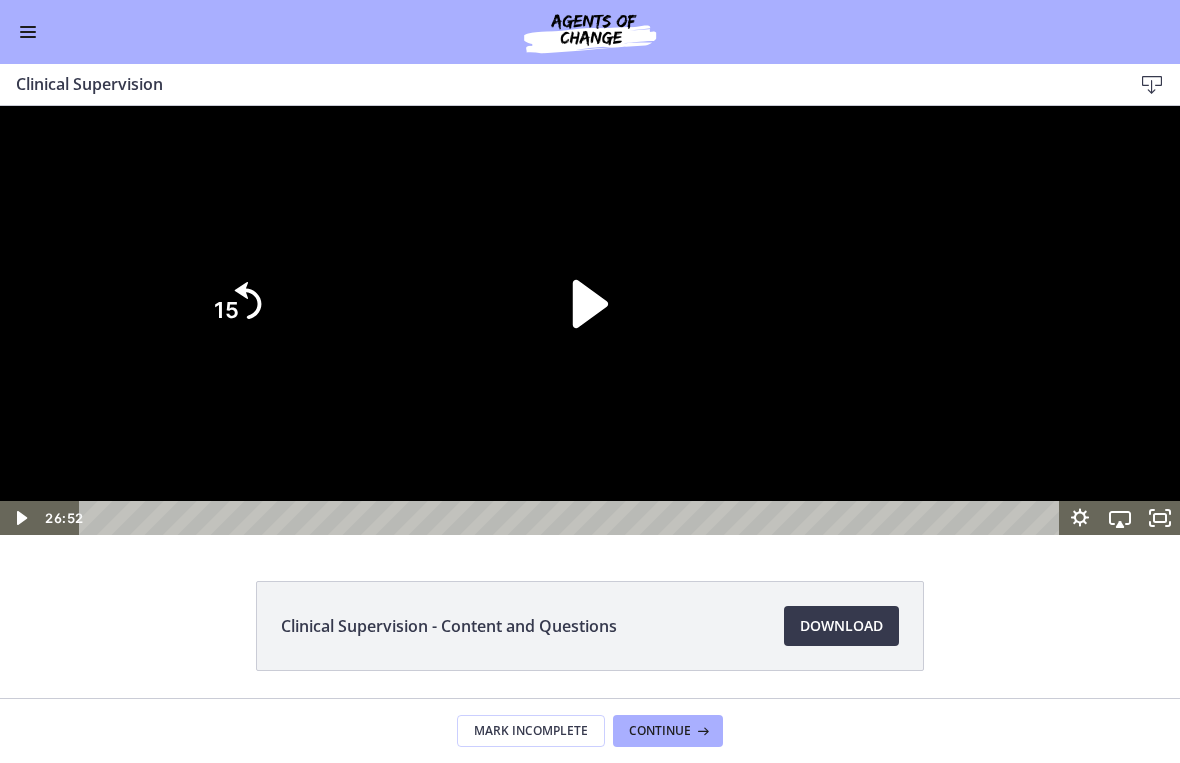 click on "15" 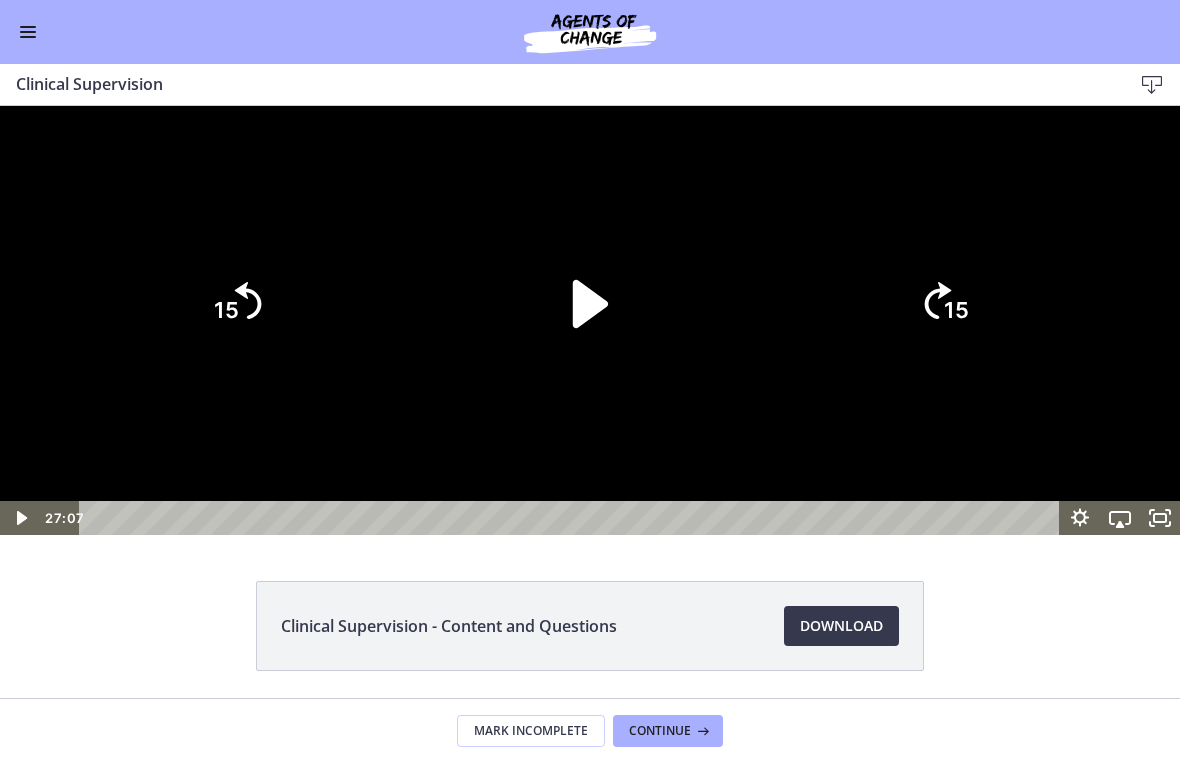 click on "15" 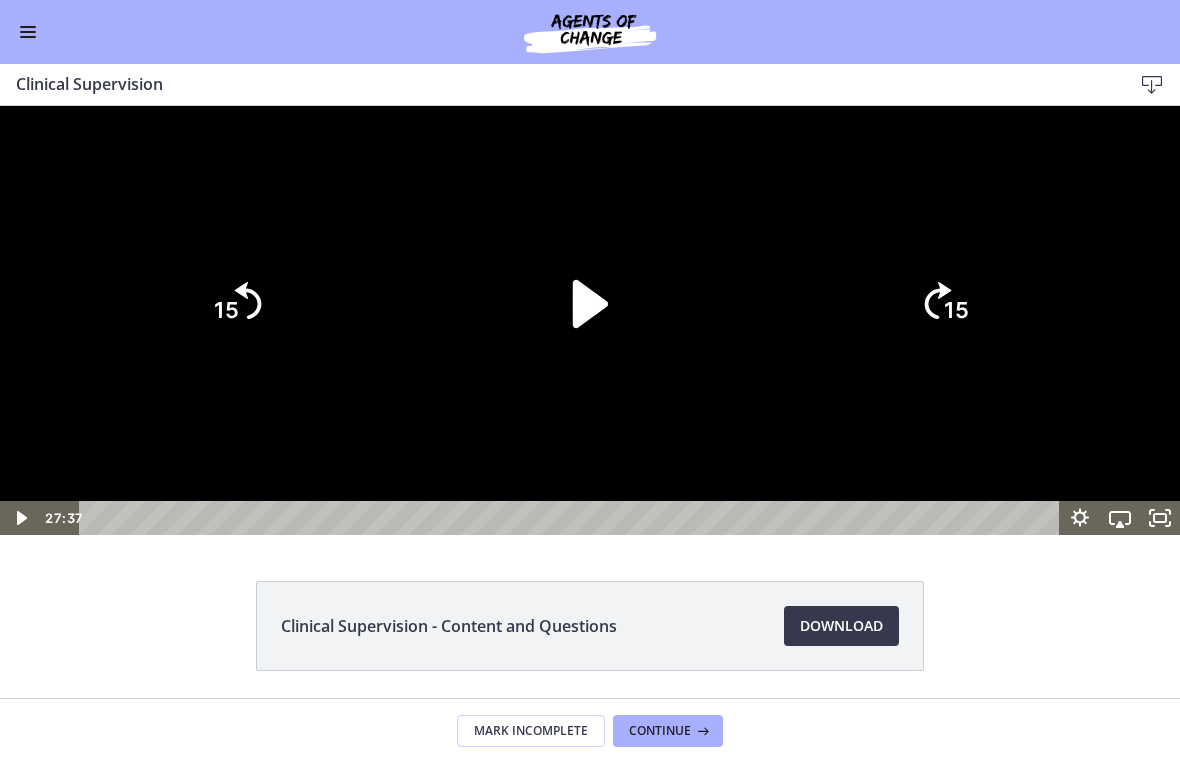 click on "15" 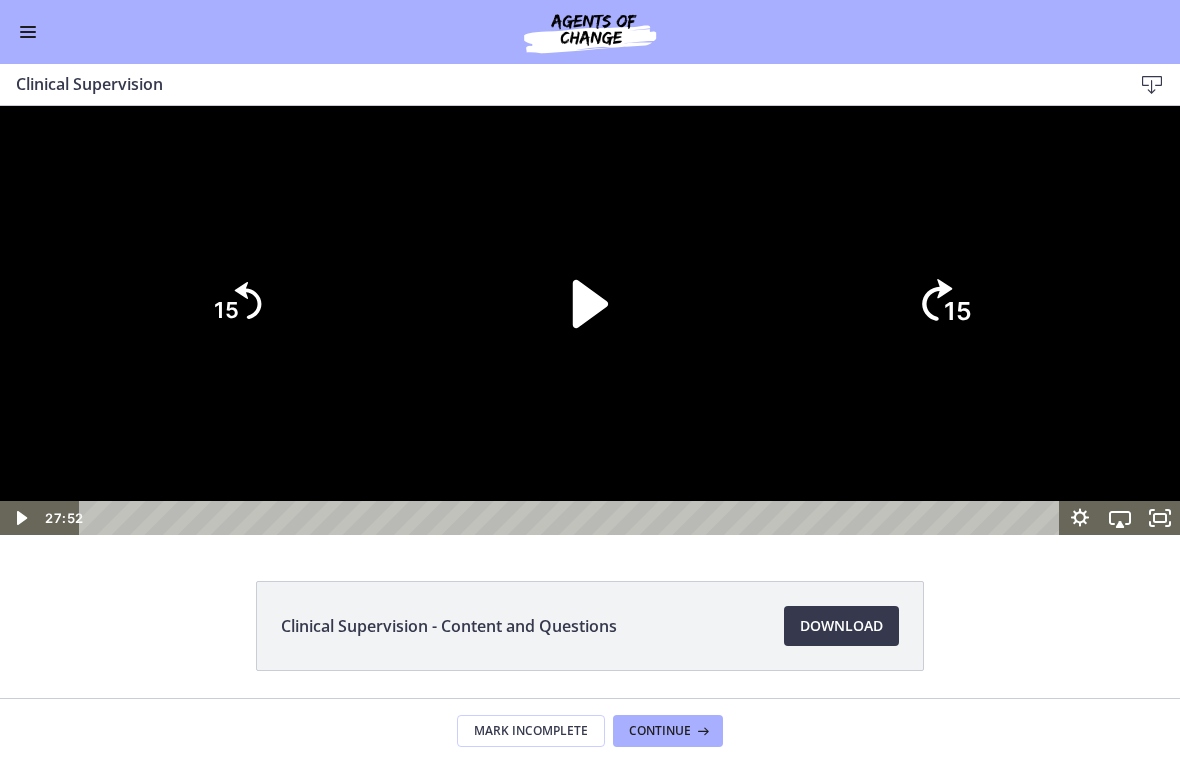 click on "15" 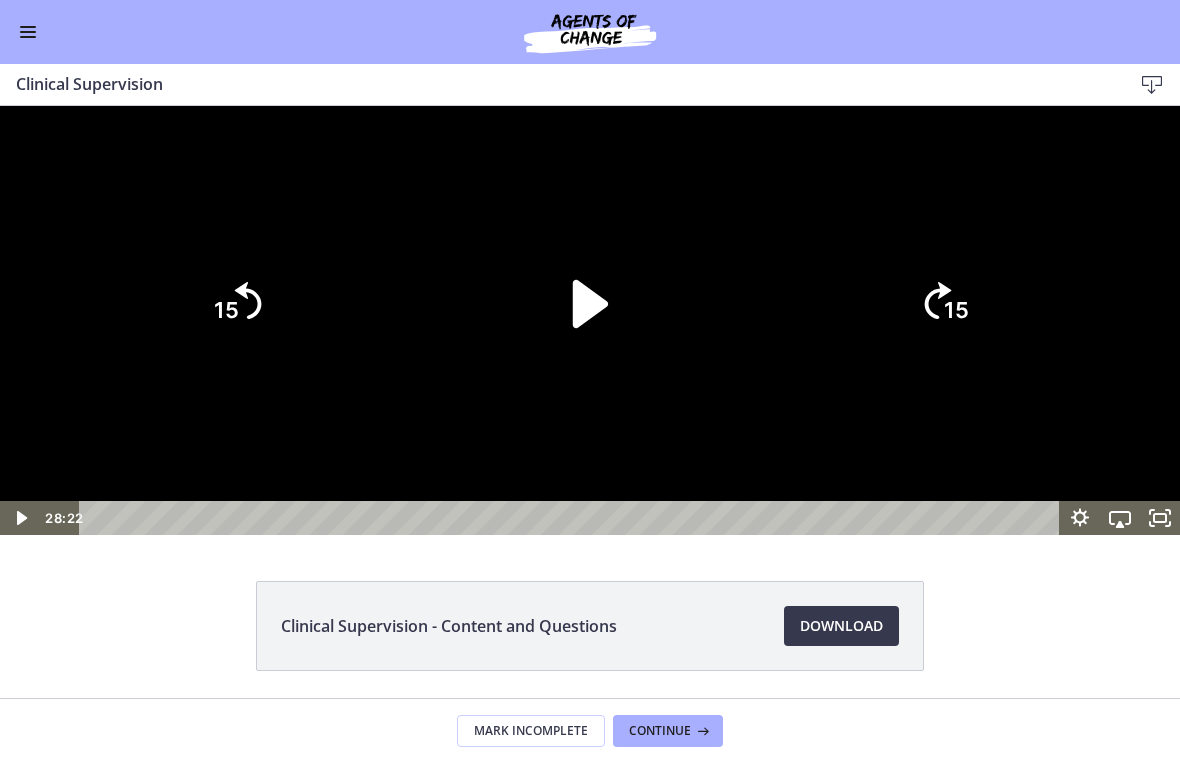click on "15" 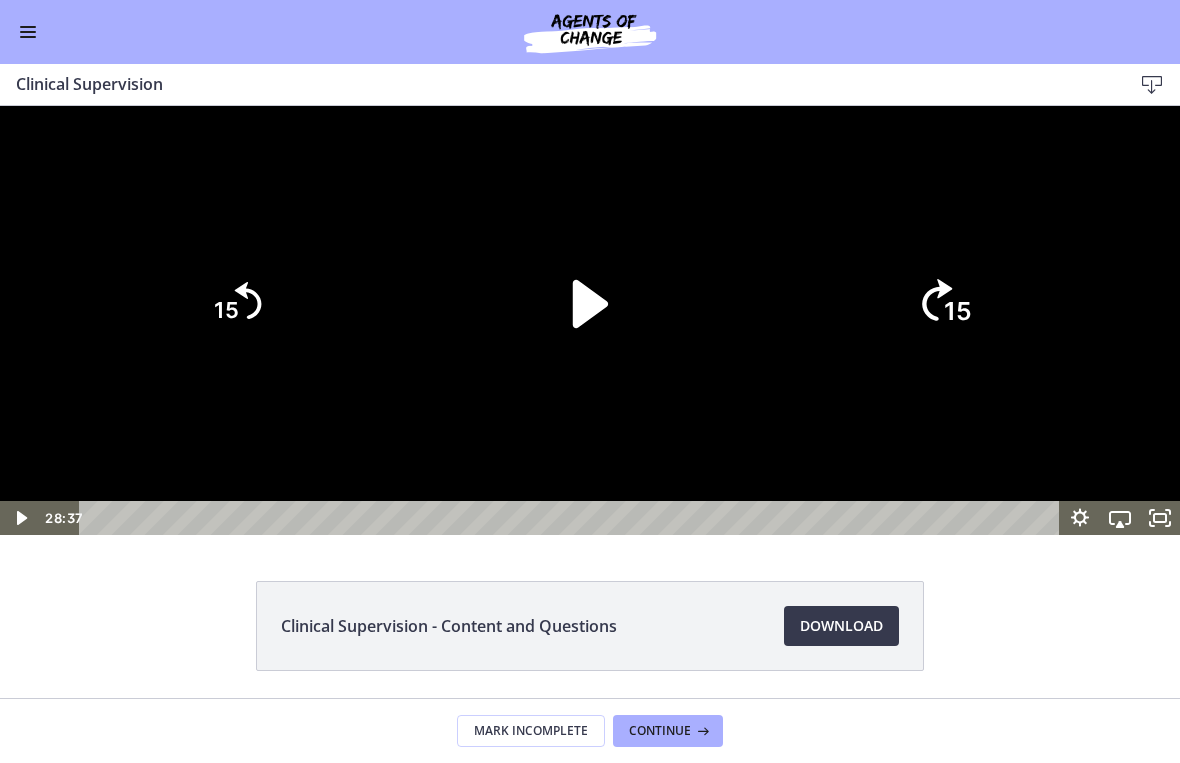 click on "15" 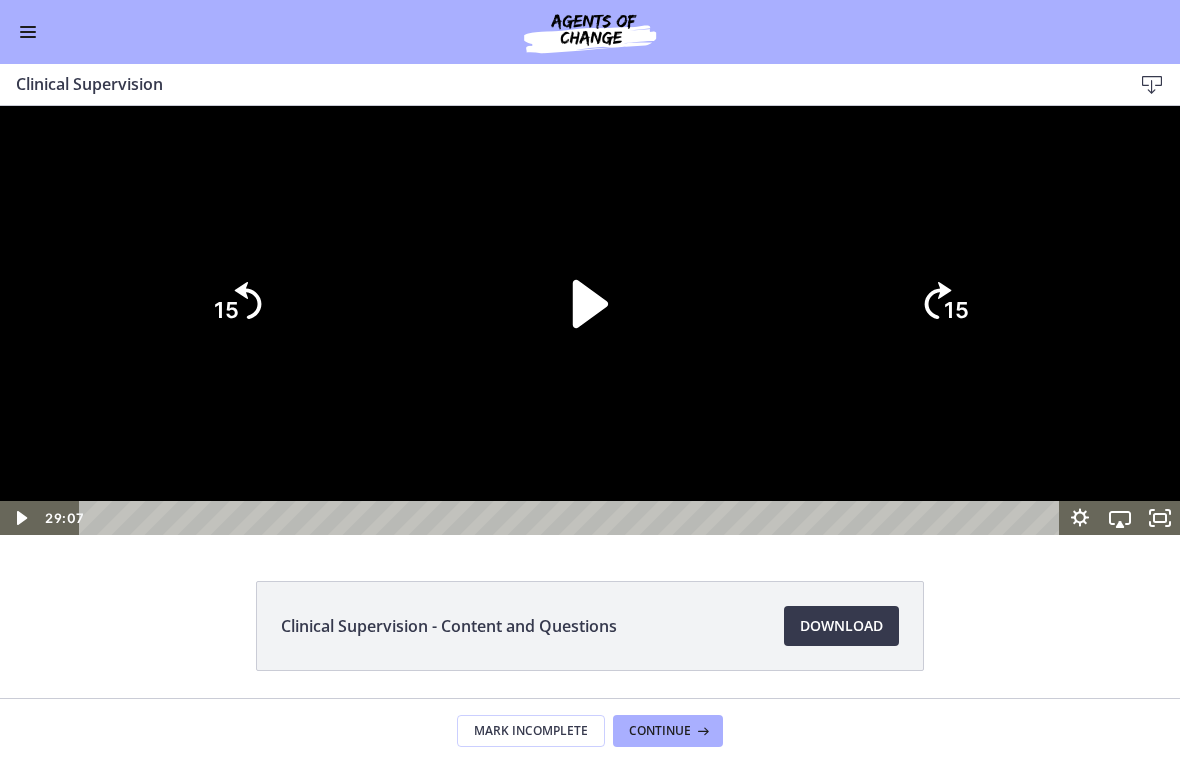 click on "15" 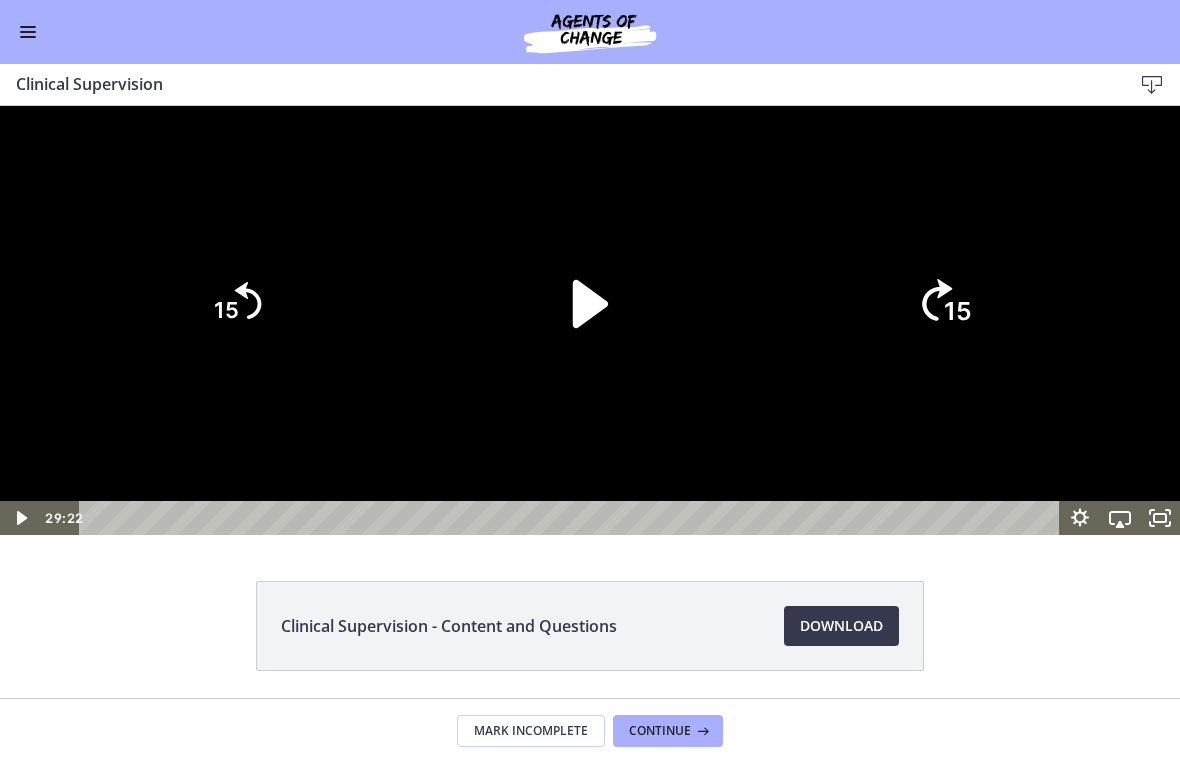 click on "15" 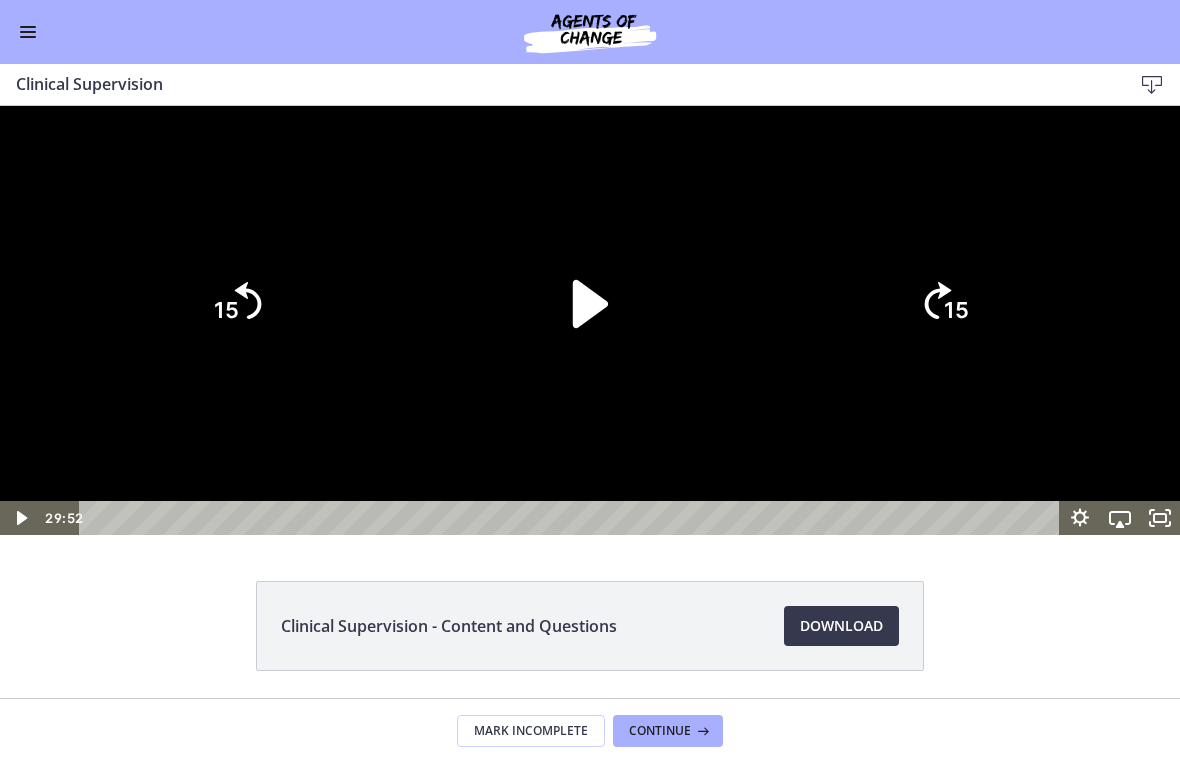 click on "15" 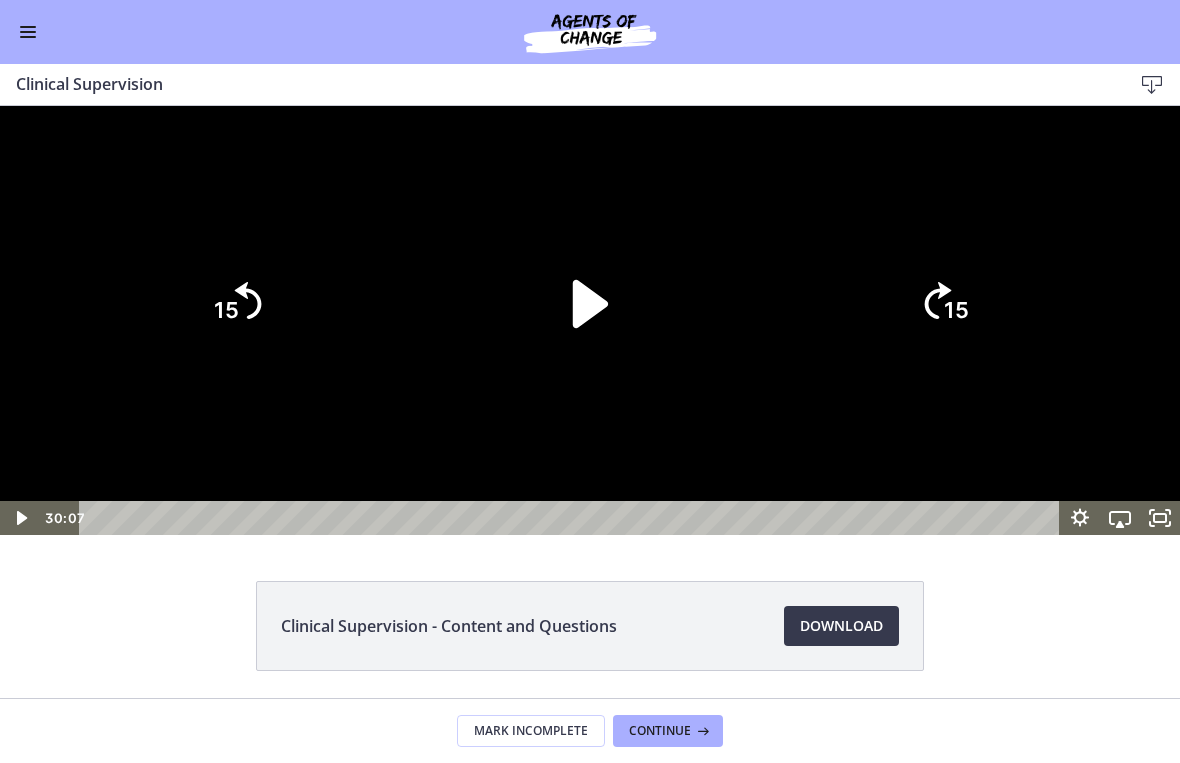 click on "15" 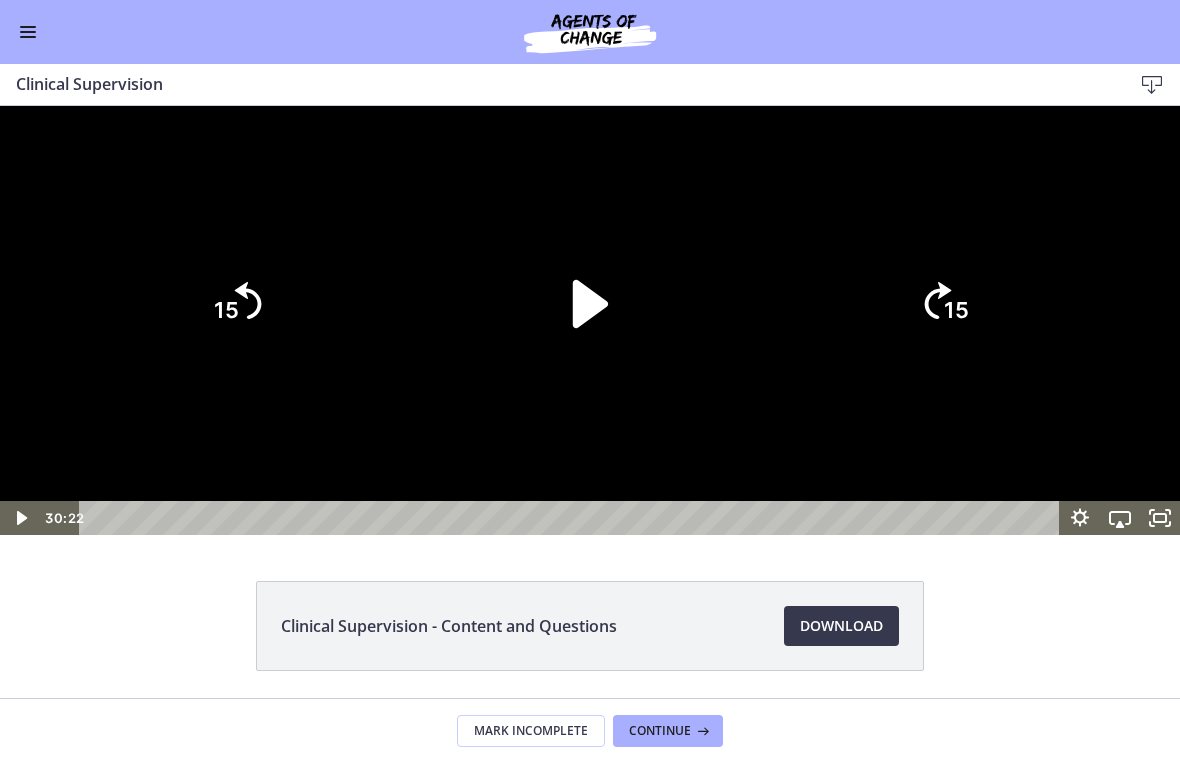 click on "15" 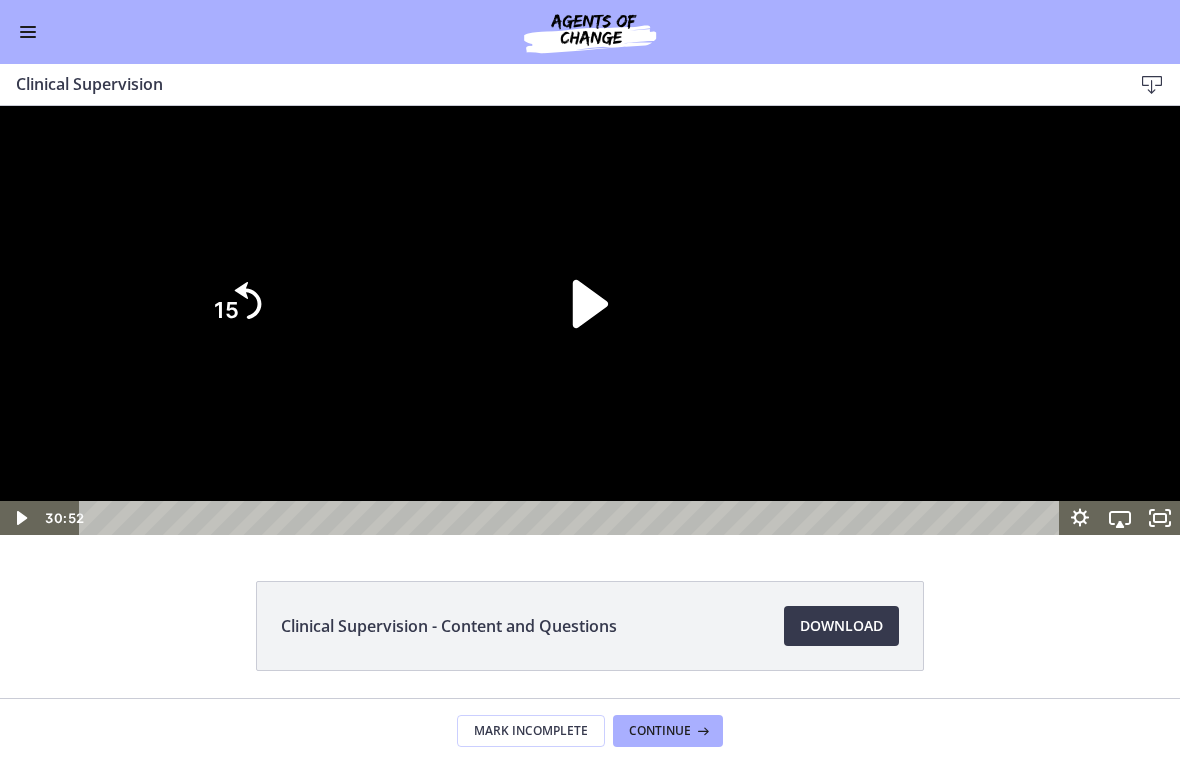 click on "15" 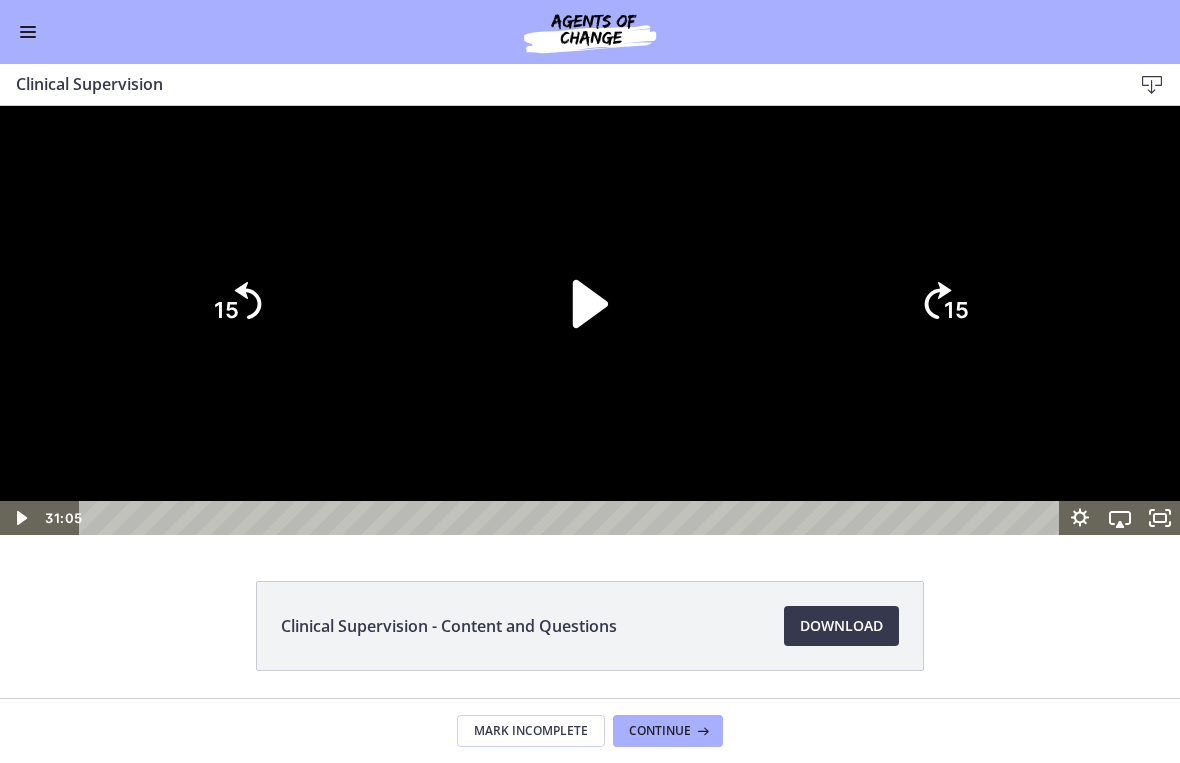 click on "15" 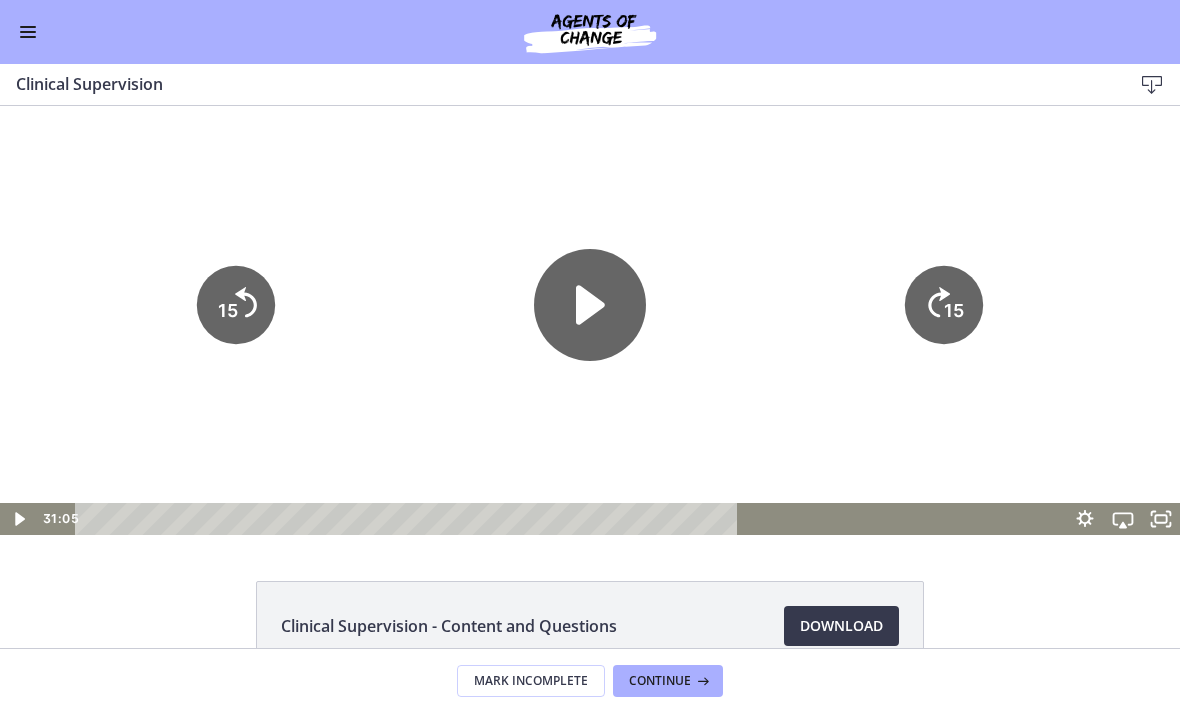 click at bounding box center (28, 32) 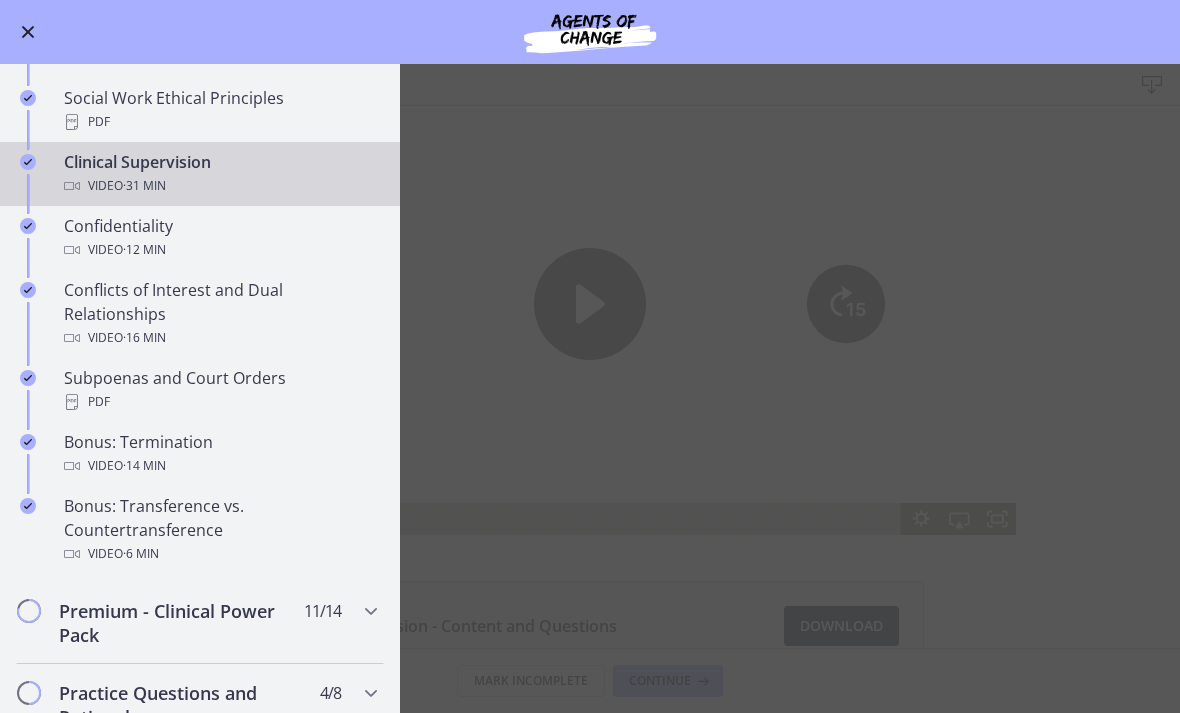 scroll, scrollTop: 910, scrollLeft: 0, axis: vertical 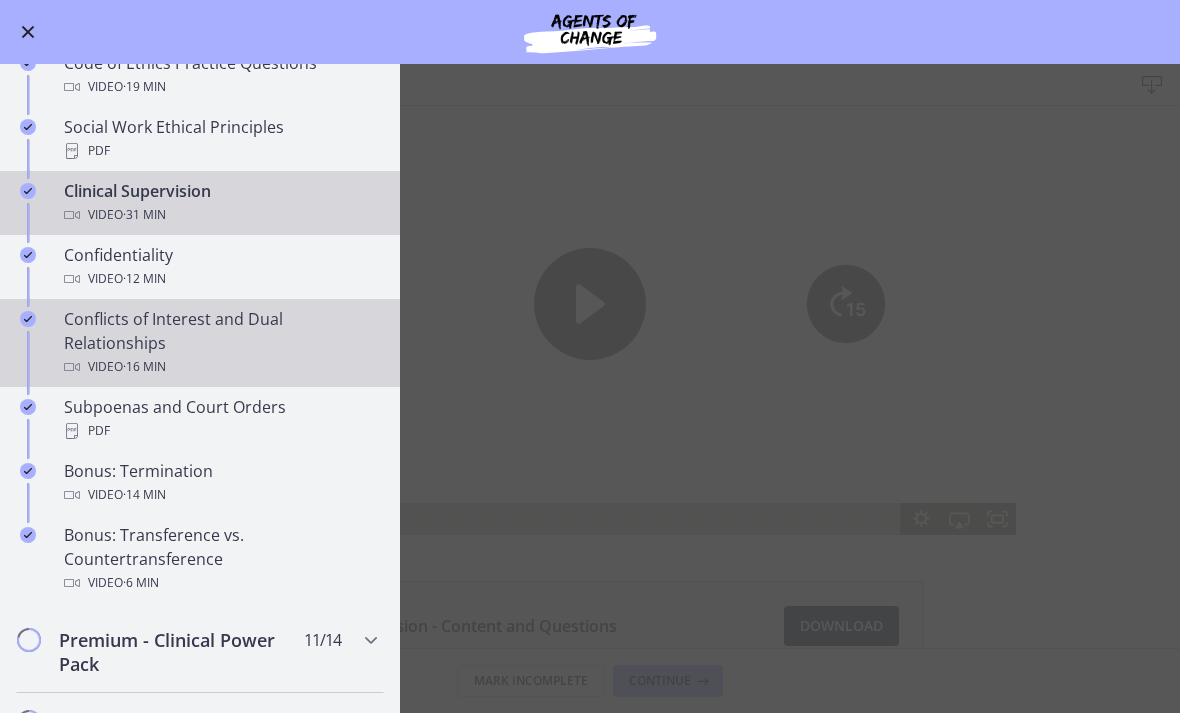click on "Conflicts of Interest and Dual Relationships
Video
·  16 min" at bounding box center [220, 343] 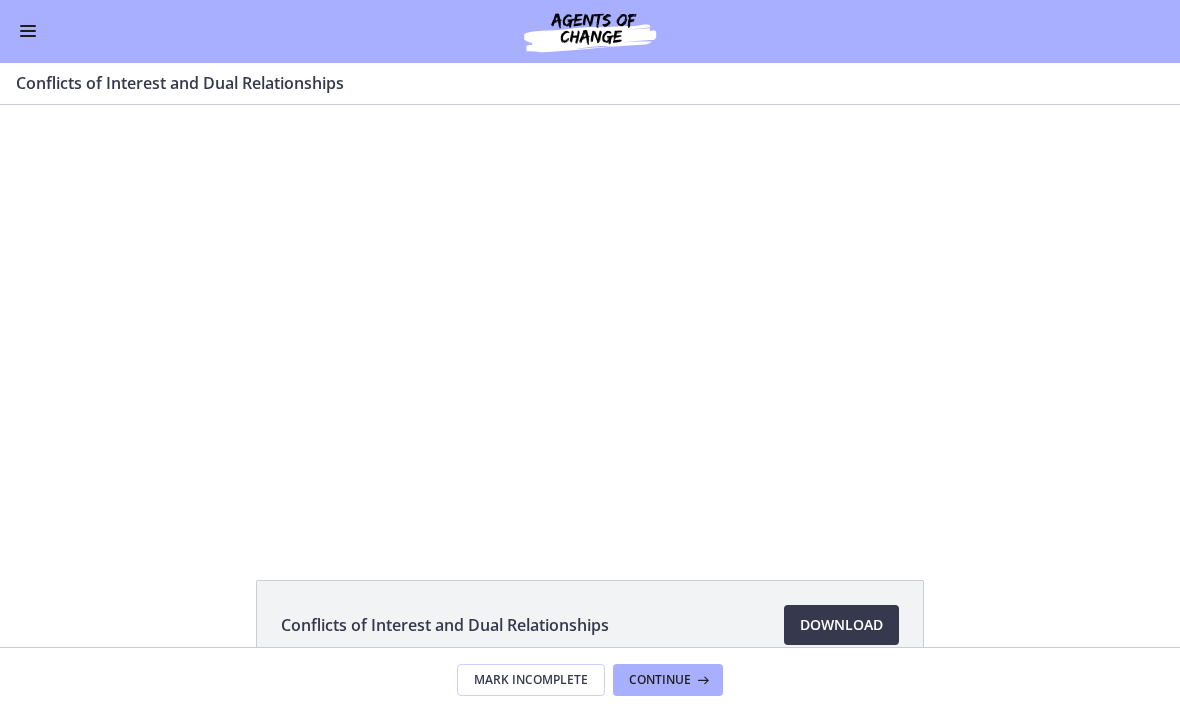 scroll, scrollTop: 0, scrollLeft: 0, axis: both 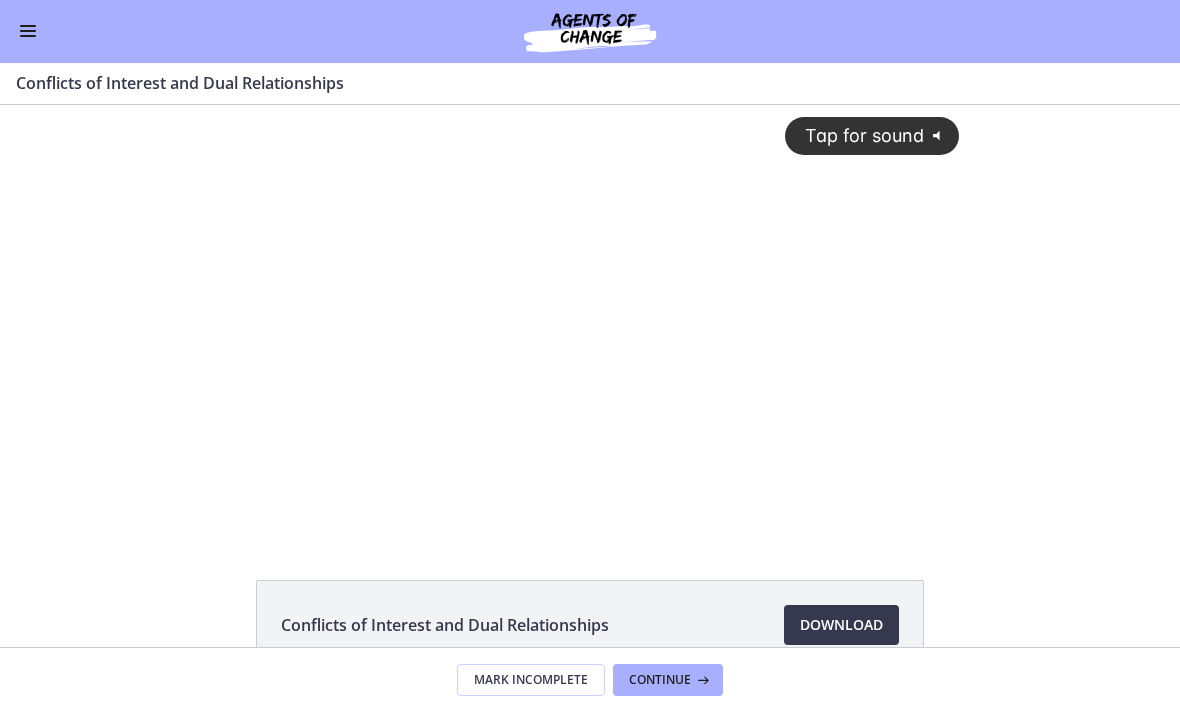 click on "Tap for sound
@keyframes VOLUME_SMALL_WAVE_FLASH {
0% { opacity: 0; }
33% { opacity: 1; }
66% { opacity: 1; }
100% { opacity: 0; }
}
@keyframes VOLUME_LARGE_WAVE_FLASH {
0% { opacity: 0; }
33% { opacity: 1; }
66% { opacity: 1; }
100% { opacity: 0; }
}
.volume__small-wave {
animation: VOLUME_SMALL_WAVE_FLASH 2s infinite;
opacity: 0;
}
.volume__large-wave {
animation: VOLUME_LARGE_WAVE_FLASH 2s infinite .3s;
opacity: 0;
}" at bounding box center [590, 303] 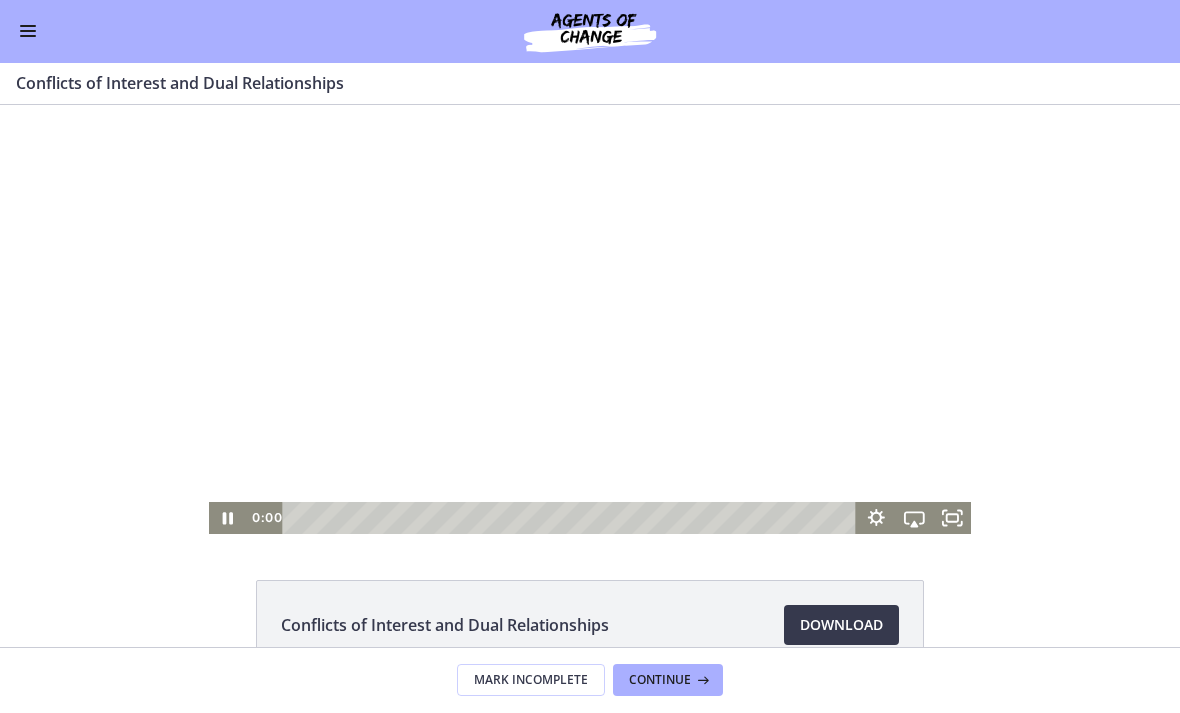 click at bounding box center [590, 319] 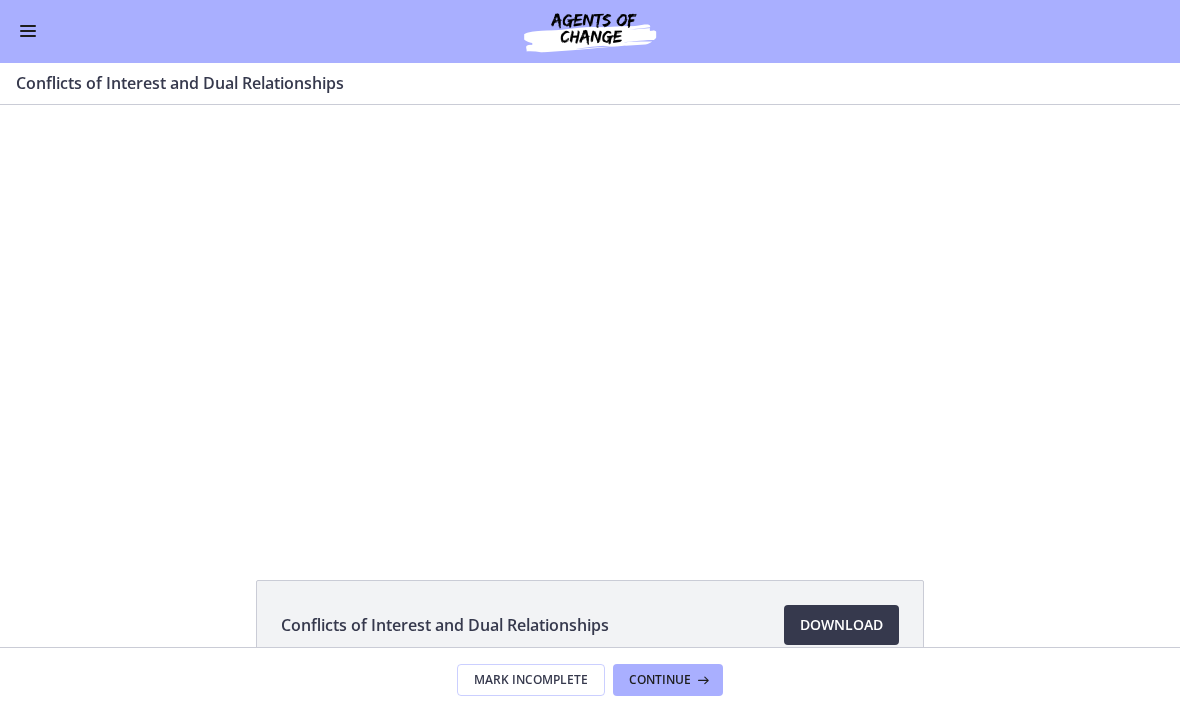 click at bounding box center (590, 319) 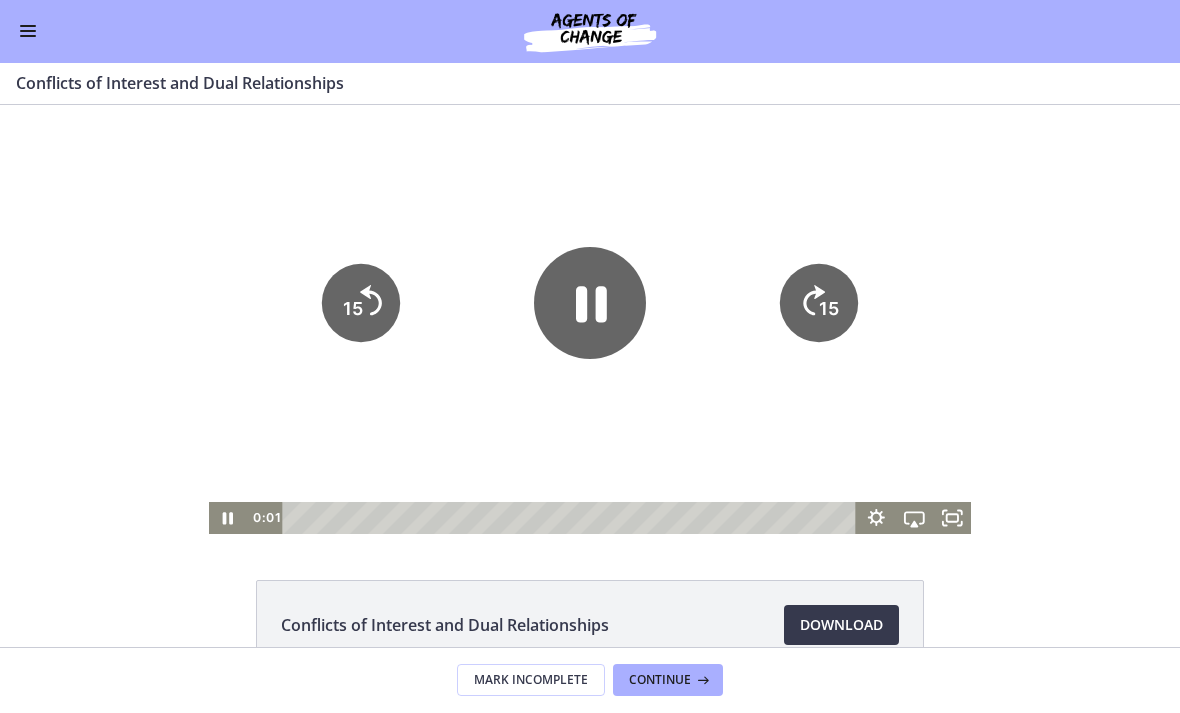 click 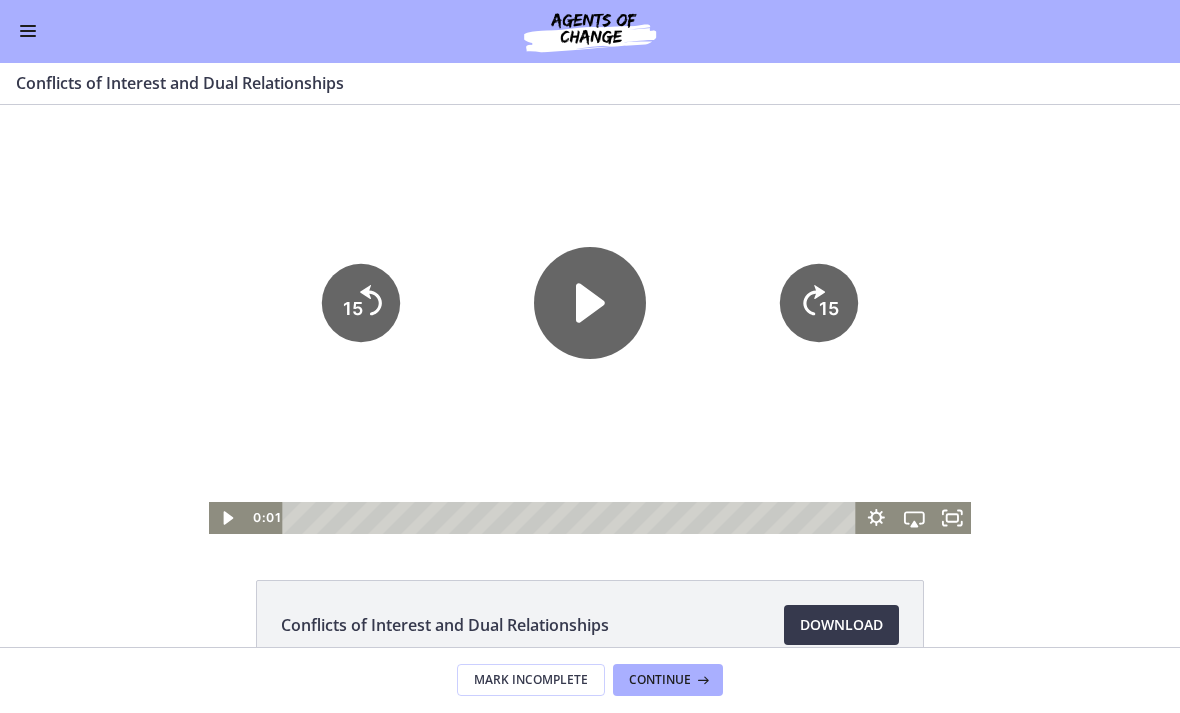 click 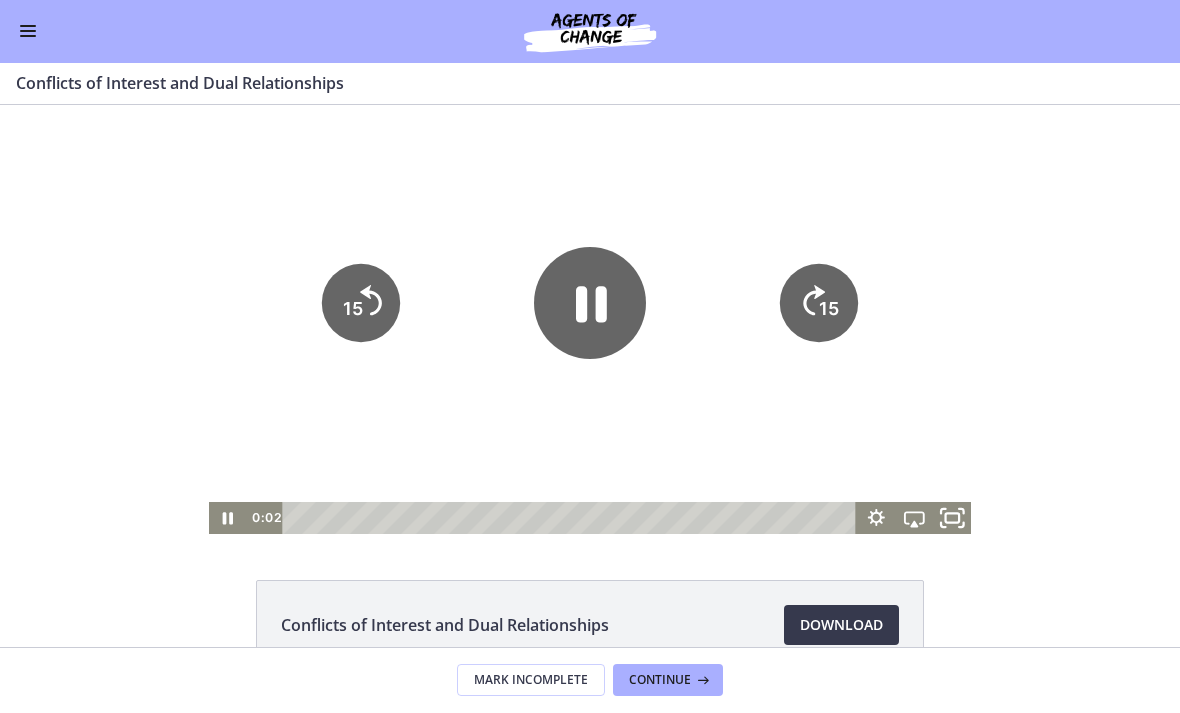 click 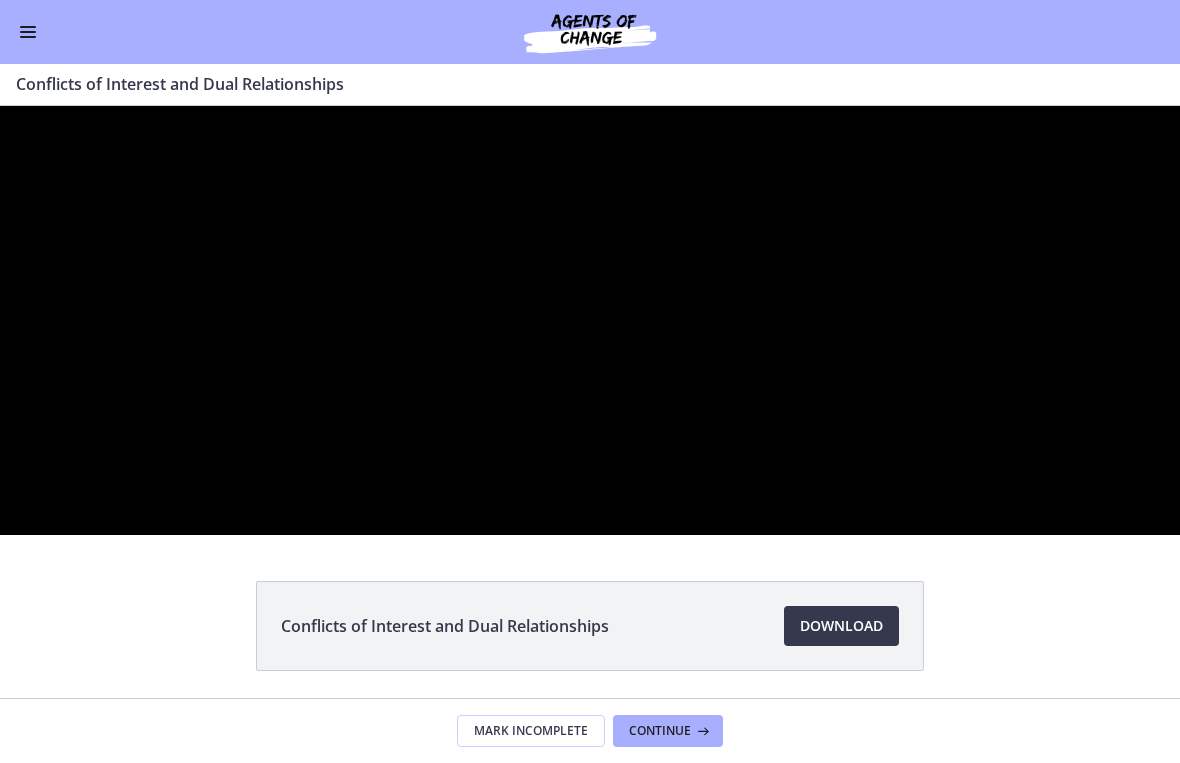 click at bounding box center (590, 320) 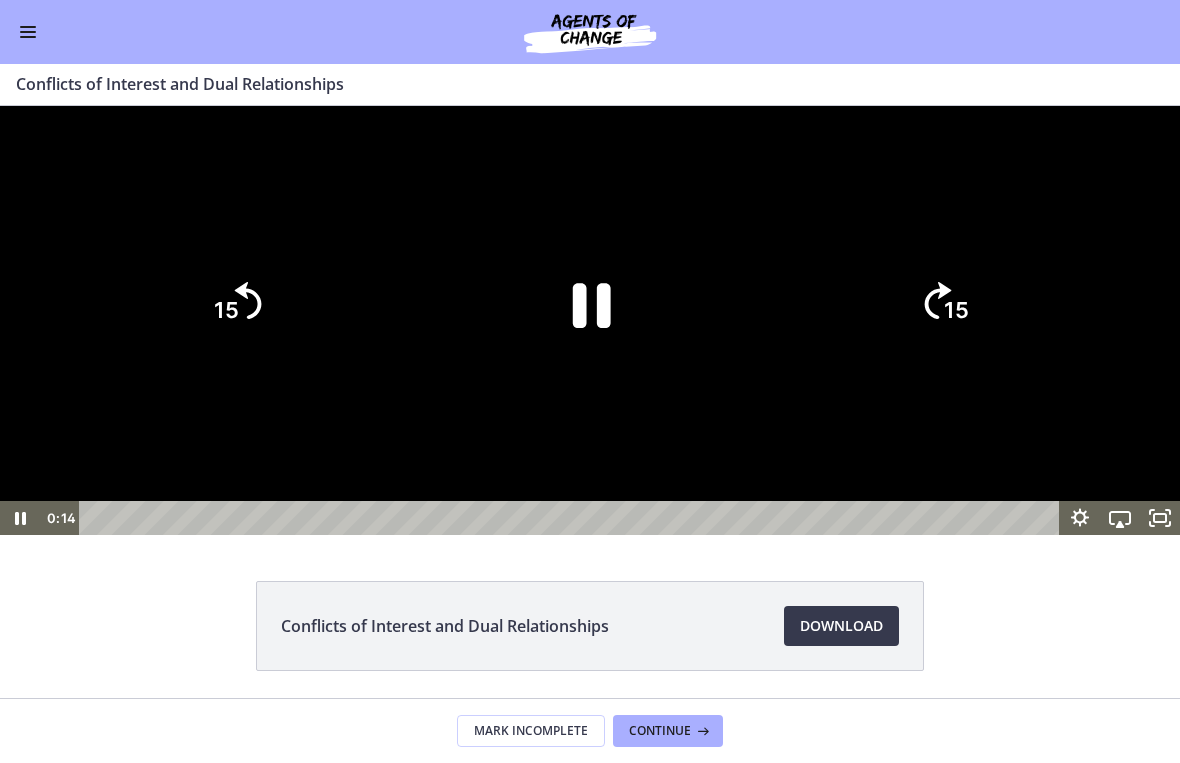 click on "15" 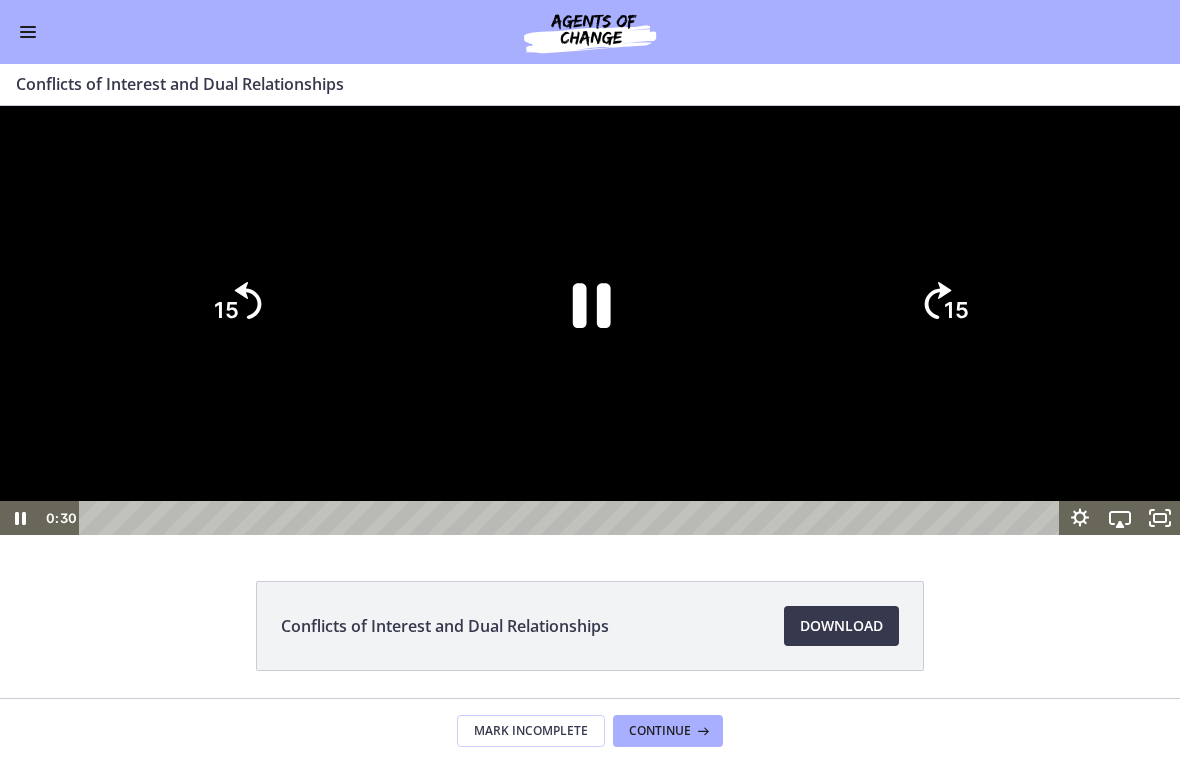click at bounding box center [590, 320] 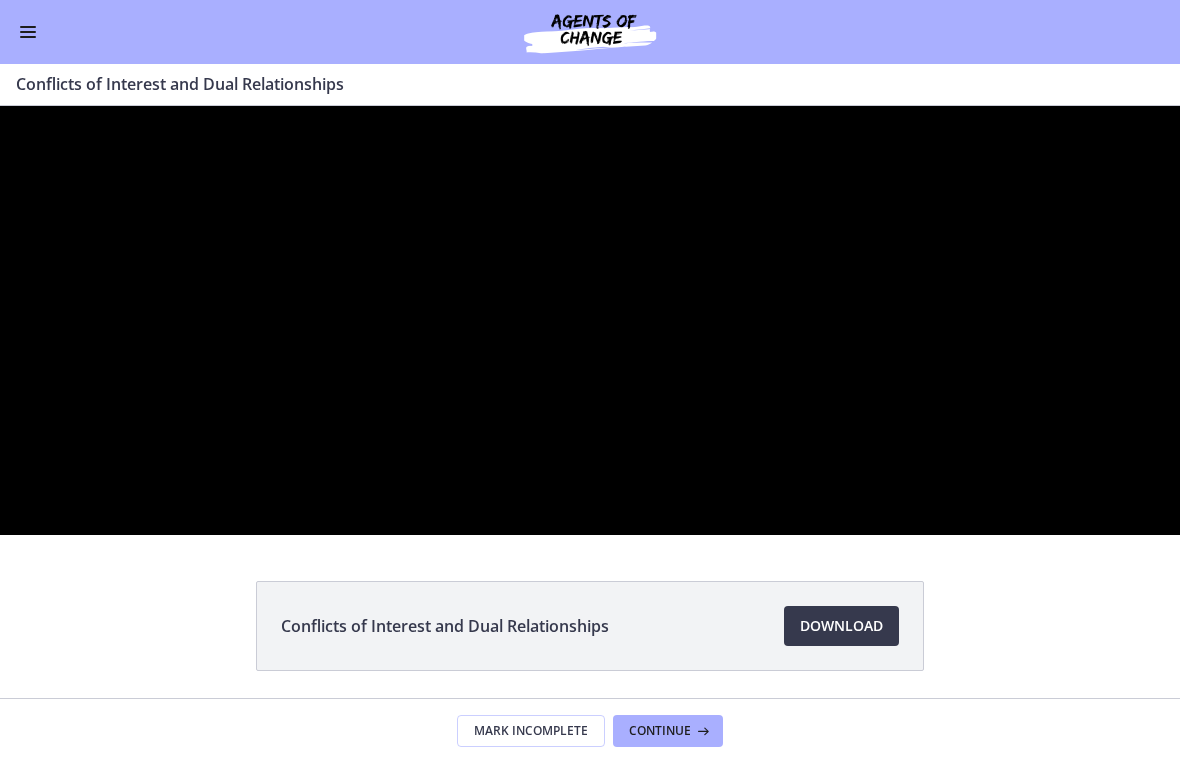 click at bounding box center [590, 320] 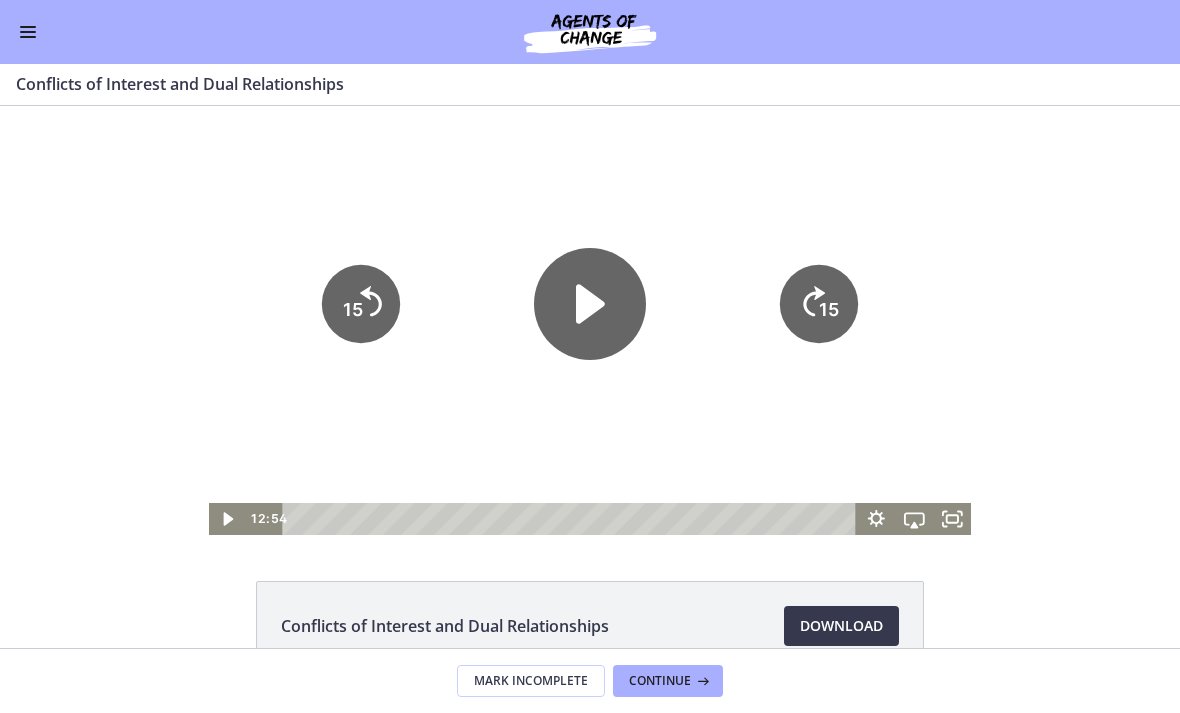 click at bounding box center [28, 32] 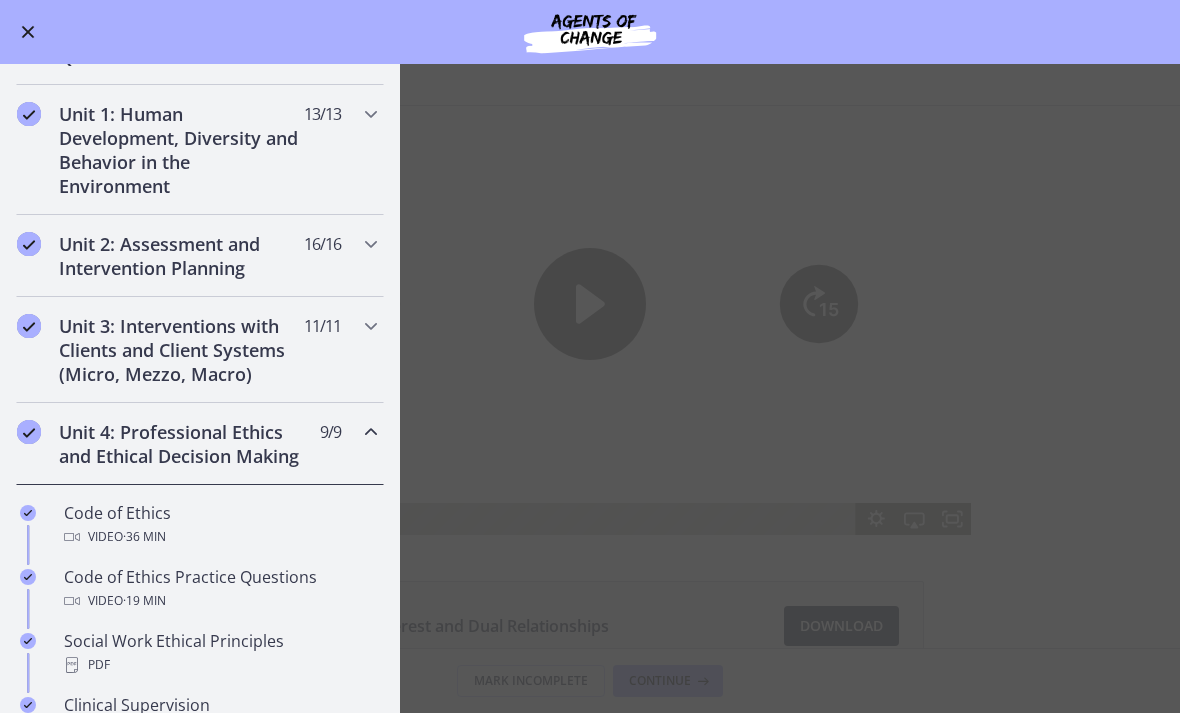 scroll, scrollTop: 387, scrollLeft: 0, axis: vertical 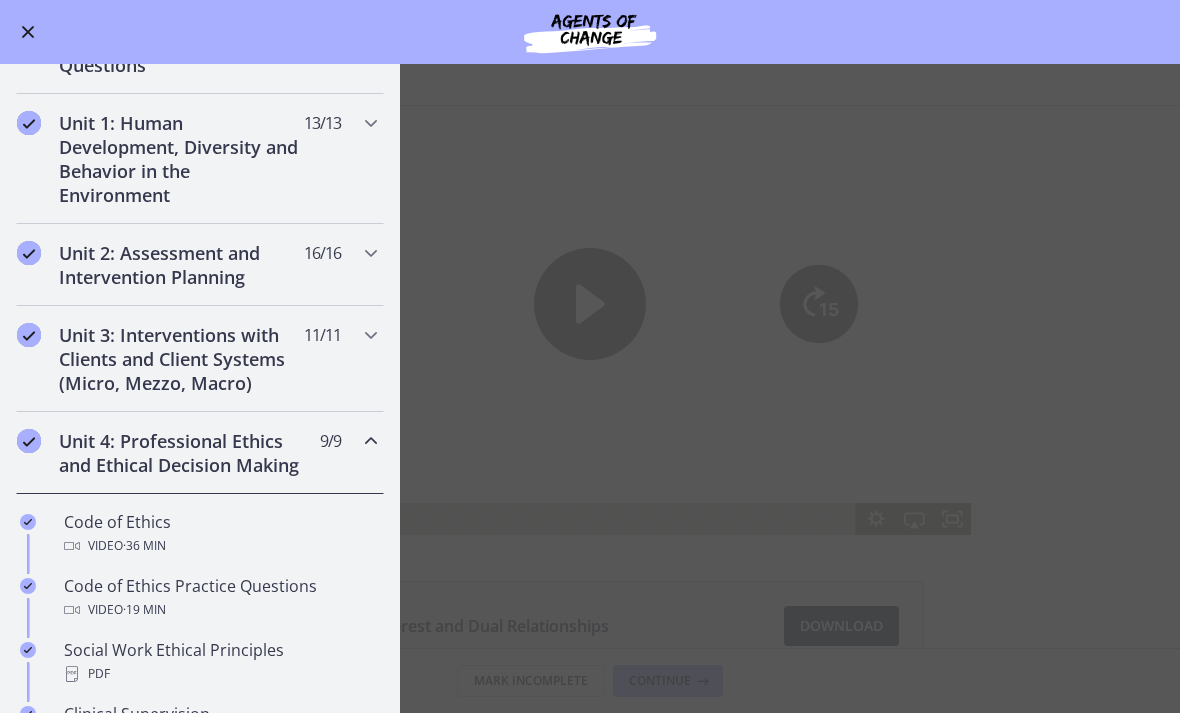 click on "Unit 4: Professional Ethics and Ethical Decision Making" at bounding box center [181, 453] 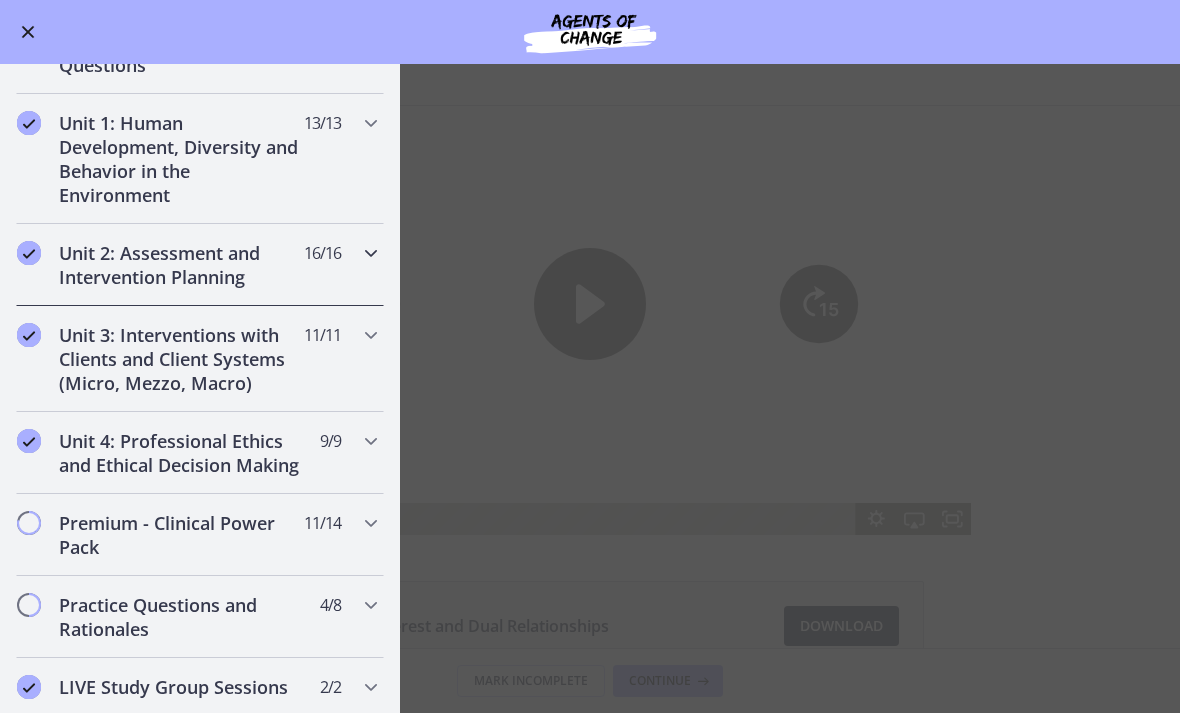 click on "16  /  16
Completed" at bounding box center [322, 253] 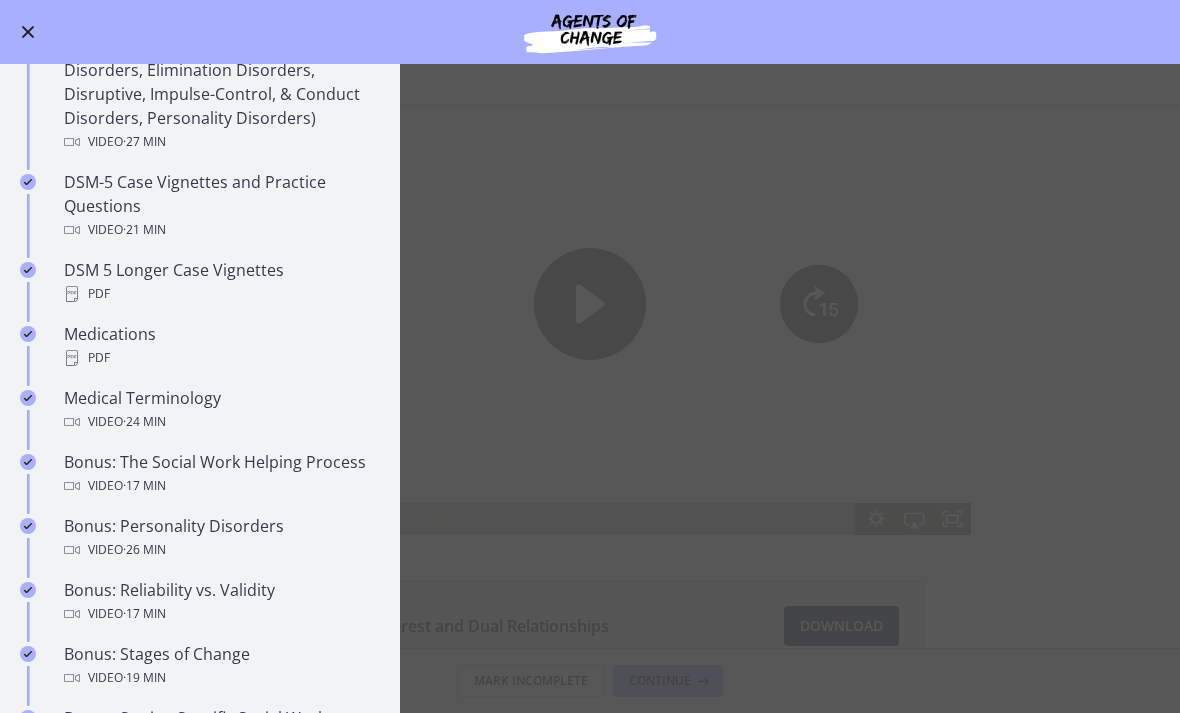 scroll, scrollTop: 1204, scrollLeft: 0, axis: vertical 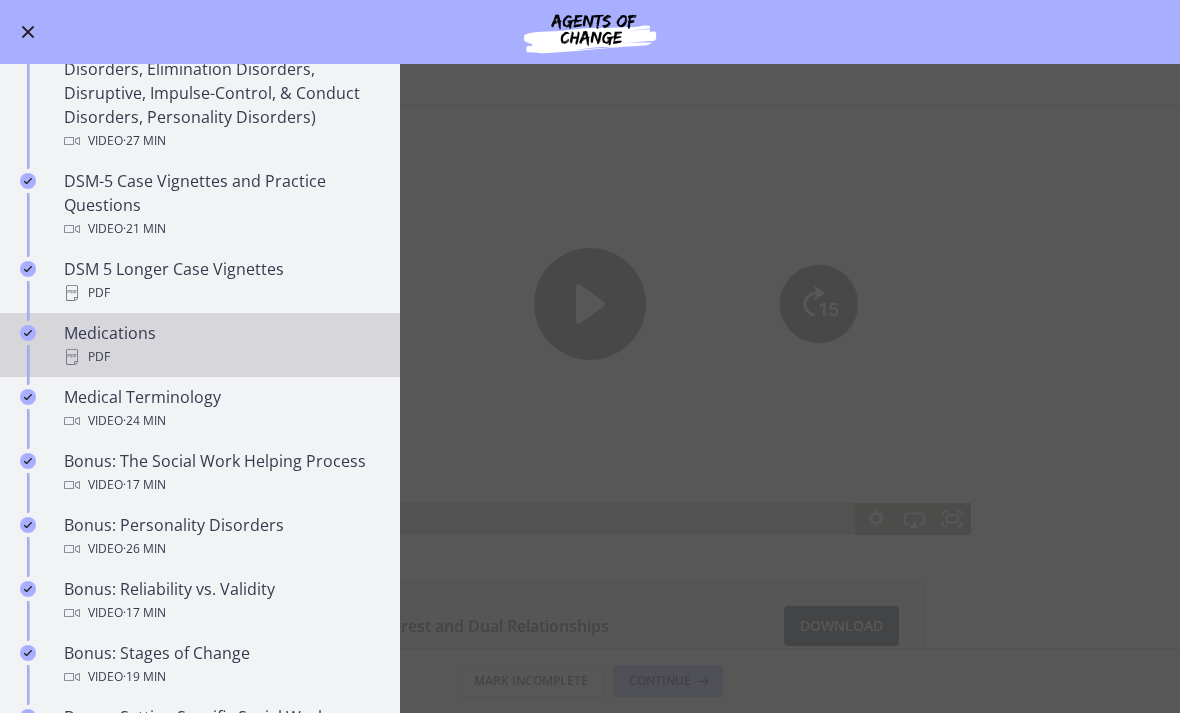 click on "Medications
PDF" at bounding box center (220, 345) 